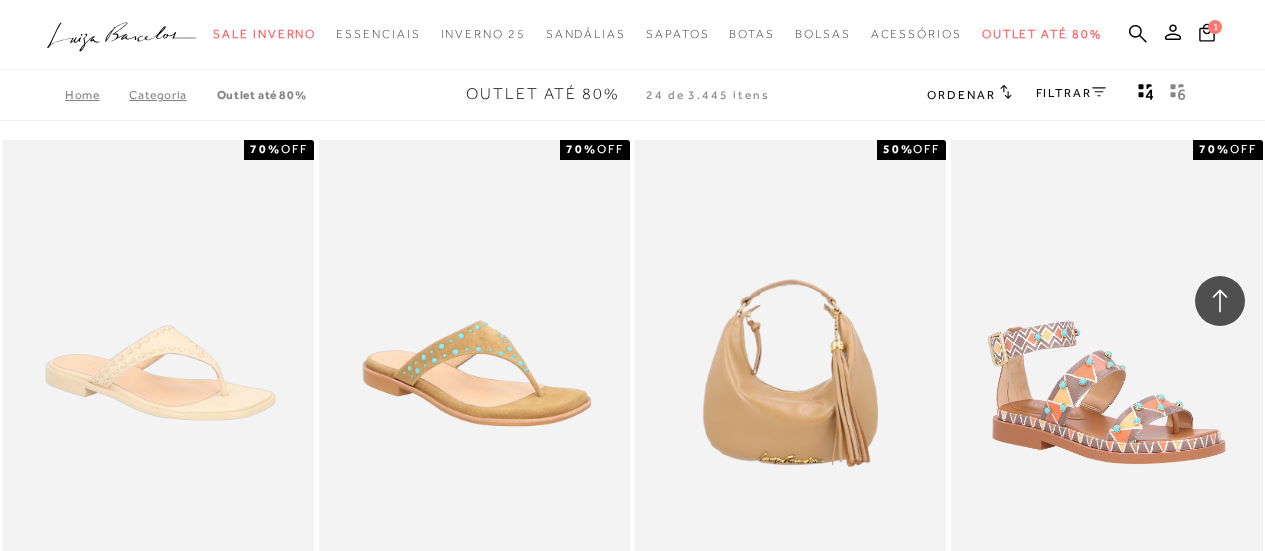 scroll, scrollTop: 4289, scrollLeft: 0, axis: vertical 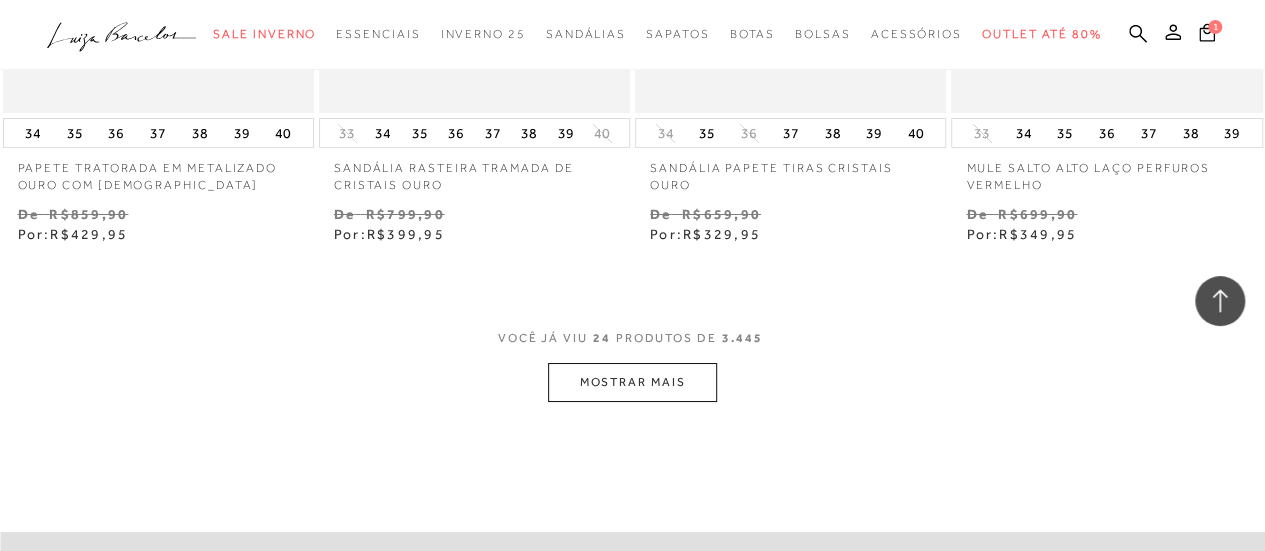 click on "MOSTRAR MAIS" at bounding box center (632, 382) 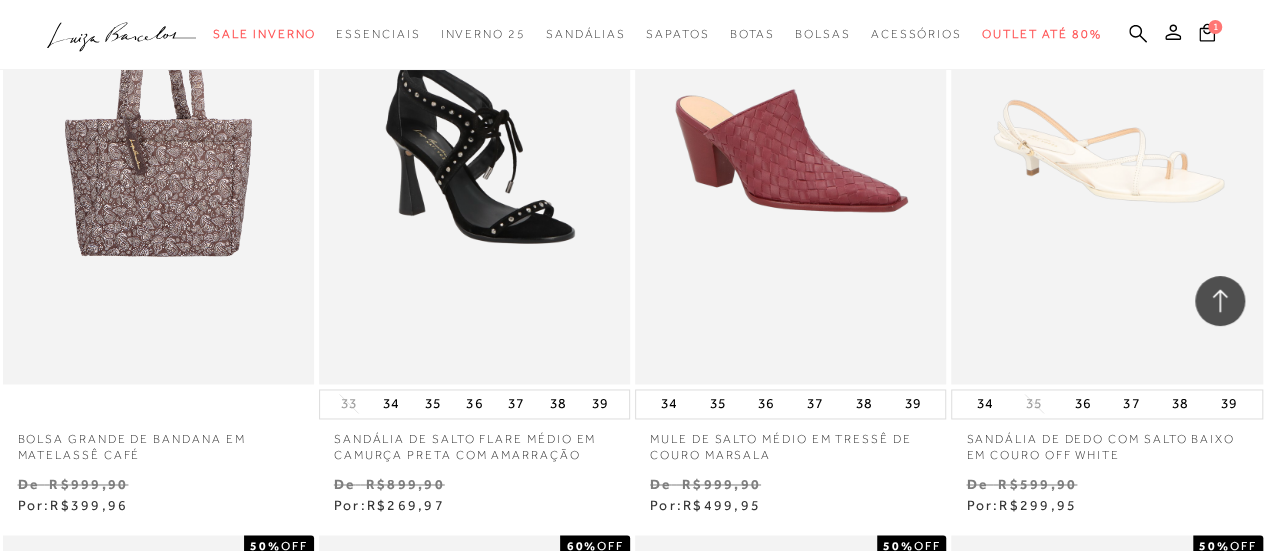 scroll, scrollTop: 5200, scrollLeft: 0, axis: vertical 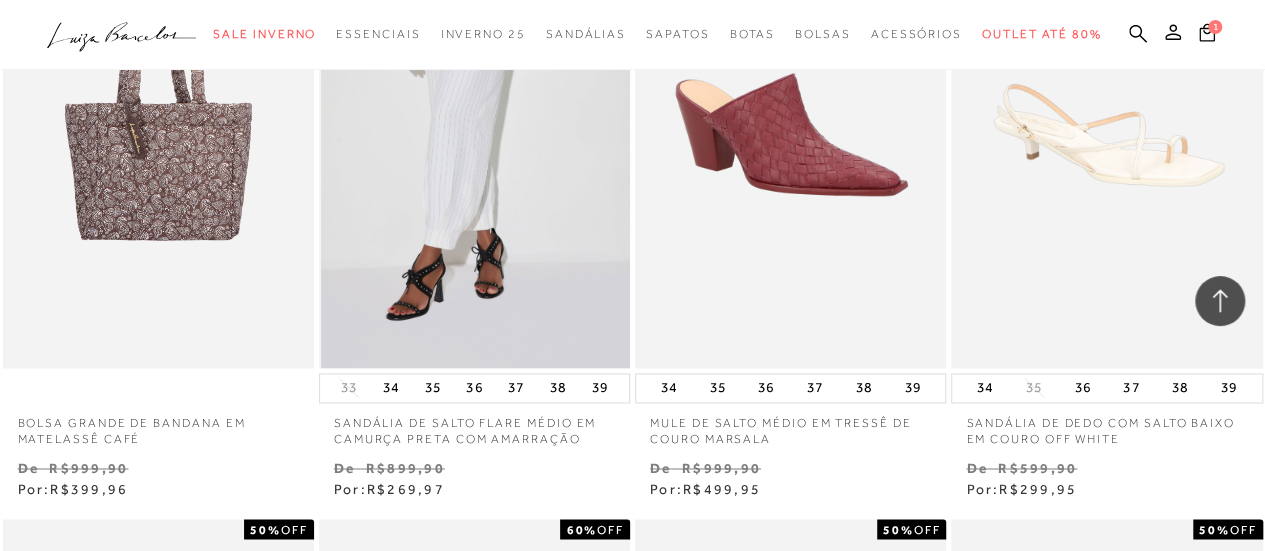 click at bounding box center [475, 134] 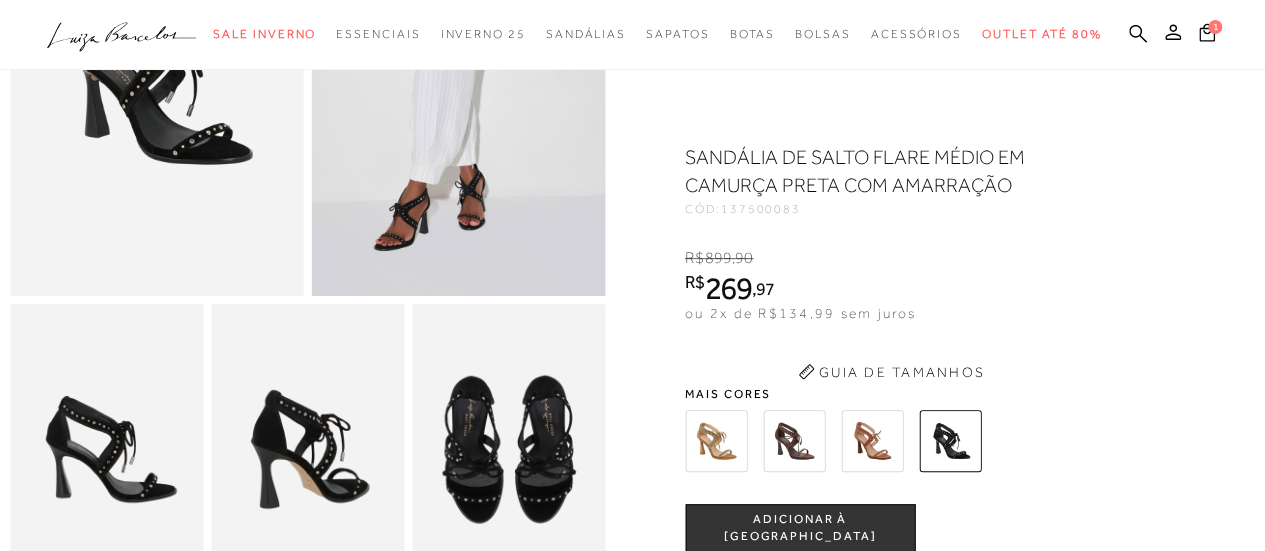 scroll, scrollTop: 0, scrollLeft: 0, axis: both 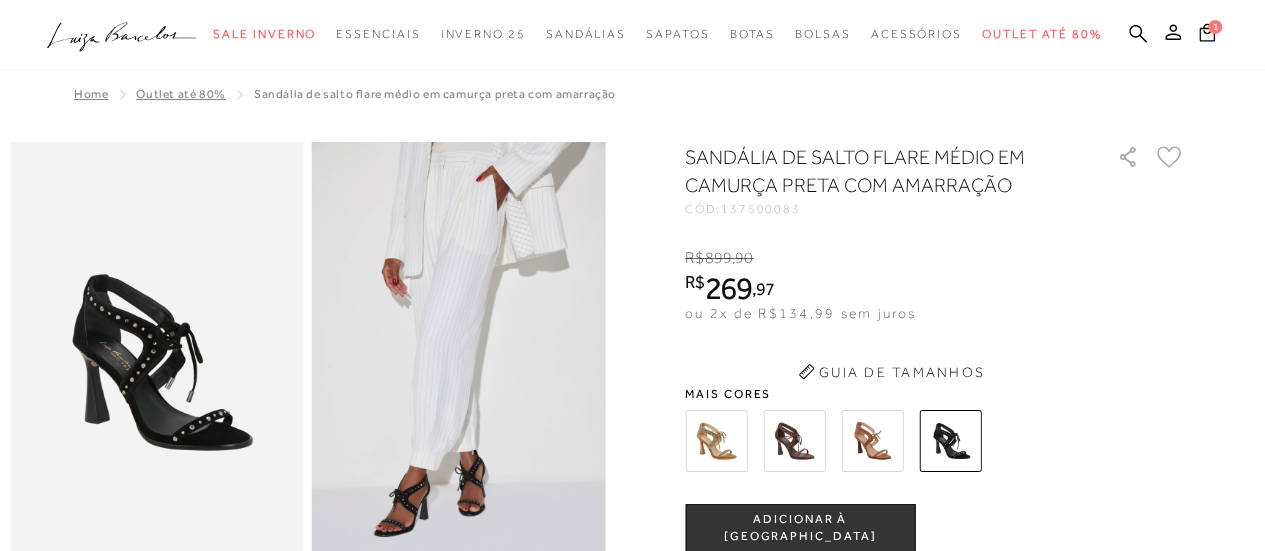 click on "SANDÁLIA DE SALTO FLARE MÉDIO EM CAMURÇA PRETA COM AMARRAÇÃO
CÓD:
137500083
×
É necessário selecionar um tamanho para adicionar o produto como favorito.
R$ 899 , 90
R$ 269 , 97
ou 2x de R$134,99 sem juros
De  R$ 899,90
Por:  R$ 269,97" at bounding box center (935, 548) 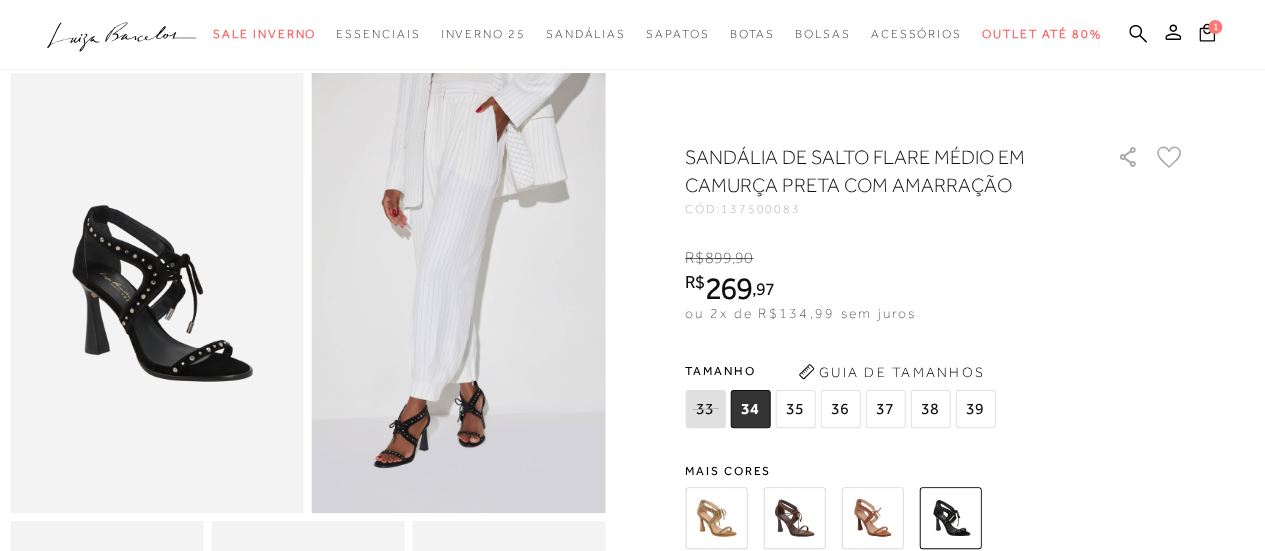 scroll, scrollTop: 100, scrollLeft: 0, axis: vertical 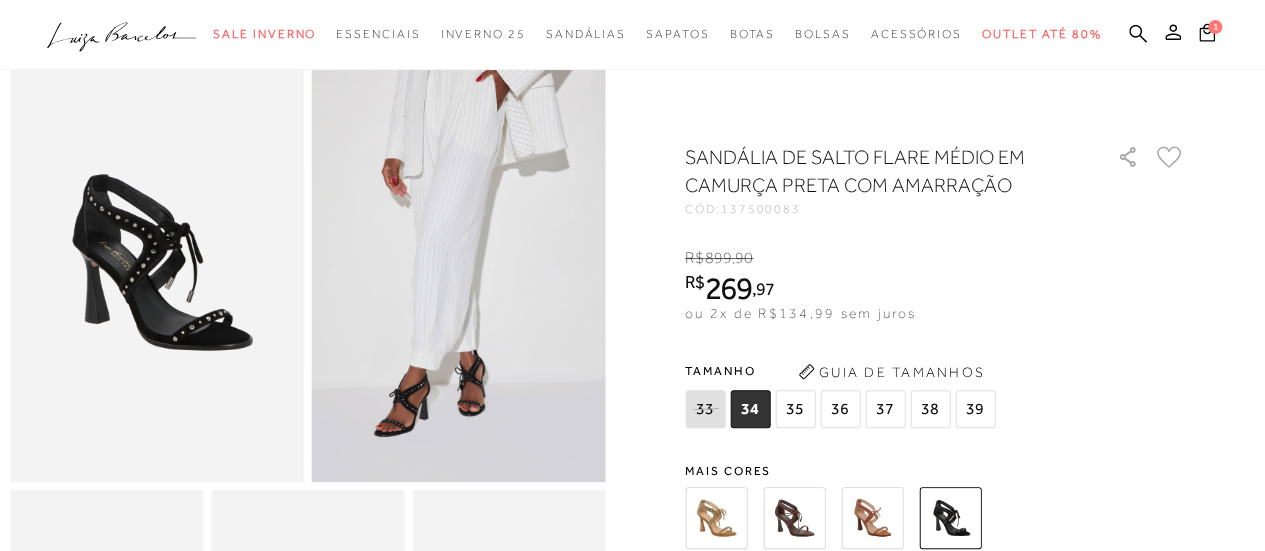 click at bounding box center (872, 518) 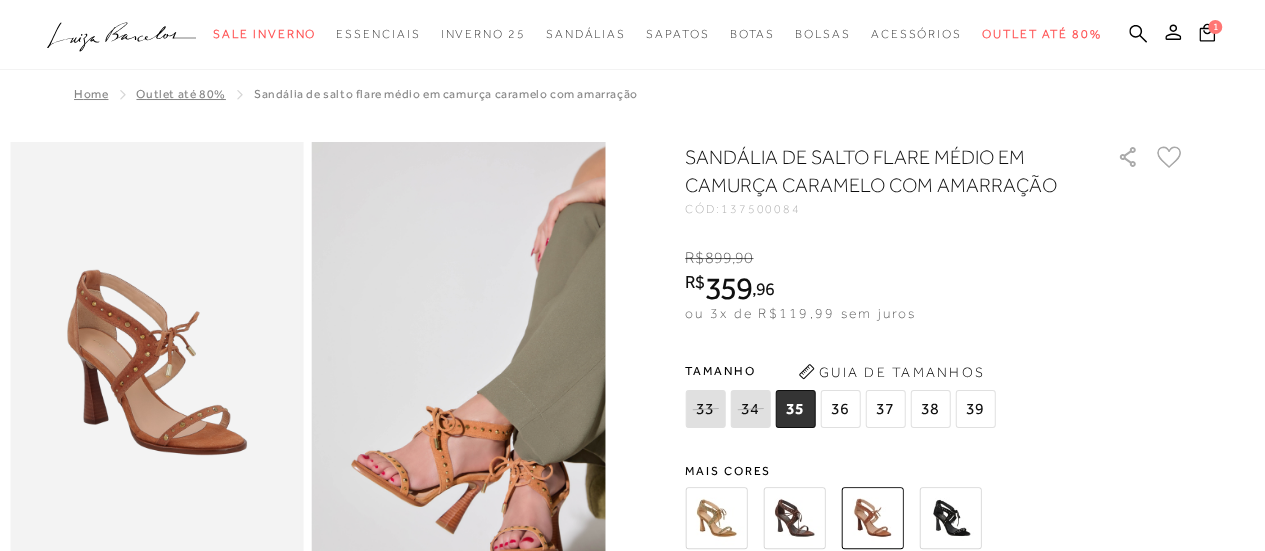 click at bounding box center (794, 518) 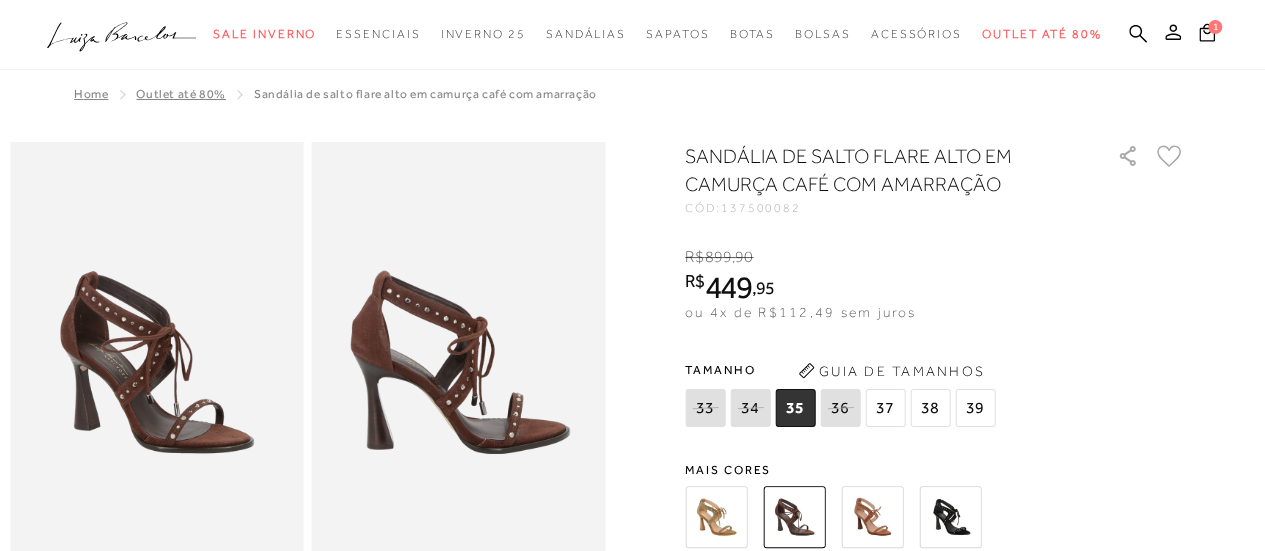 click on "37" at bounding box center [885, 408] 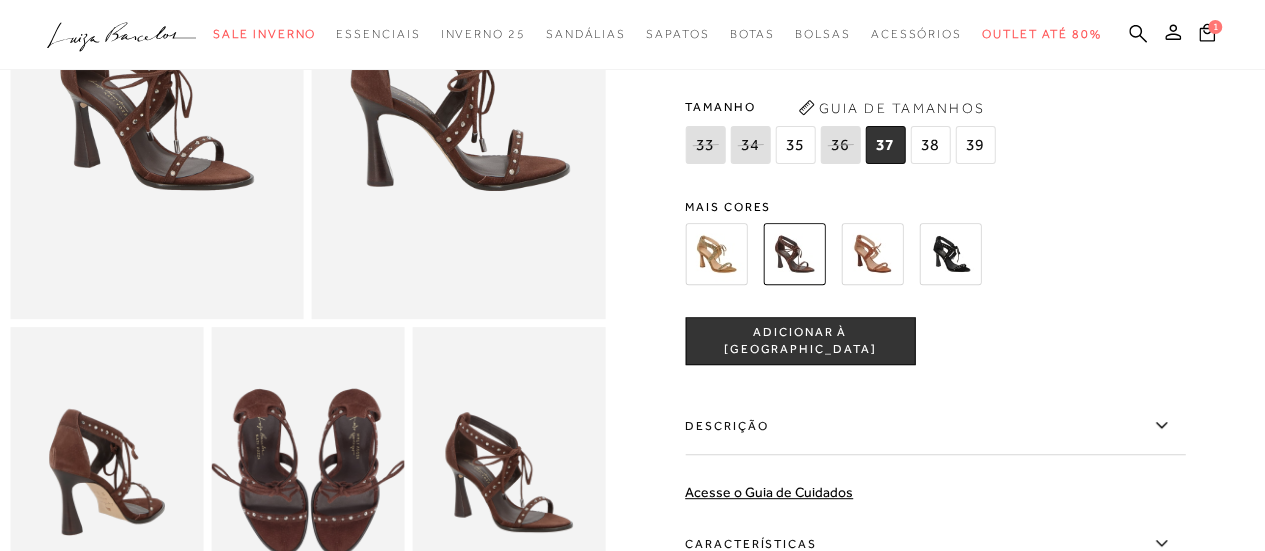 scroll, scrollTop: 300, scrollLeft: 0, axis: vertical 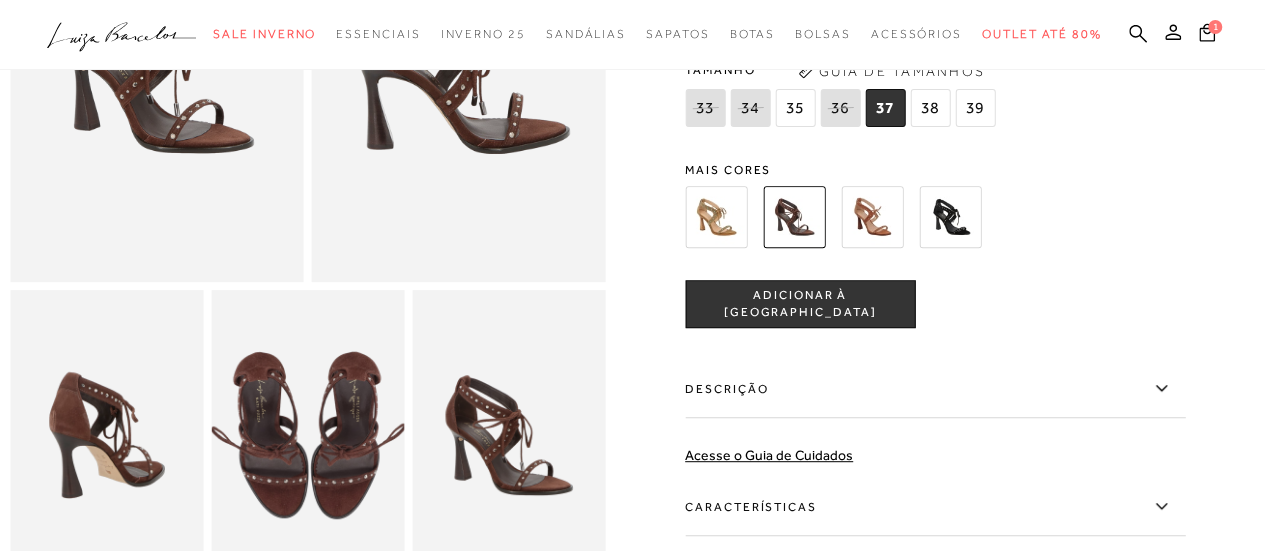 click on "ADICIONAR À [GEOGRAPHIC_DATA]" at bounding box center [800, 304] 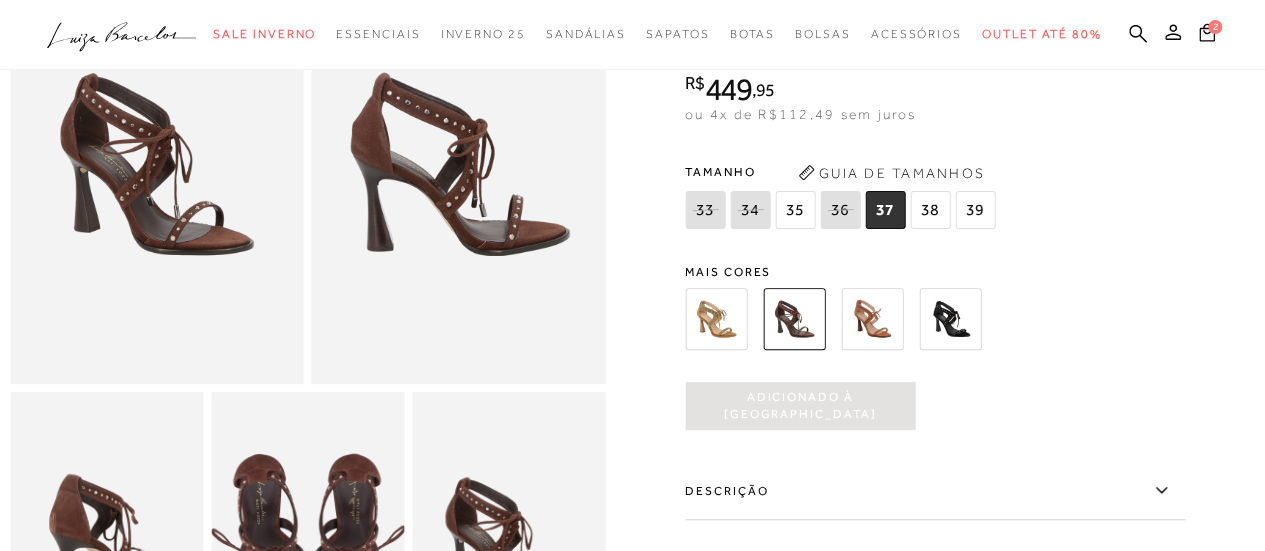scroll, scrollTop: 100, scrollLeft: 0, axis: vertical 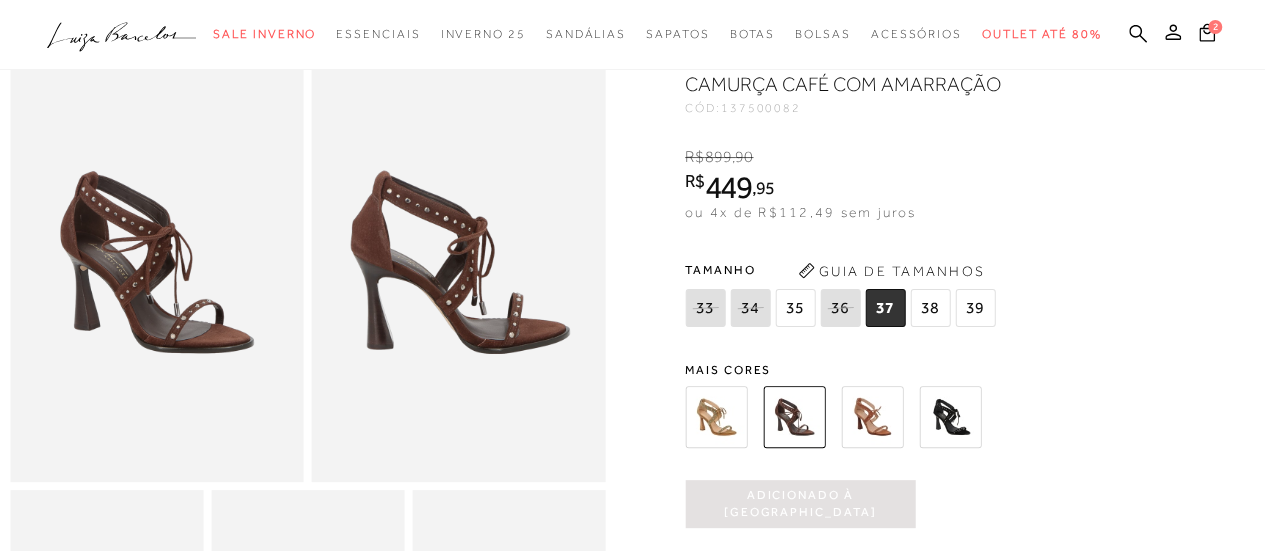 click at bounding box center [716, 417] 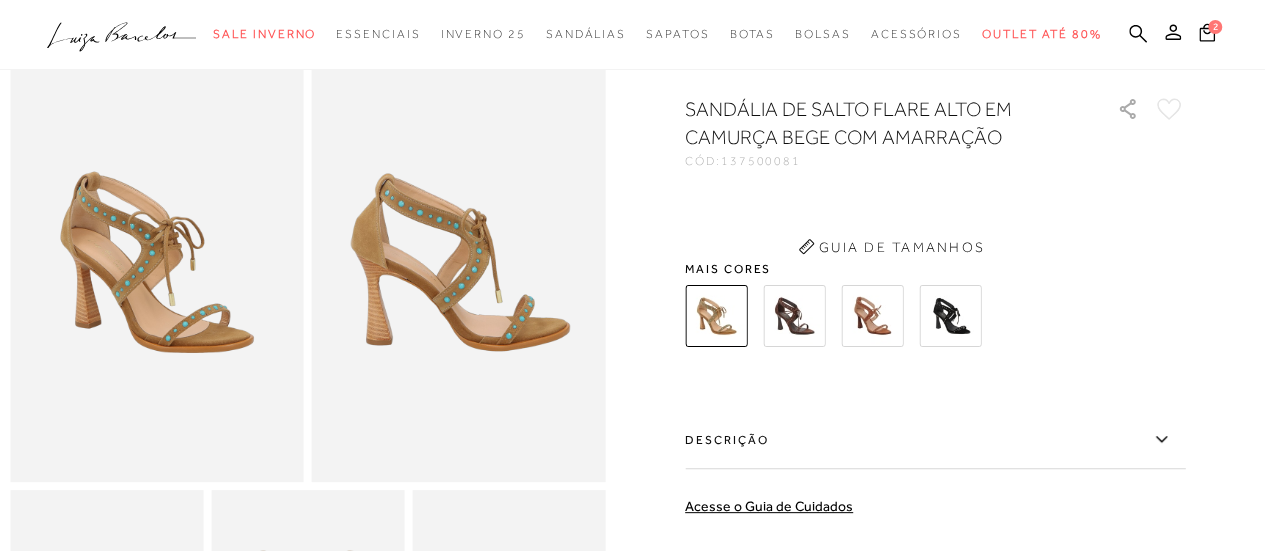 scroll, scrollTop: 0, scrollLeft: 0, axis: both 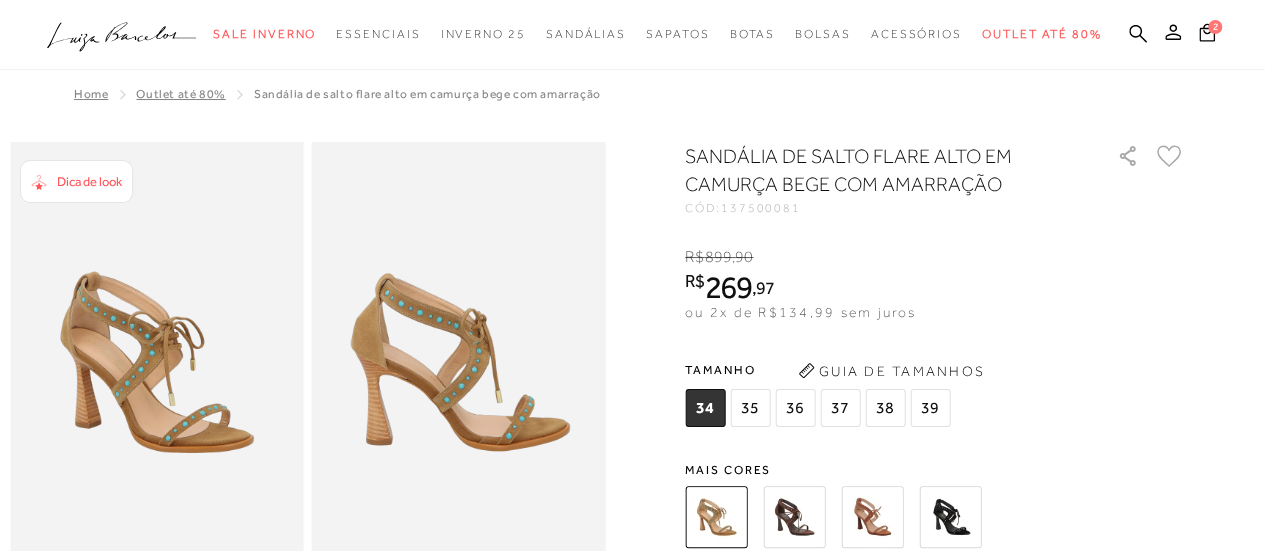 click on "37" at bounding box center [840, 408] 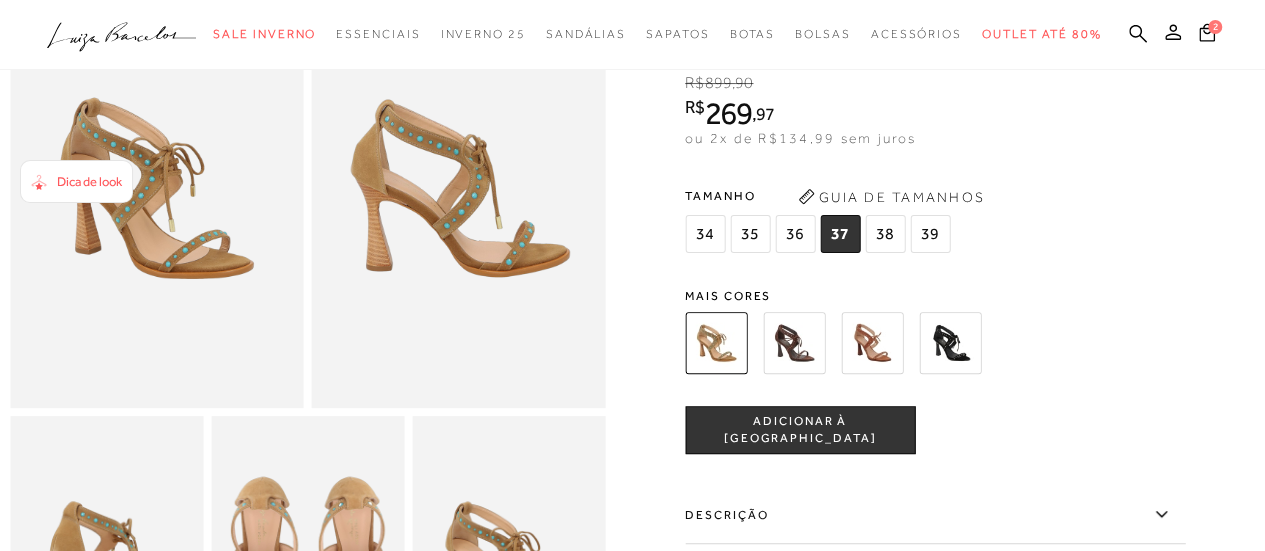 scroll, scrollTop: 300, scrollLeft: 0, axis: vertical 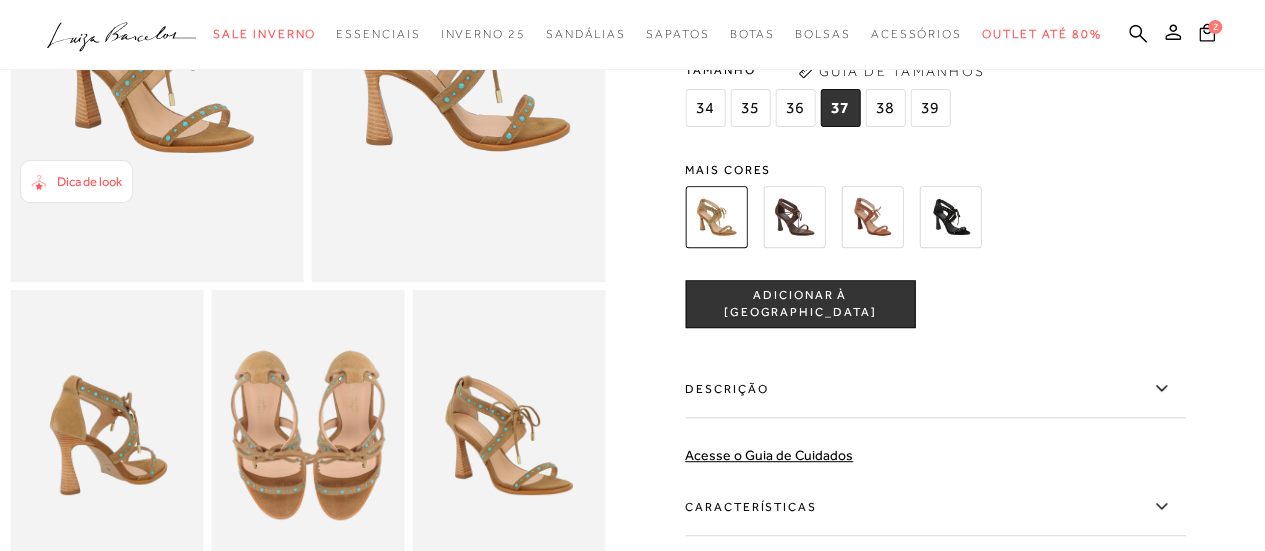 click on "ADICIONAR À [GEOGRAPHIC_DATA]" at bounding box center [800, 304] 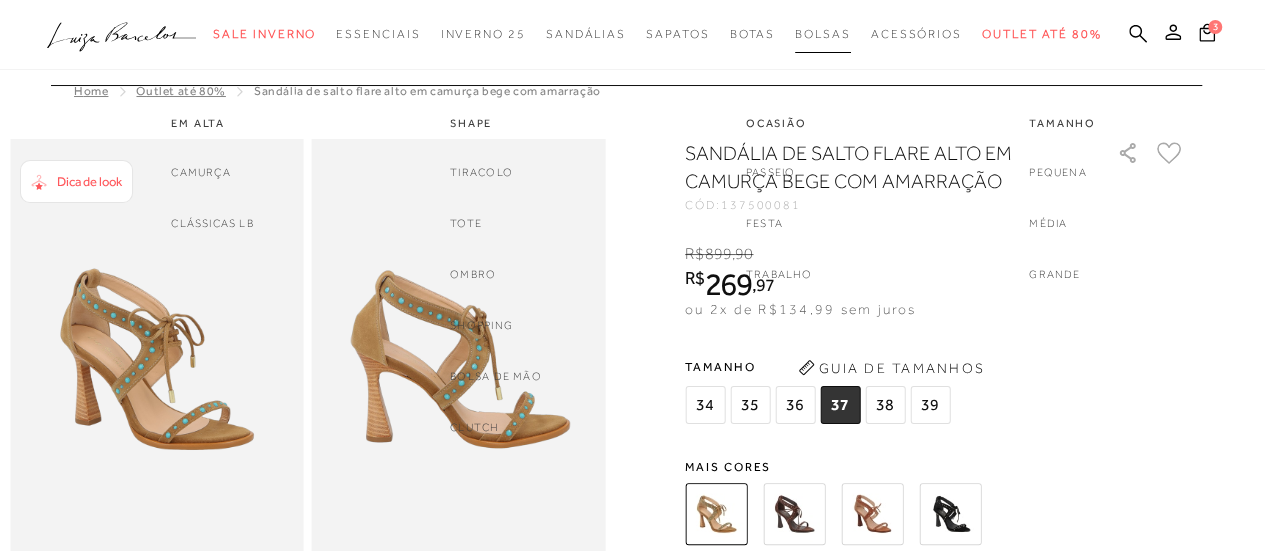 scroll, scrollTop: 0, scrollLeft: 0, axis: both 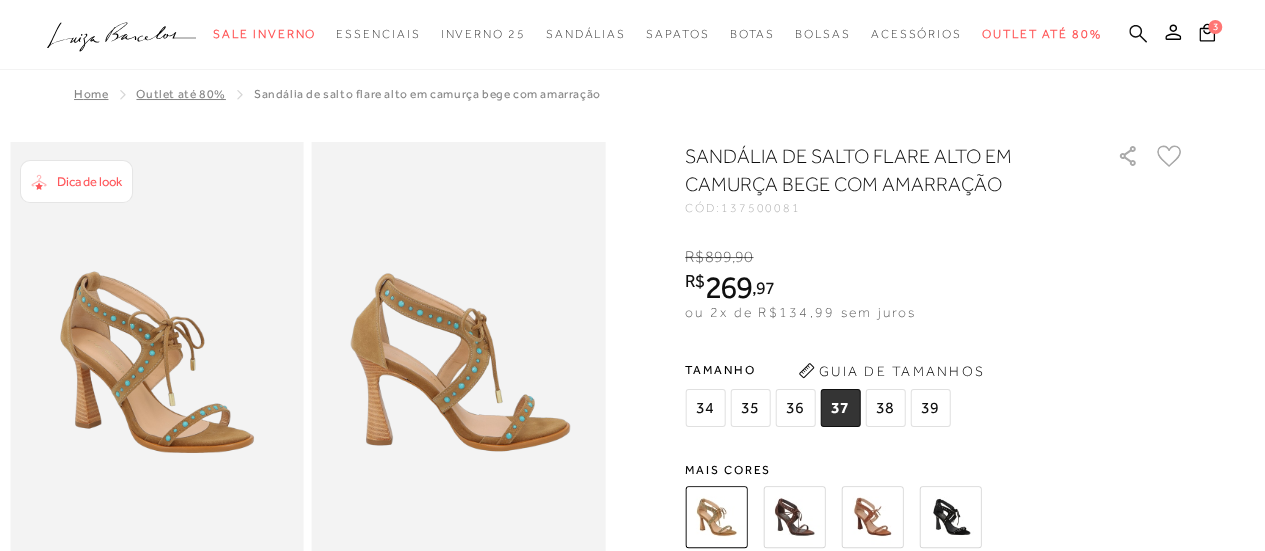 click 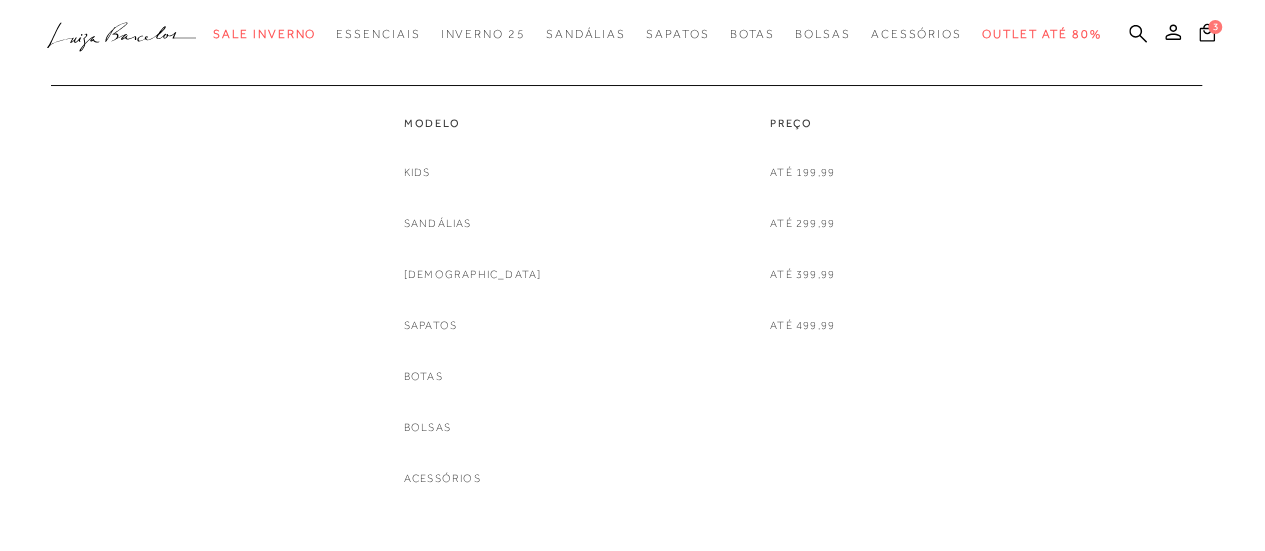 click at bounding box center (622, 75) 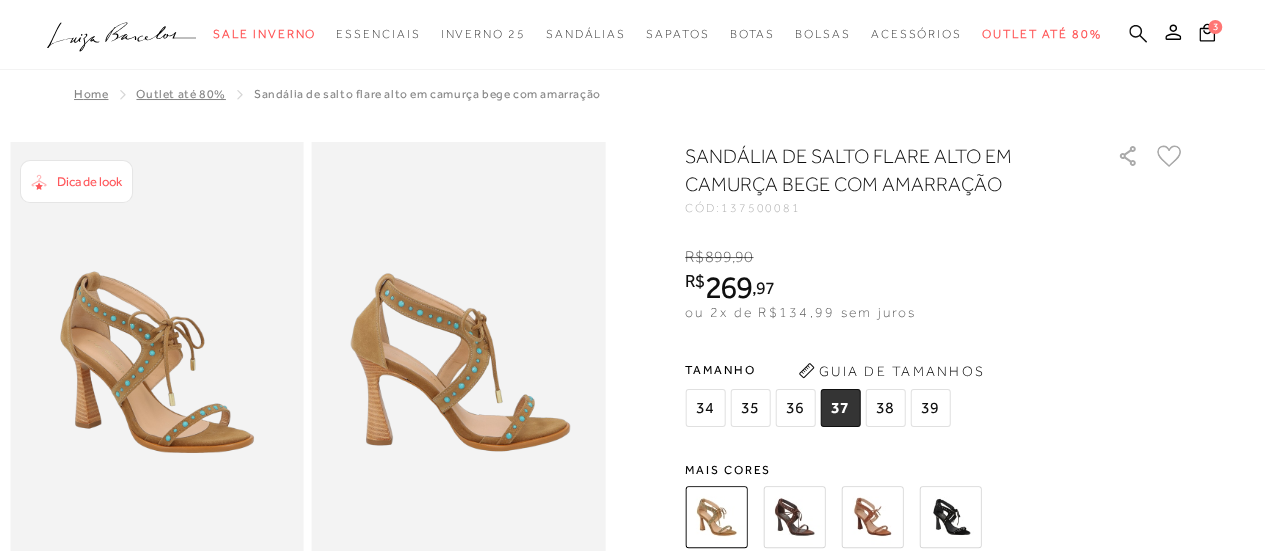 click 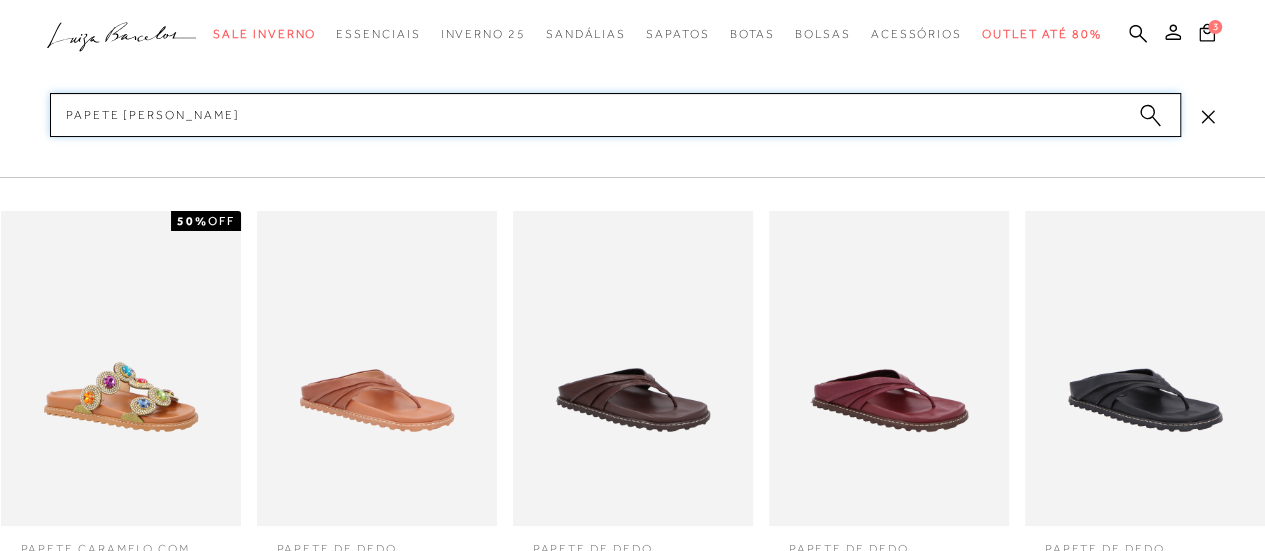 type on "papete marrom" 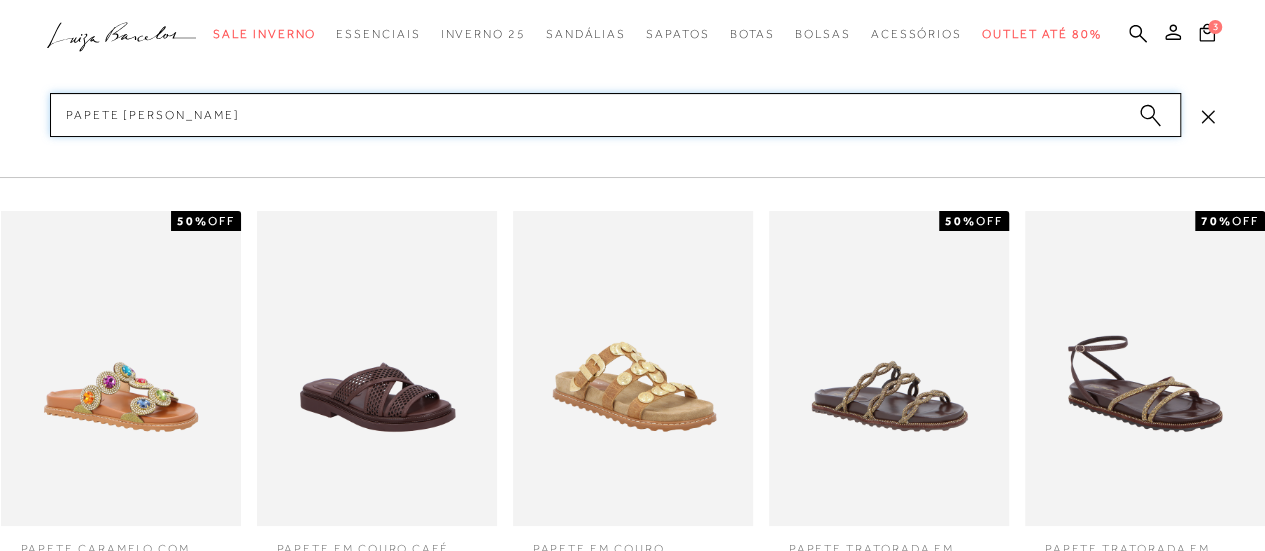type 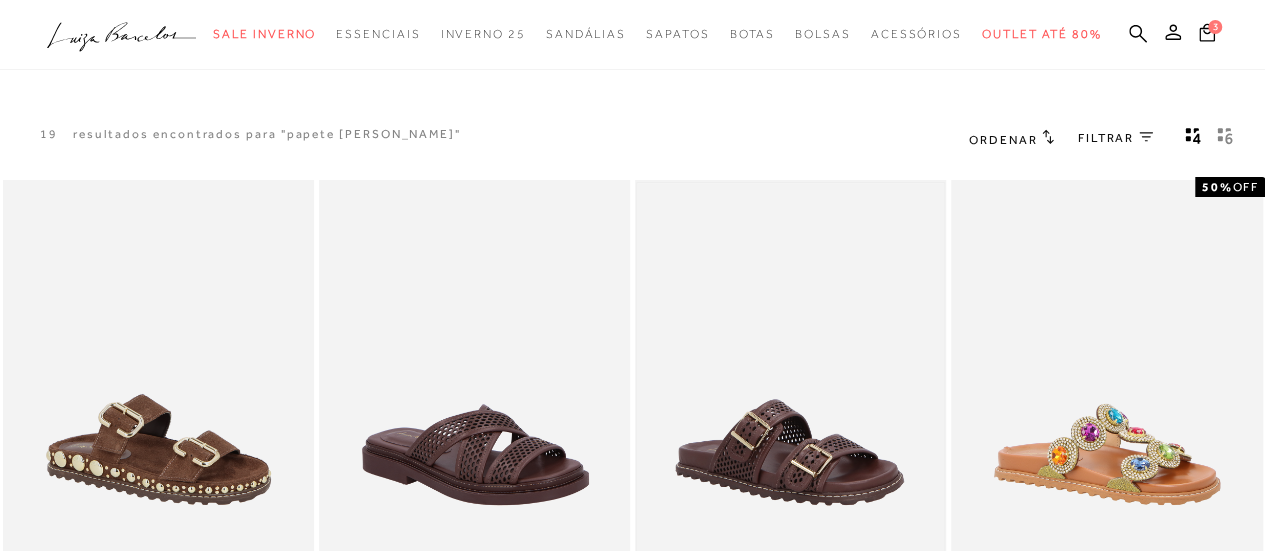 click at bounding box center (790, 413) 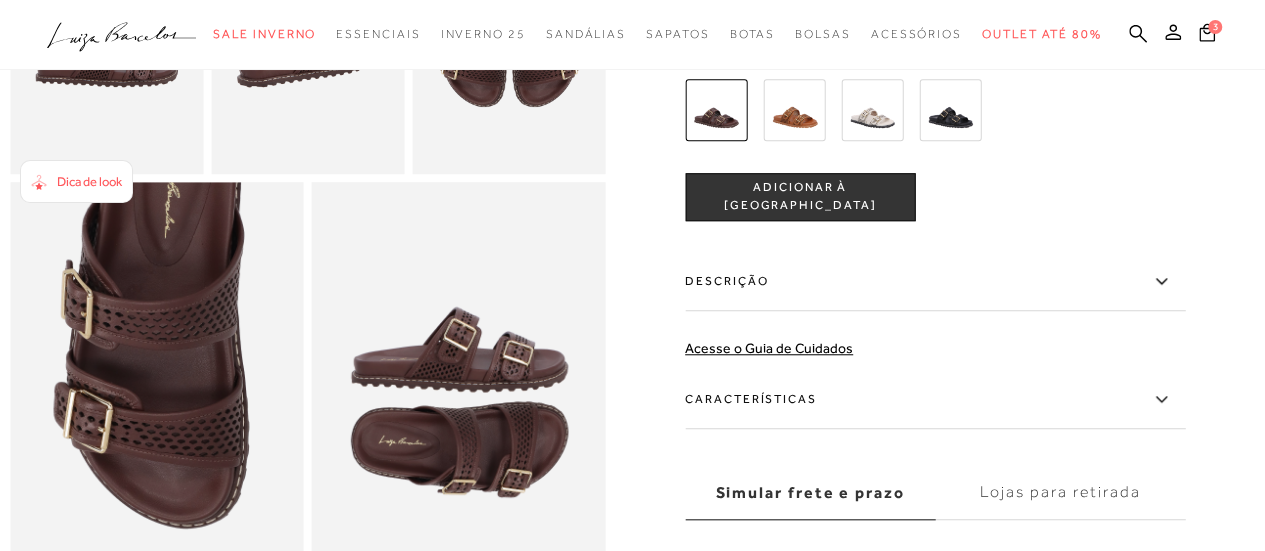 scroll, scrollTop: 500, scrollLeft: 0, axis: vertical 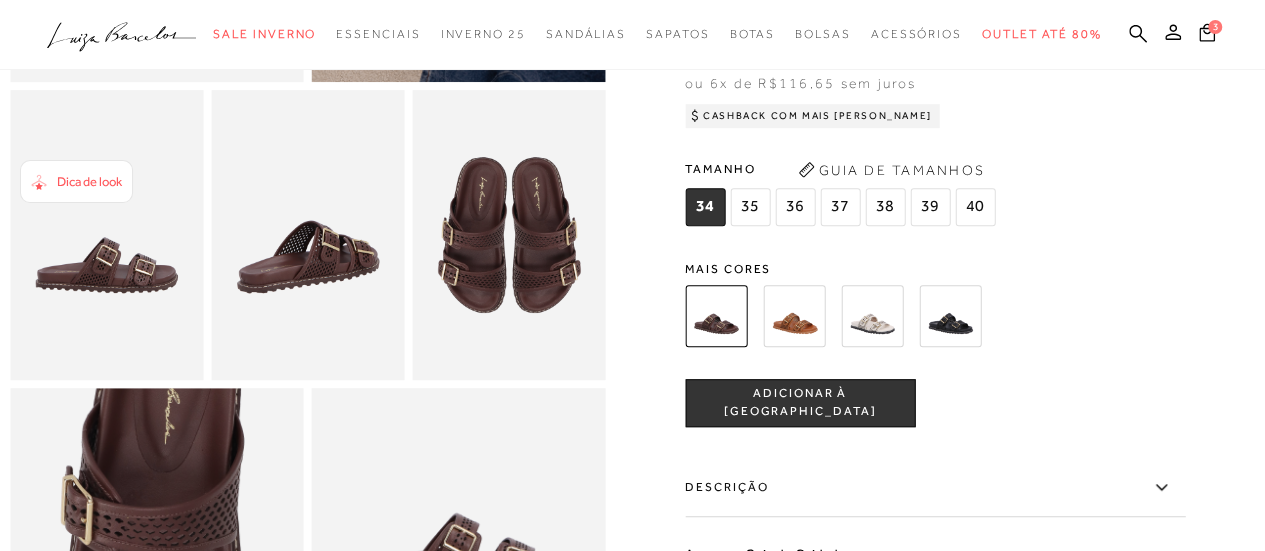click on "37" at bounding box center (840, 207) 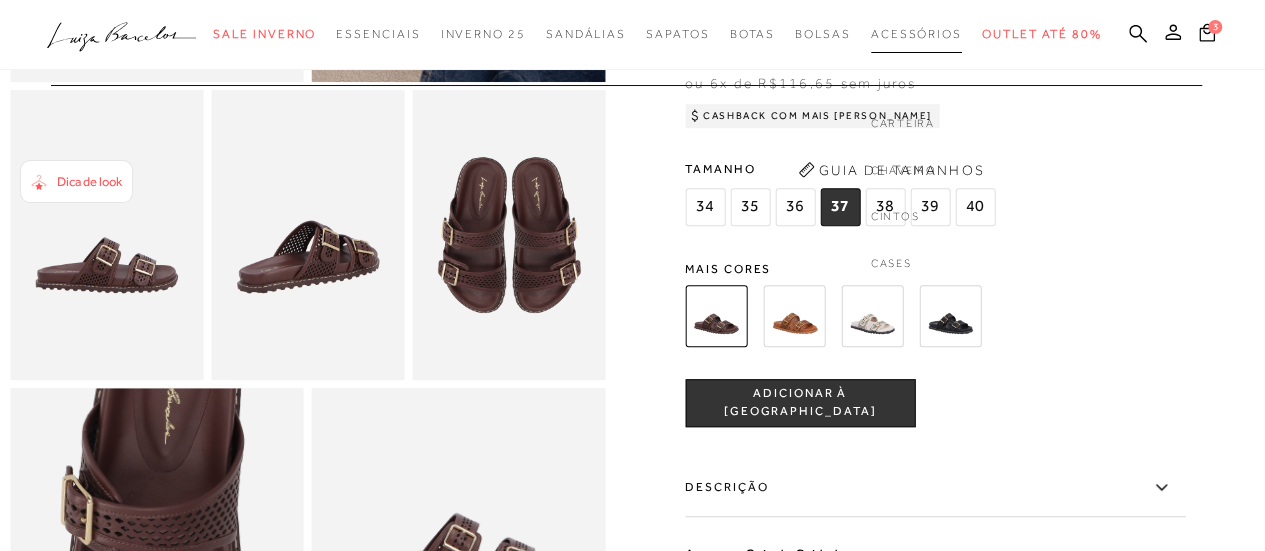 click on "ADICIONAR À [GEOGRAPHIC_DATA]" at bounding box center (800, 403) 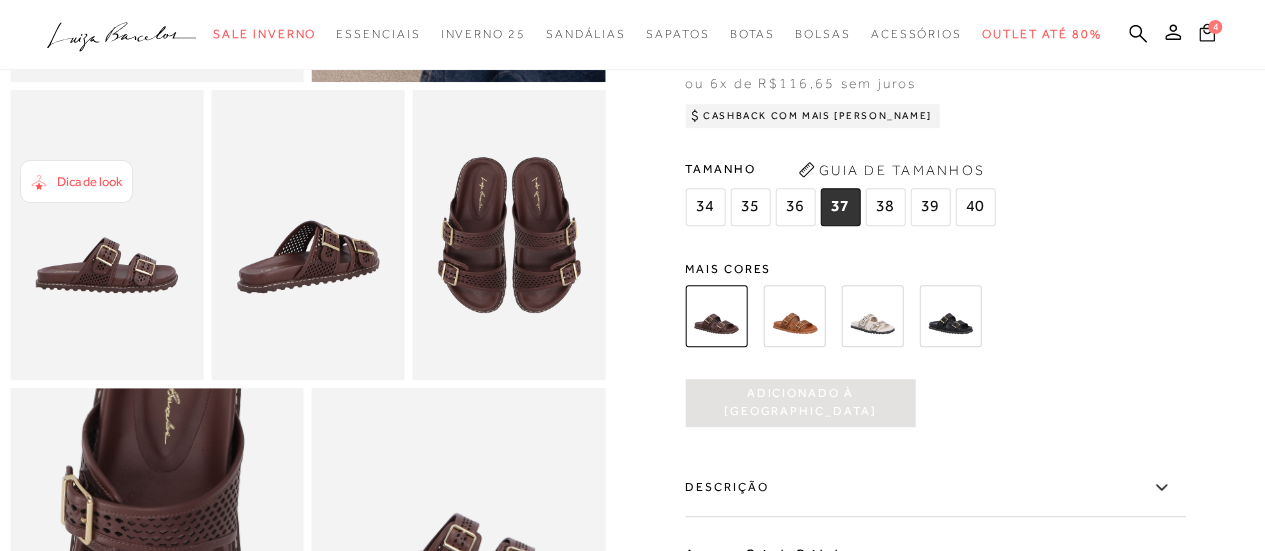 click 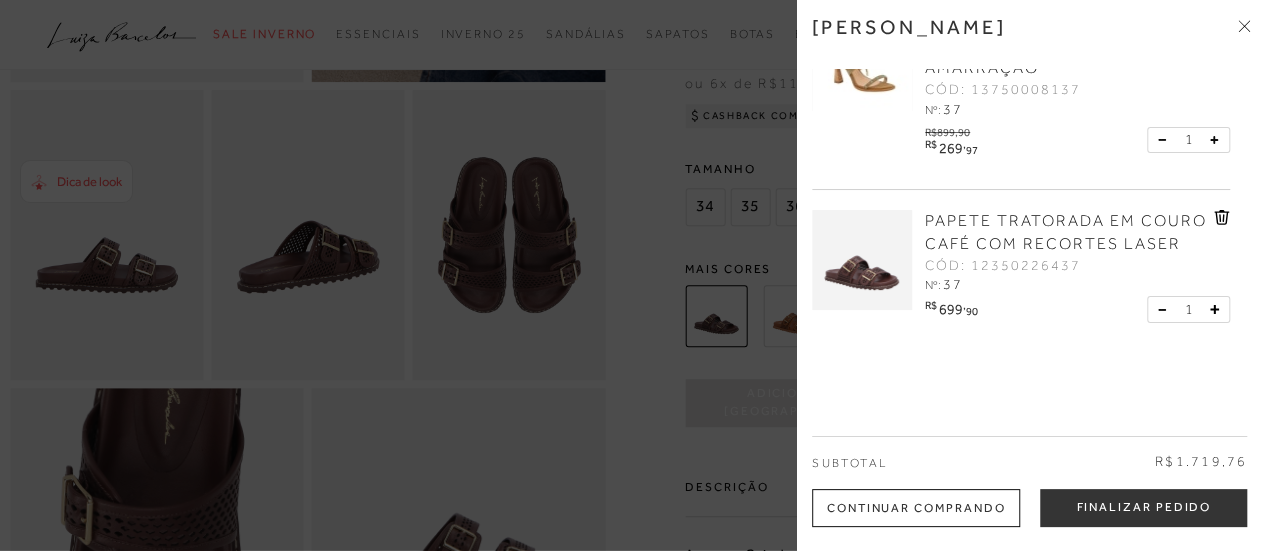 scroll, scrollTop: 482, scrollLeft: 0, axis: vertical 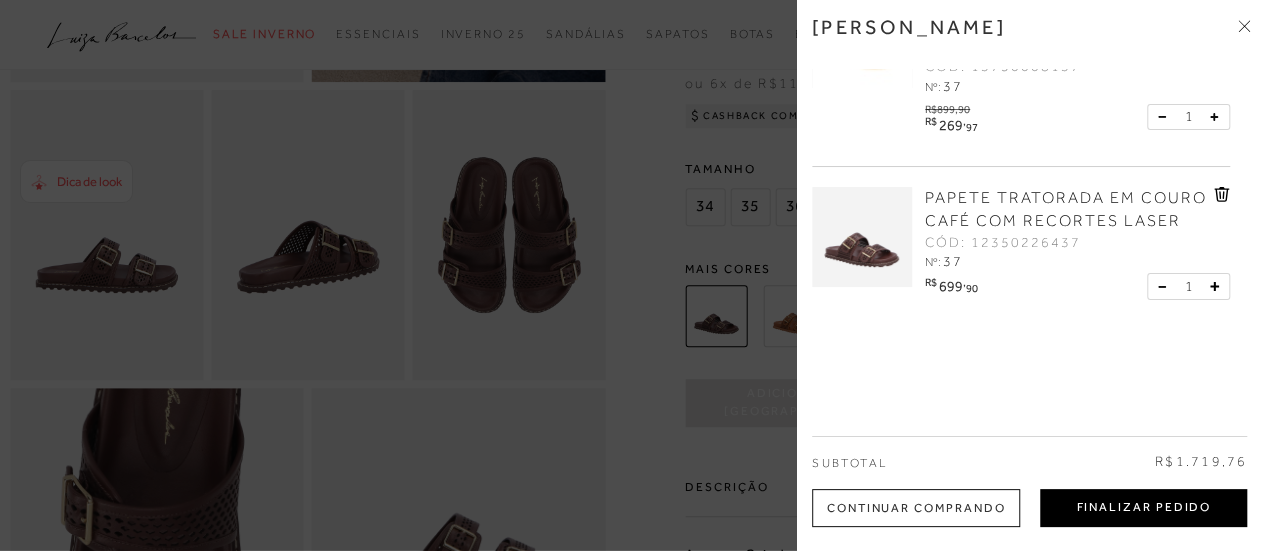 click on "Finalizar Pedido" at bounding box center (1143, 508) 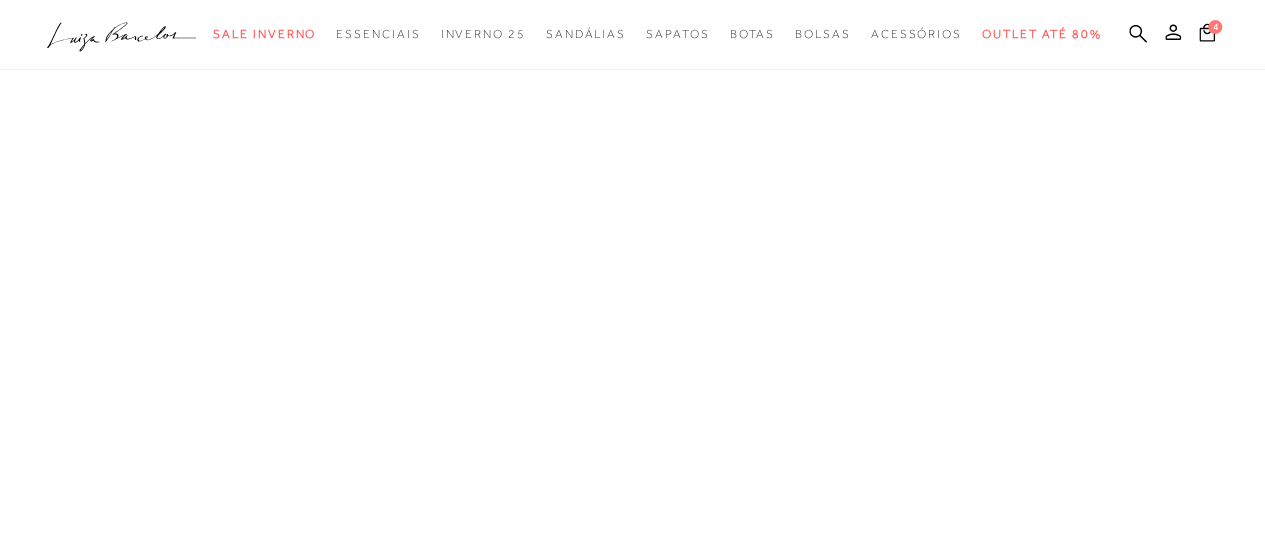 scroll, scrollTop: 0, scrollLeft: 0, axis: both 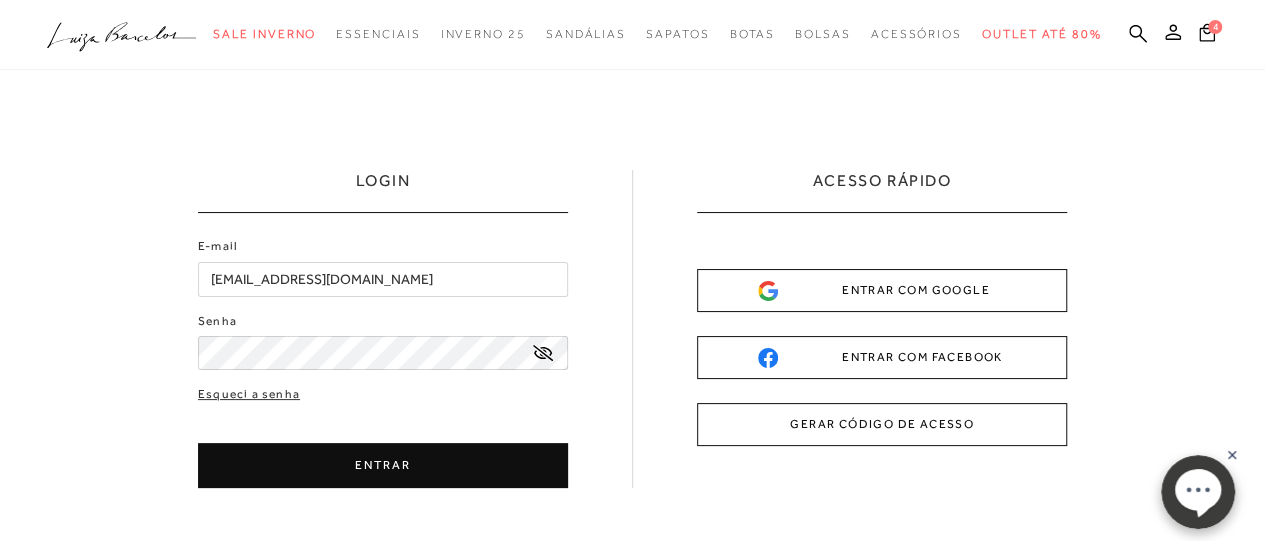 click 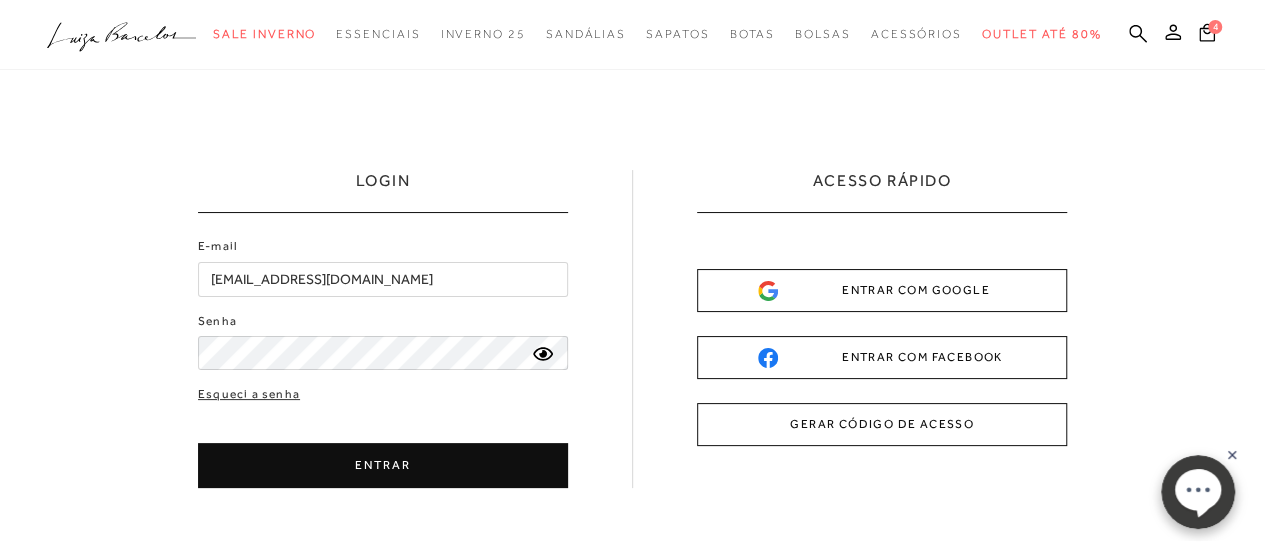 click on "ENTRAR" at bounding box center [383, 465] 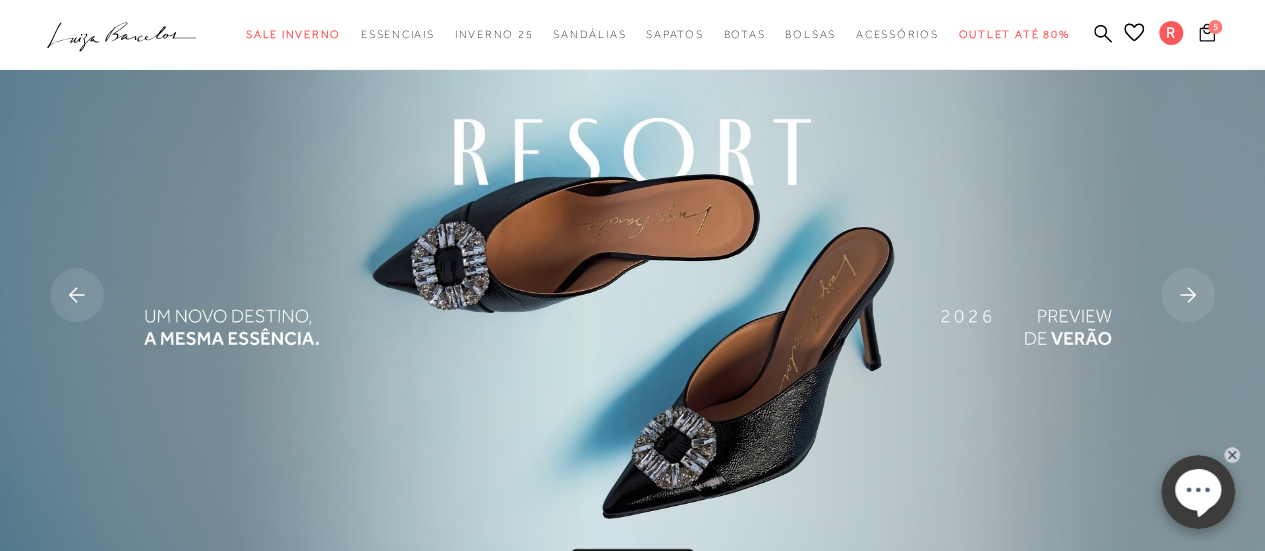 click on "5" at bounding box center [1207, 35] 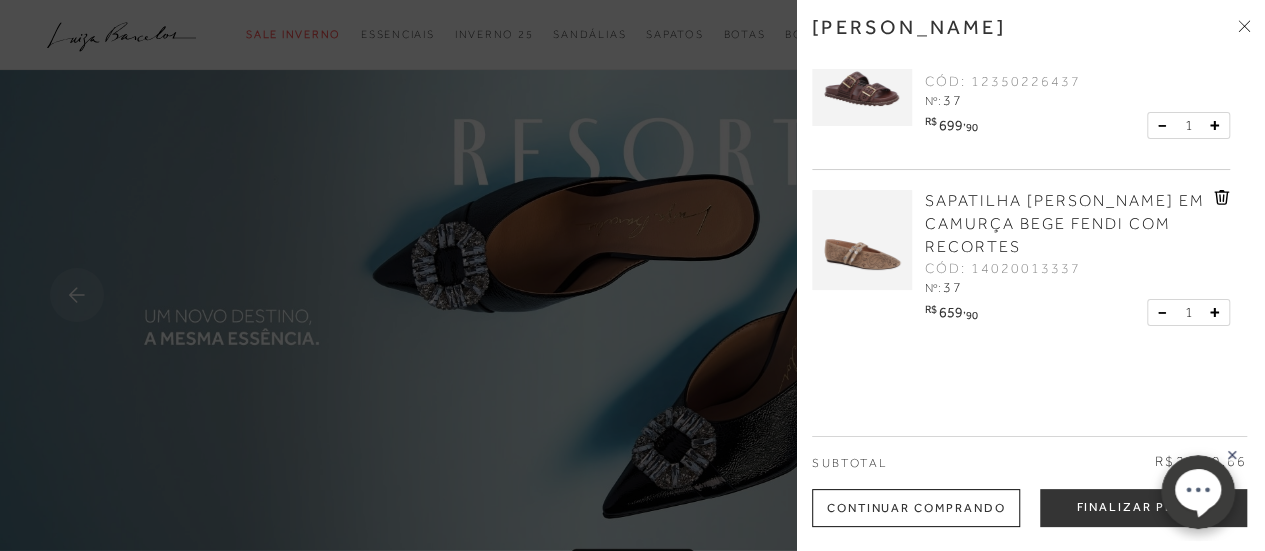 scroll, scrollTop: 671, scrollLeft: 0, axis: vertical 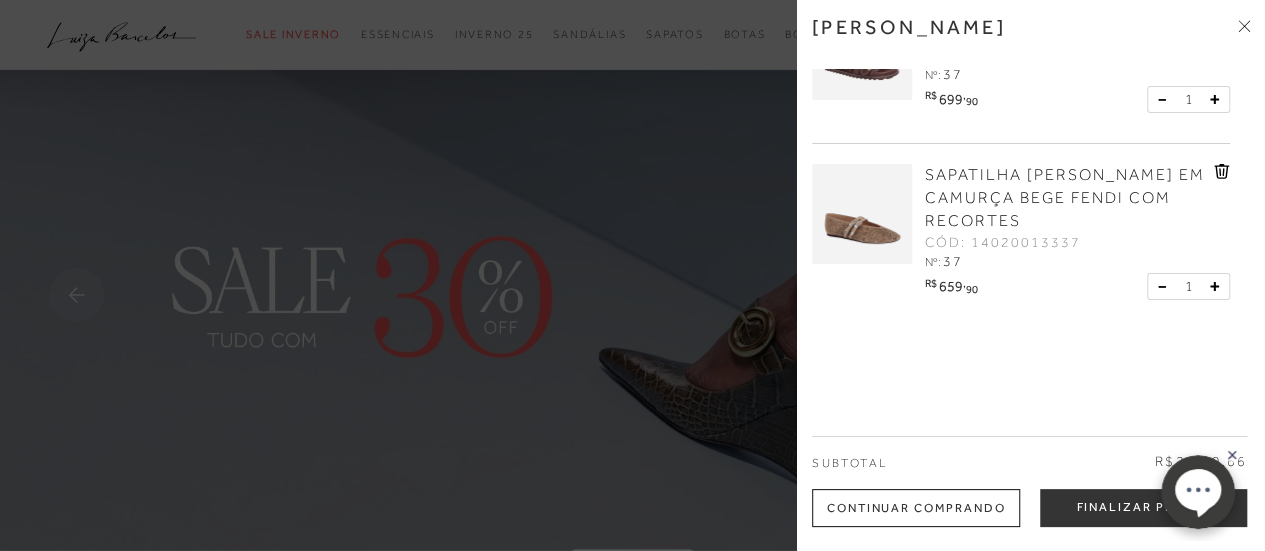 click 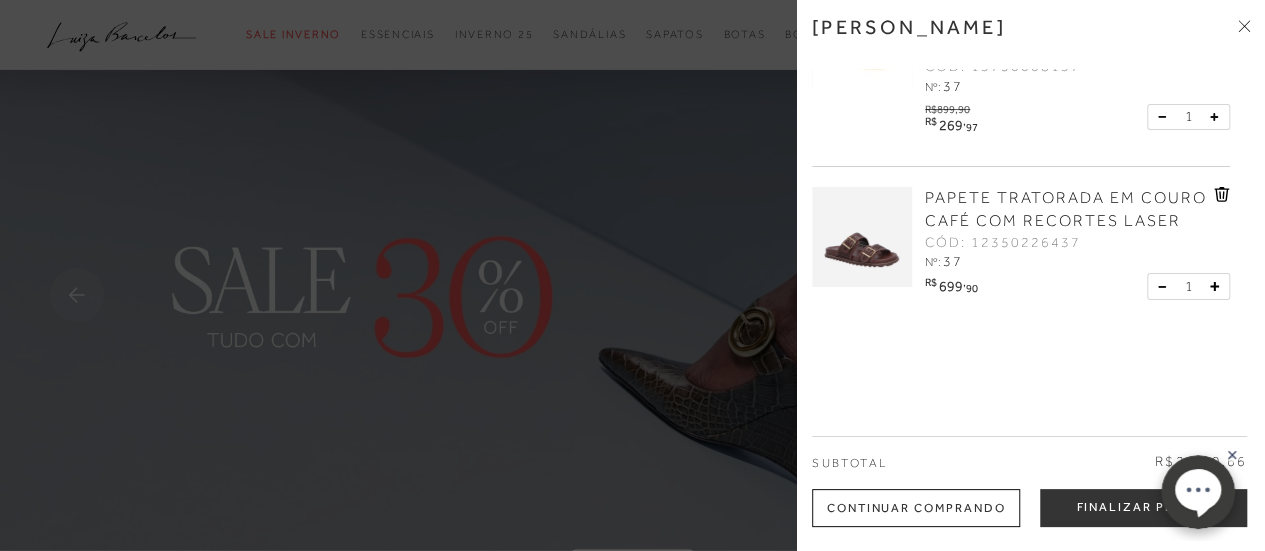 scroll, scrollTop: 482, scrollLeft: 0, axis: vertical 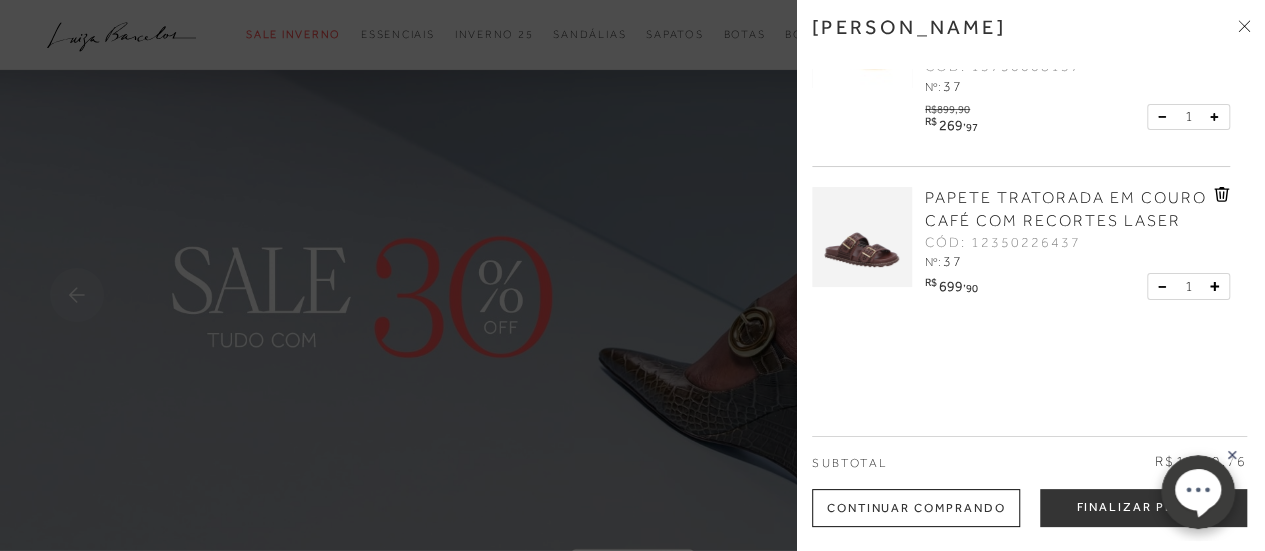 click at bounding box center (632, 275) 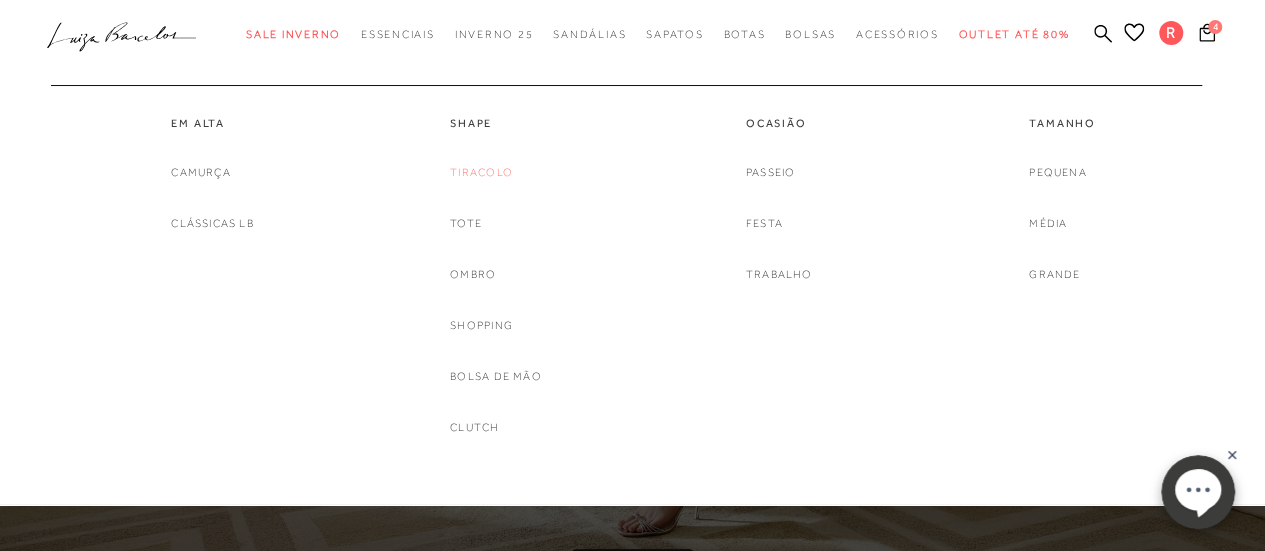 click on "Tiracolo" at bounding box center (481, 172) 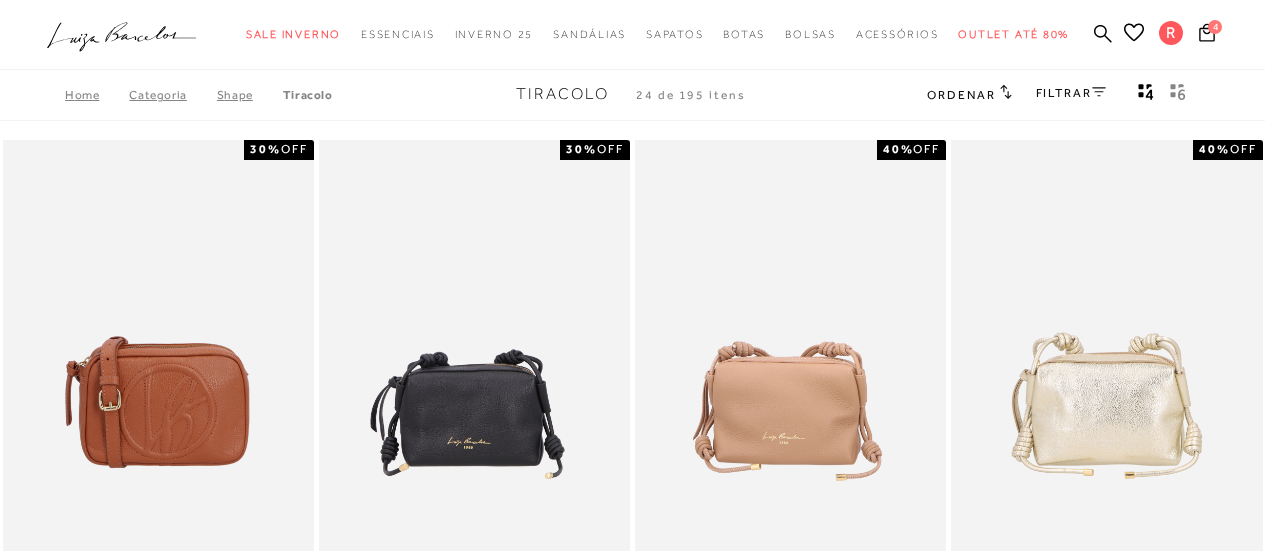 scroll, scrollTop: 0, scrollLeft: 0, axis: both 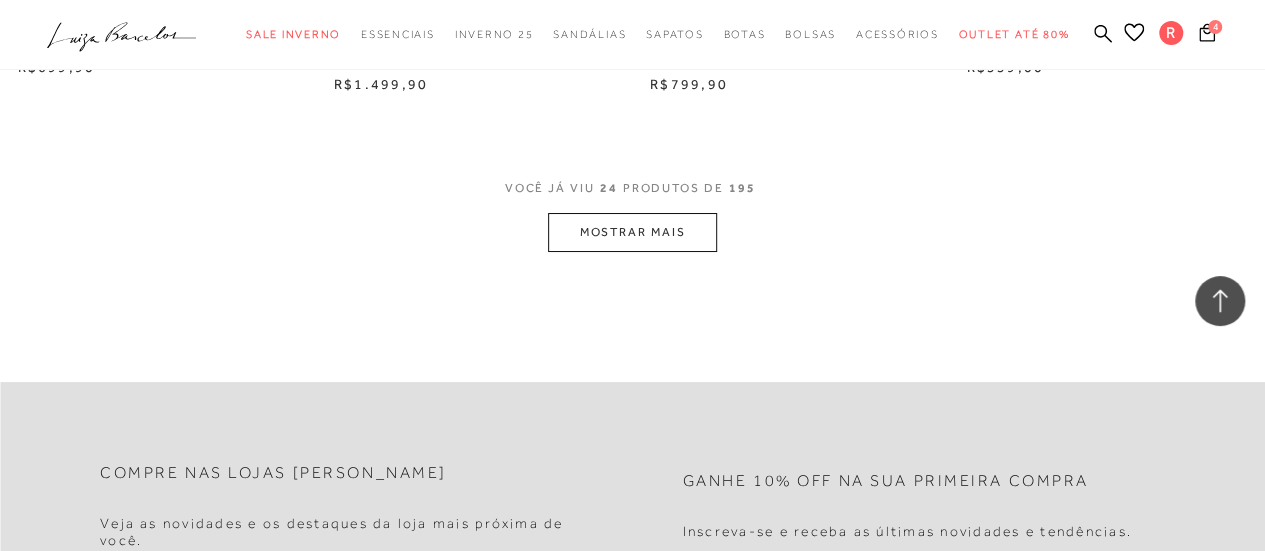 click on "MOSTRAR MAIS" at bounding box center [632, 232] 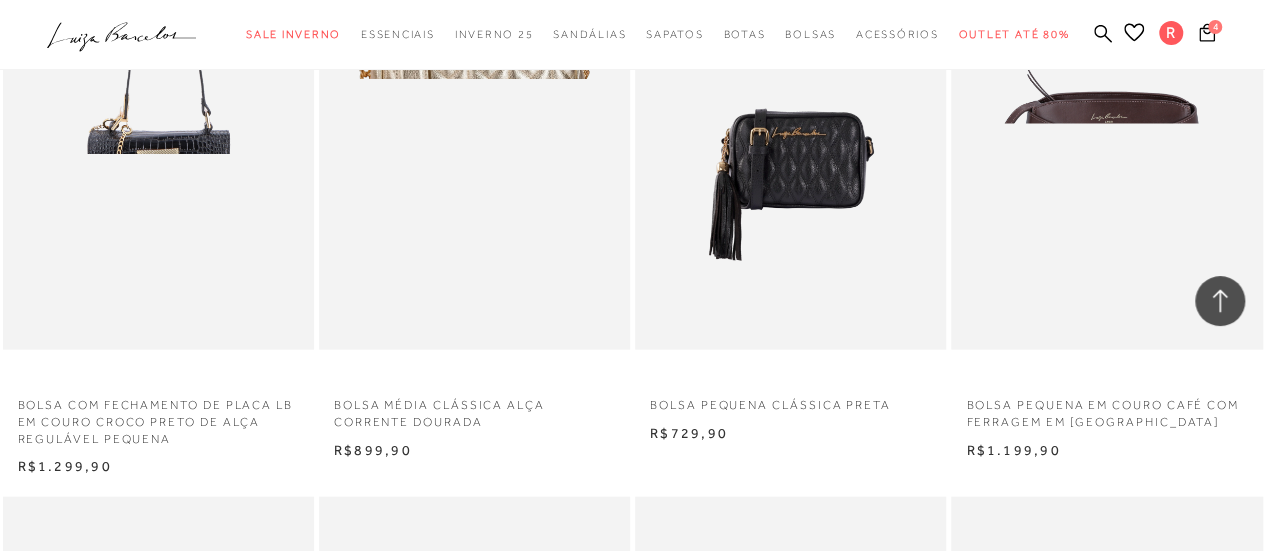 scroll, scrollTop: 5900, scrollLeft: 0, axis: vertical 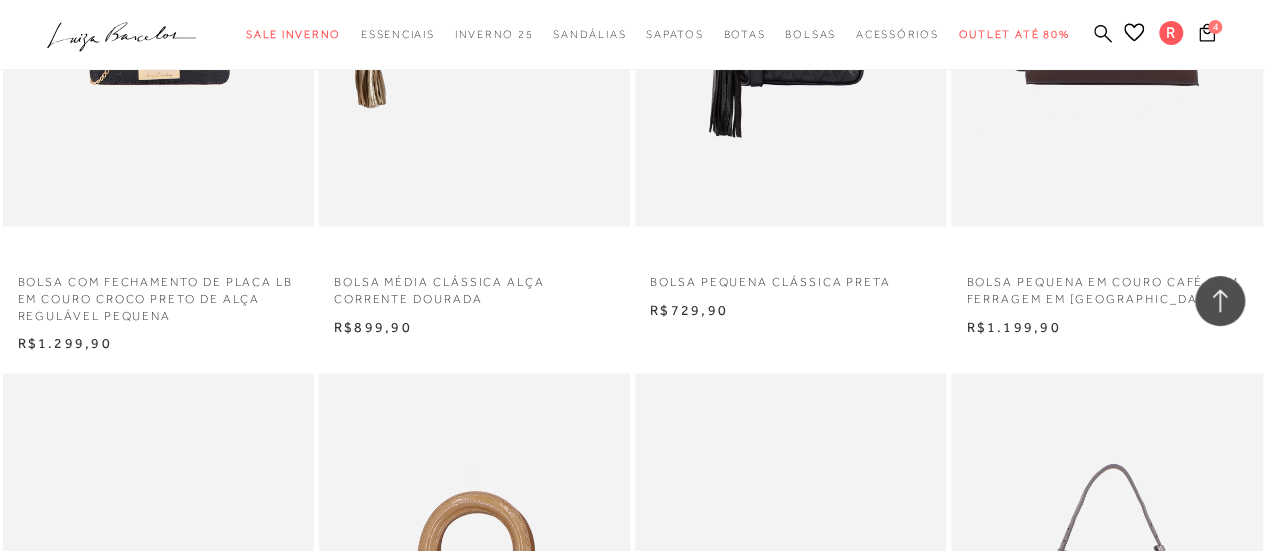 click 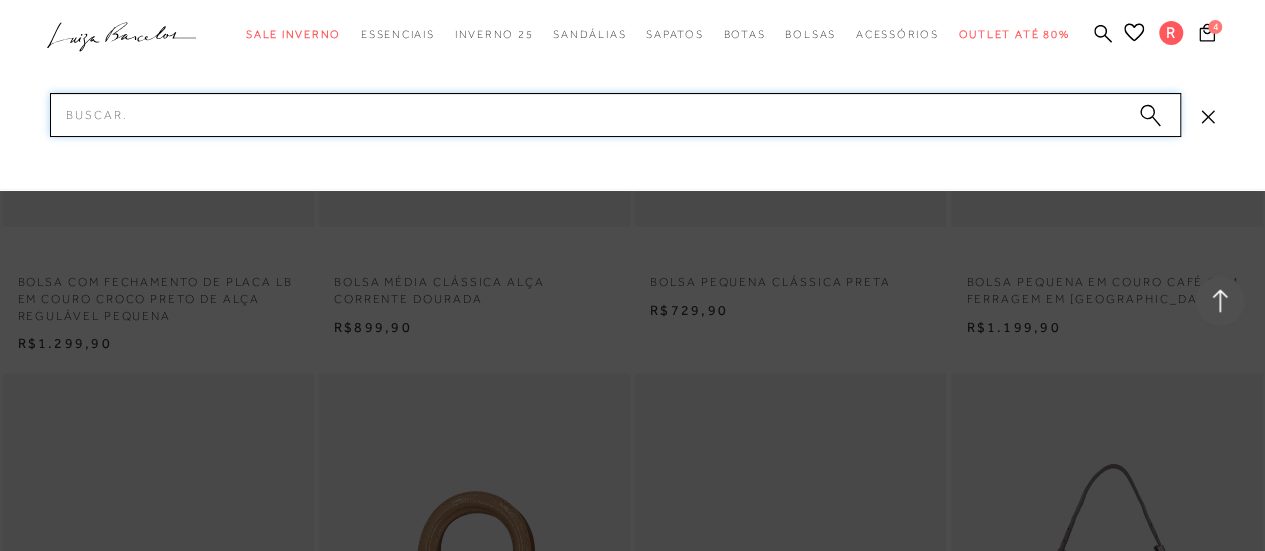 click on "Pesquisar" at bounding box center (615, 115) 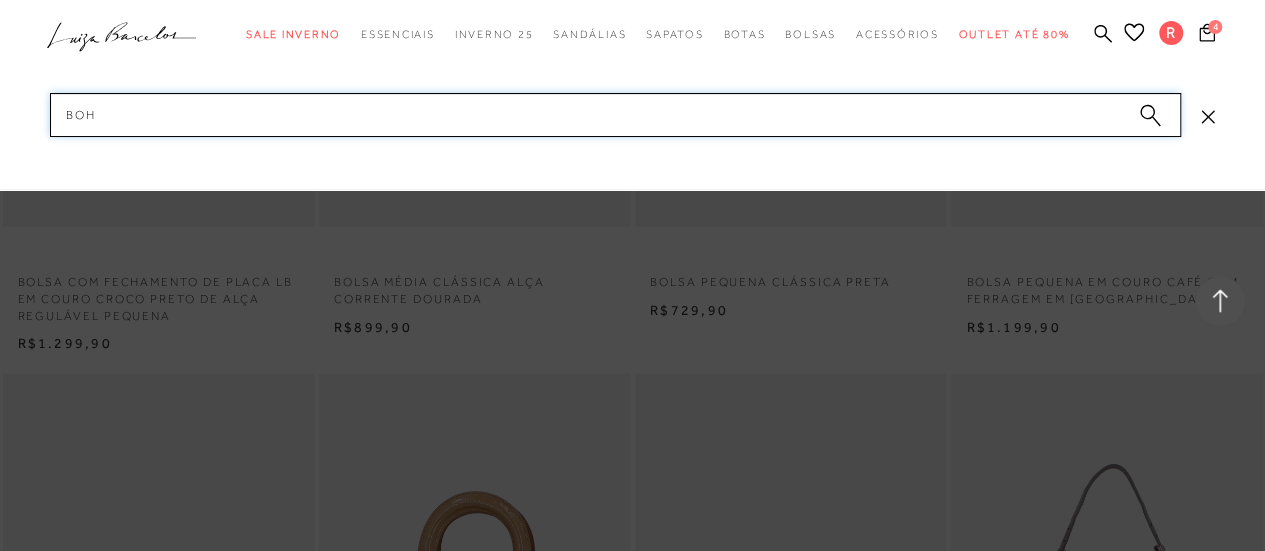 type on "boho" 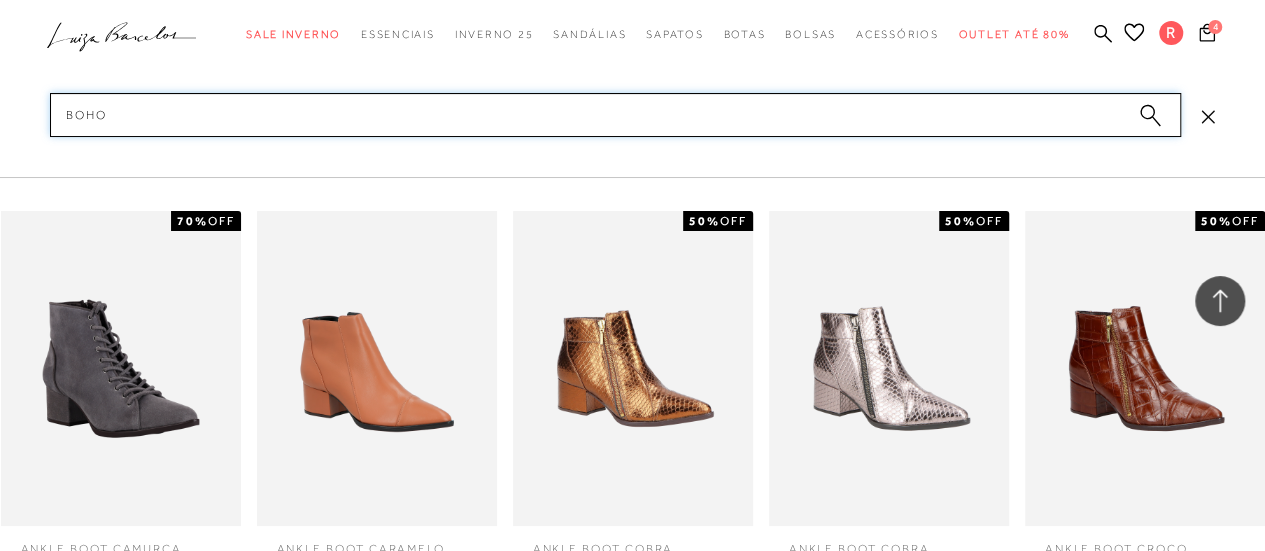 type 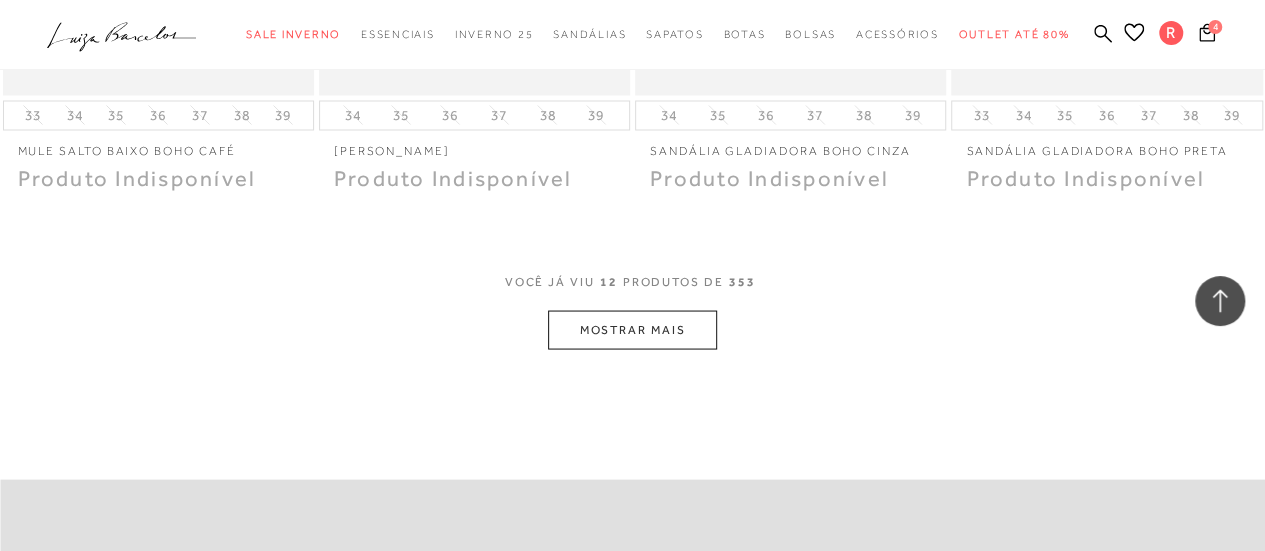scroll, scrollTop: 1800, scrollLeft: 0, axis: vertical 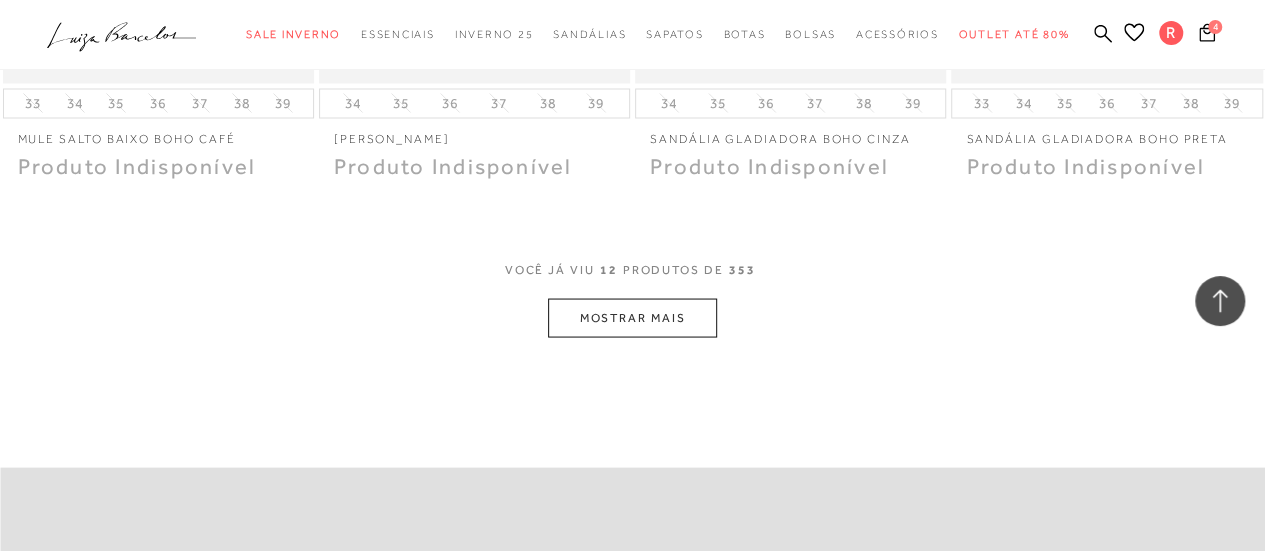 click on "MOSTRAR MAIS" at bounding box center (632, 317) 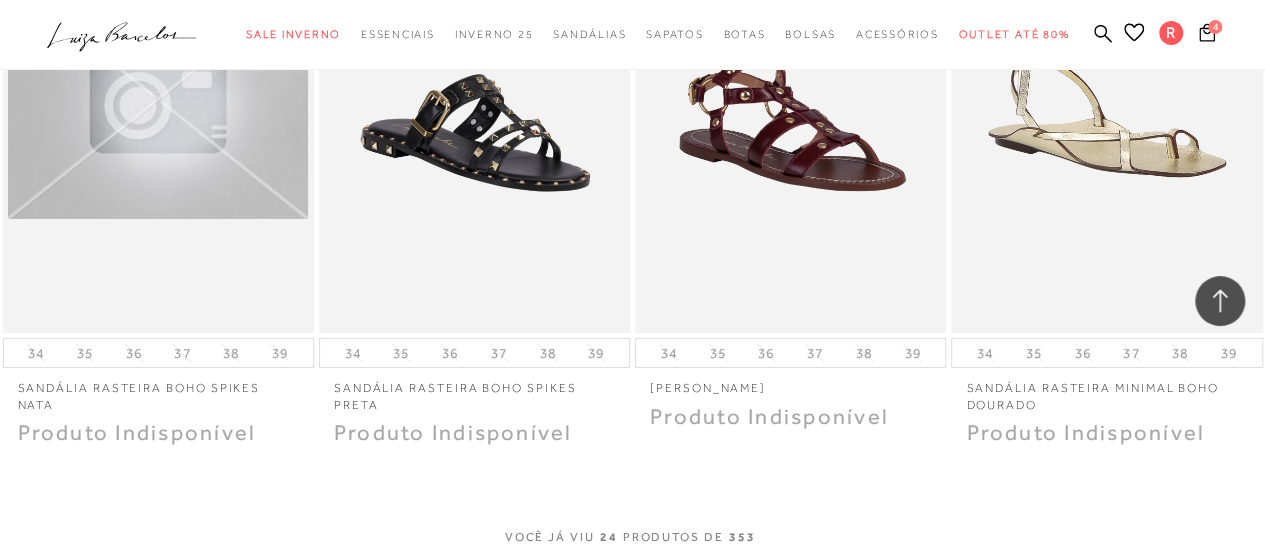 scroll, scrollTop: 3600, scrollLeft: 0, axis: vertical 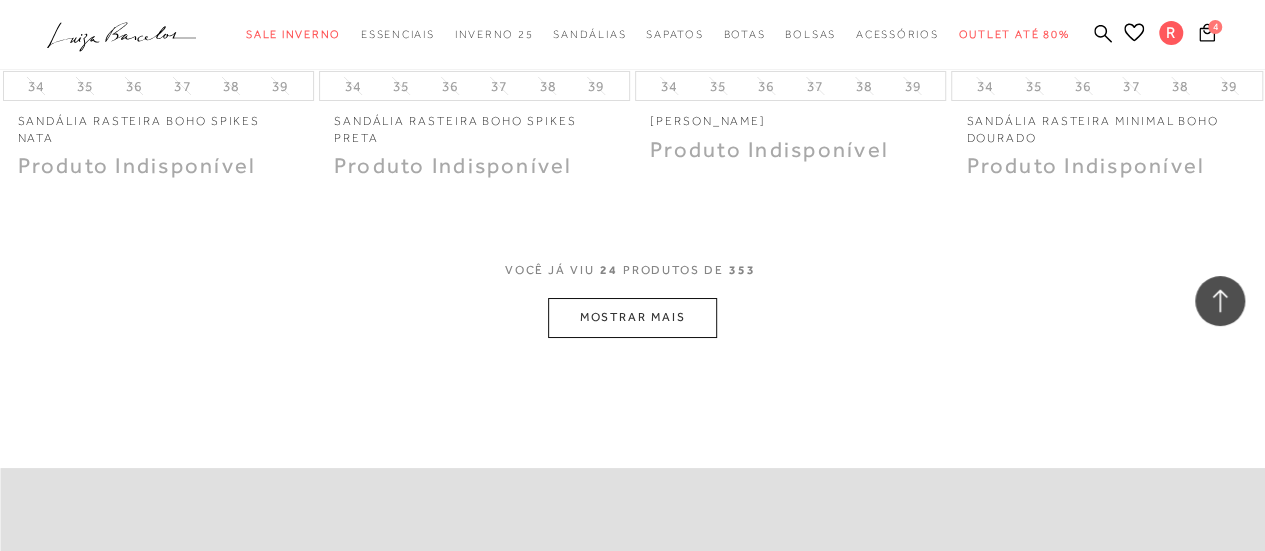 click on "MOSTRAR MAIS" at bounding box center (632, 317) 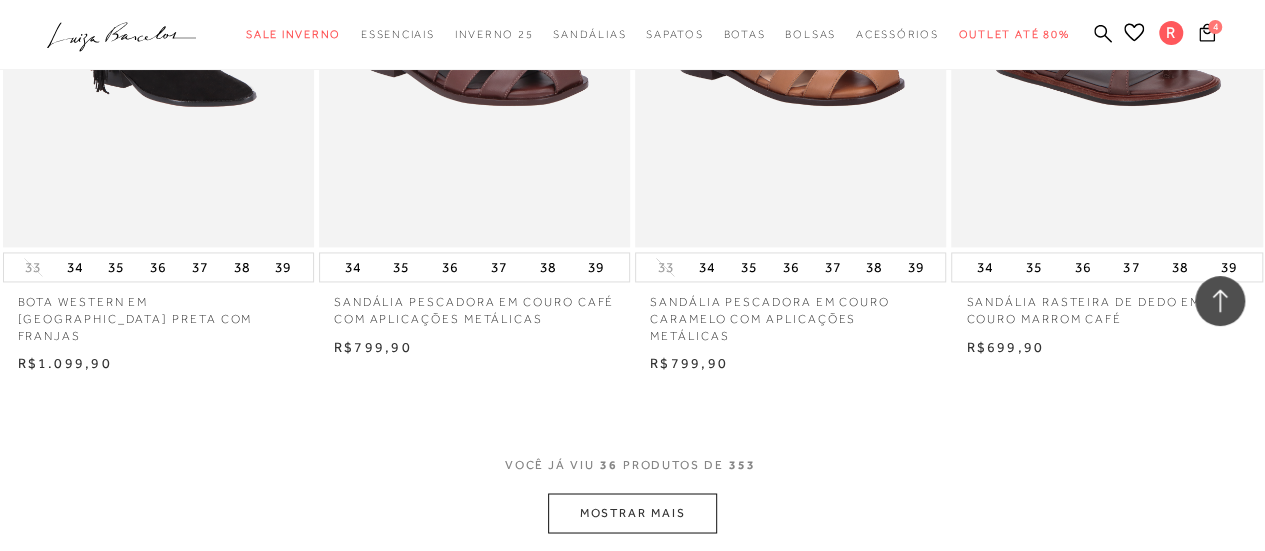 scroll, scrollTop: 5300, scrollLeft: 0, axis: vertical 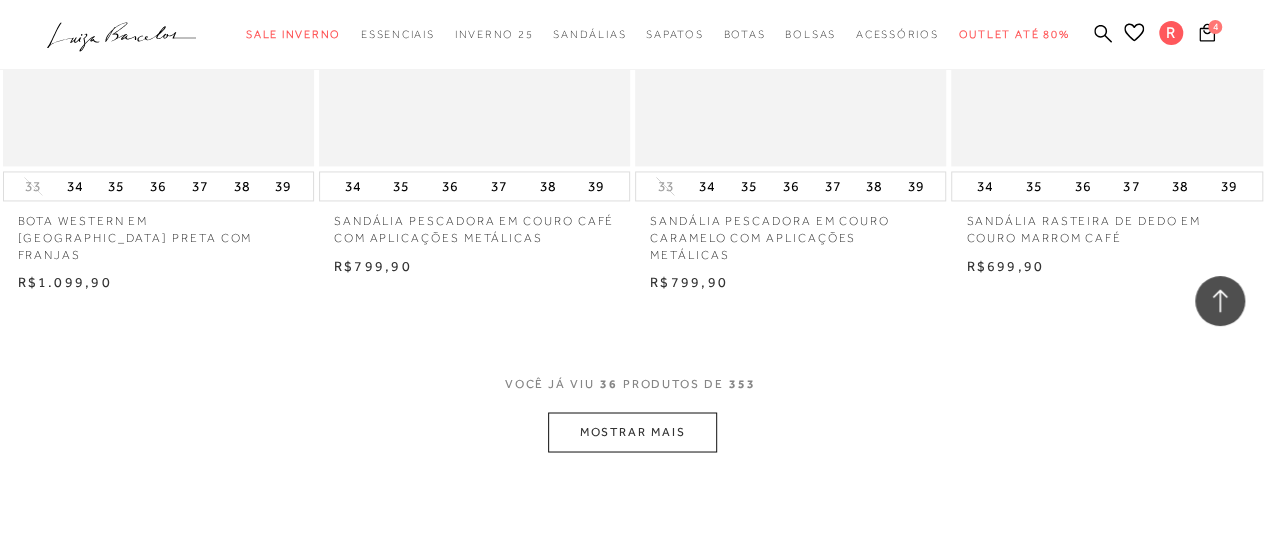 click on "MOSTRAR MAIS" at bounding box center [632, 431] 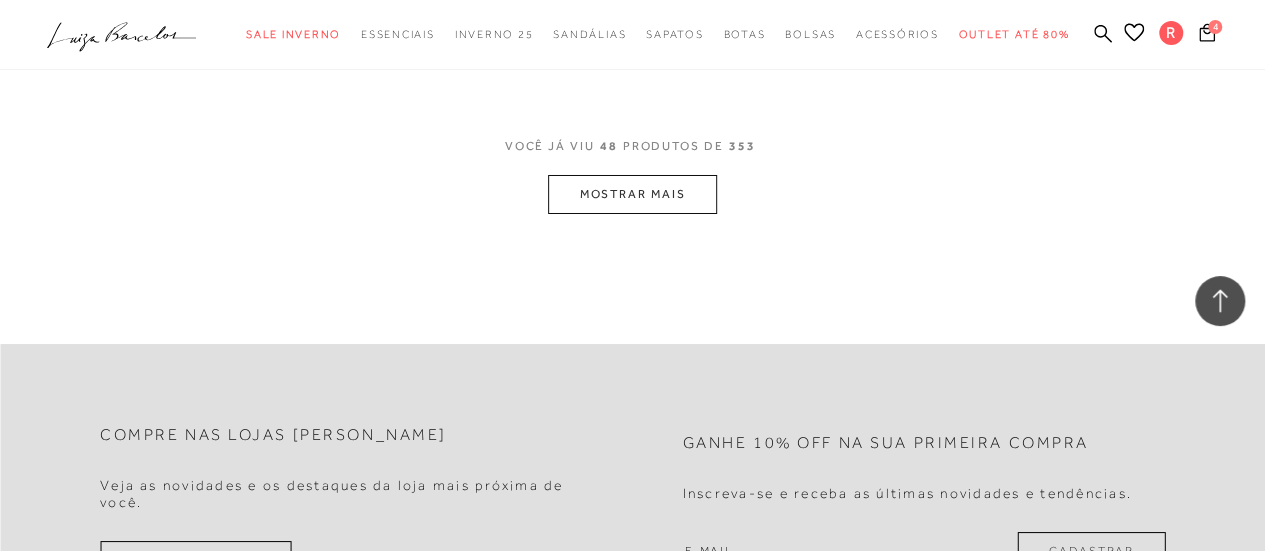 scroll, scrollTop: 7500, scrollLeft: 0, axis: vertical 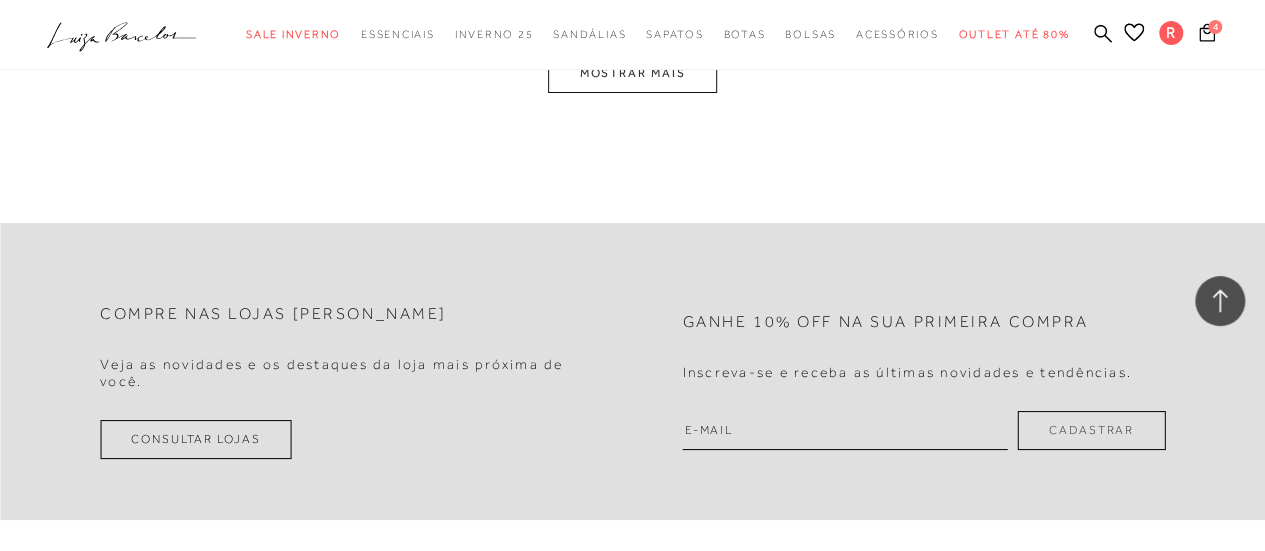 click on "MOSTRAR MAIS" at bounding box center (632, 73) 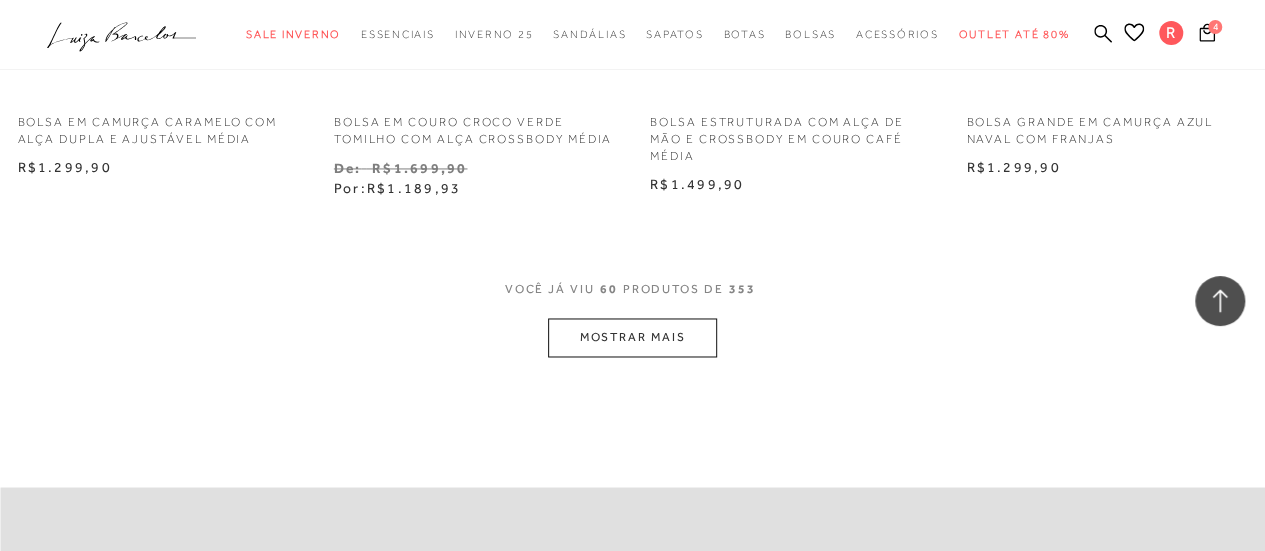 scroll, scrollTop: 9090, scrollLeft: 0, axis: vertical 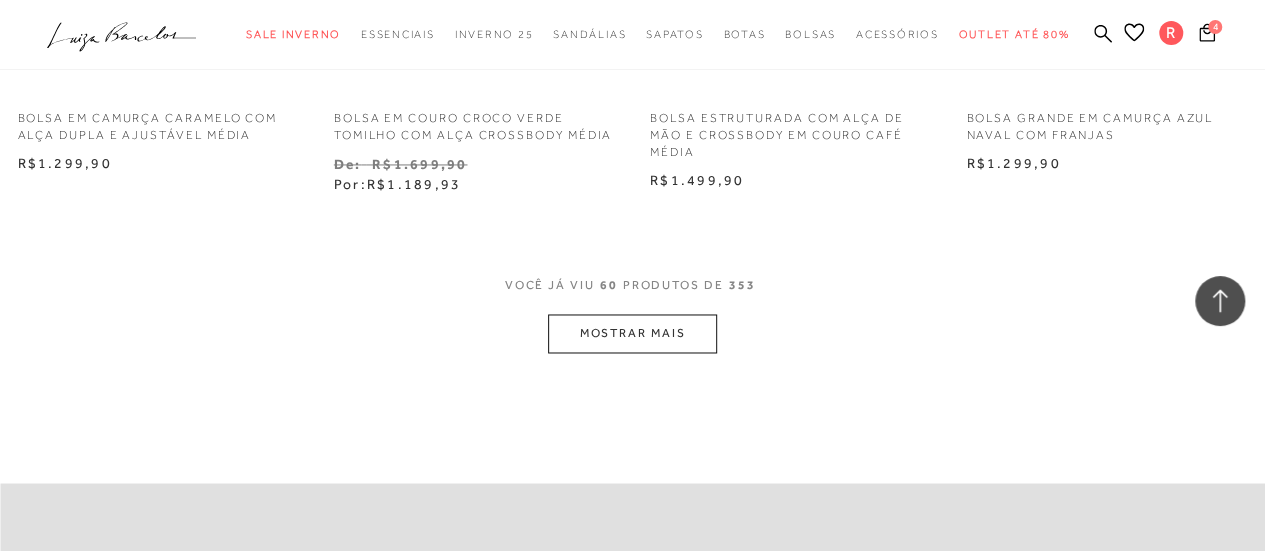 click on "MOSTRAR MAIS" at bounding box center (632, 333) 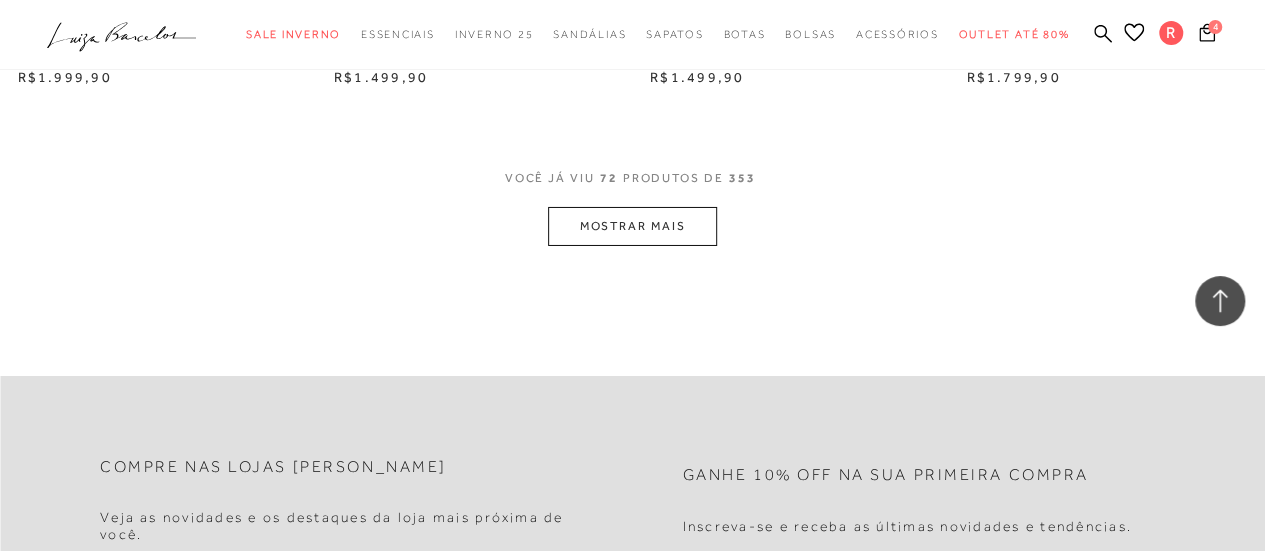 scroll, scrollTop: 10990, scrollLeft: 0, axis: vertical 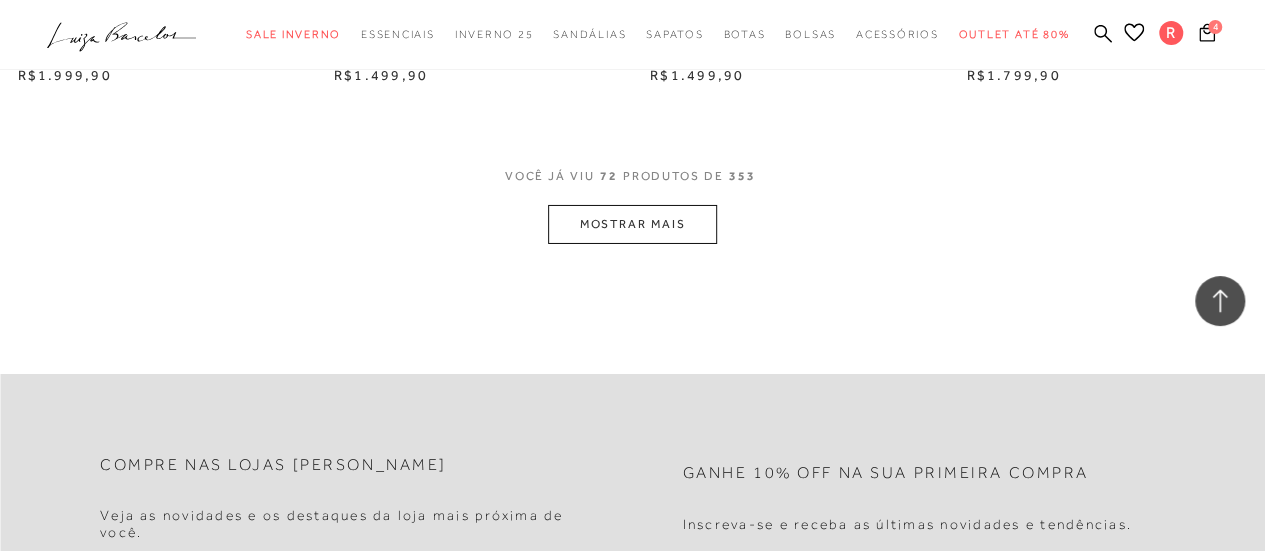 click on "MOSTRAR MAIS" at bounding box center (632, 224) 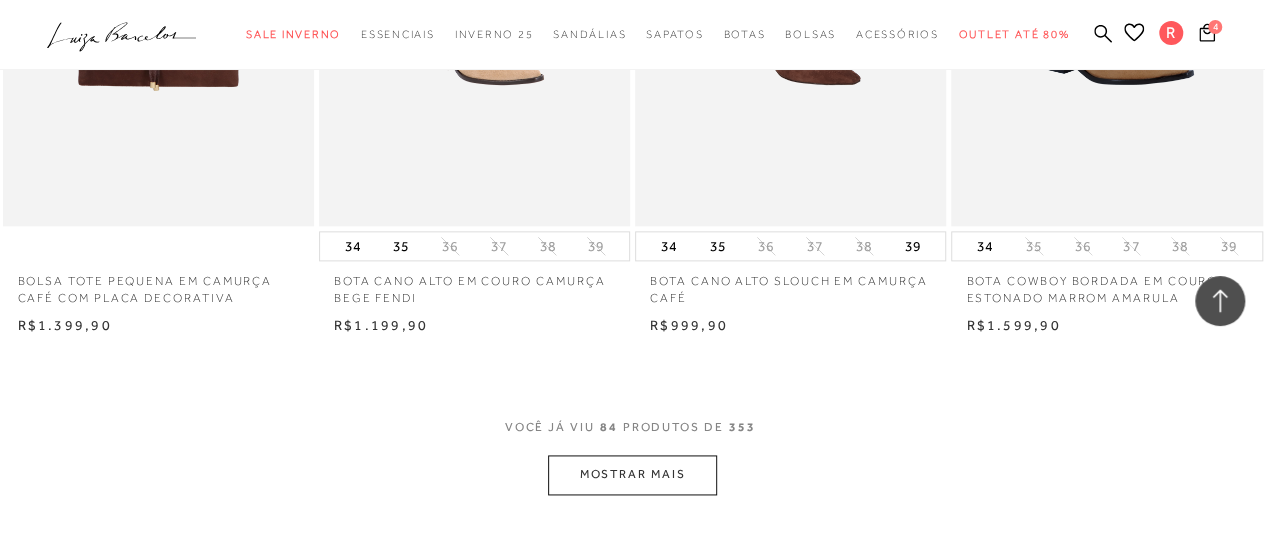scroll, scrollTop: 12690, scrollLeft: 0, axis: vertical 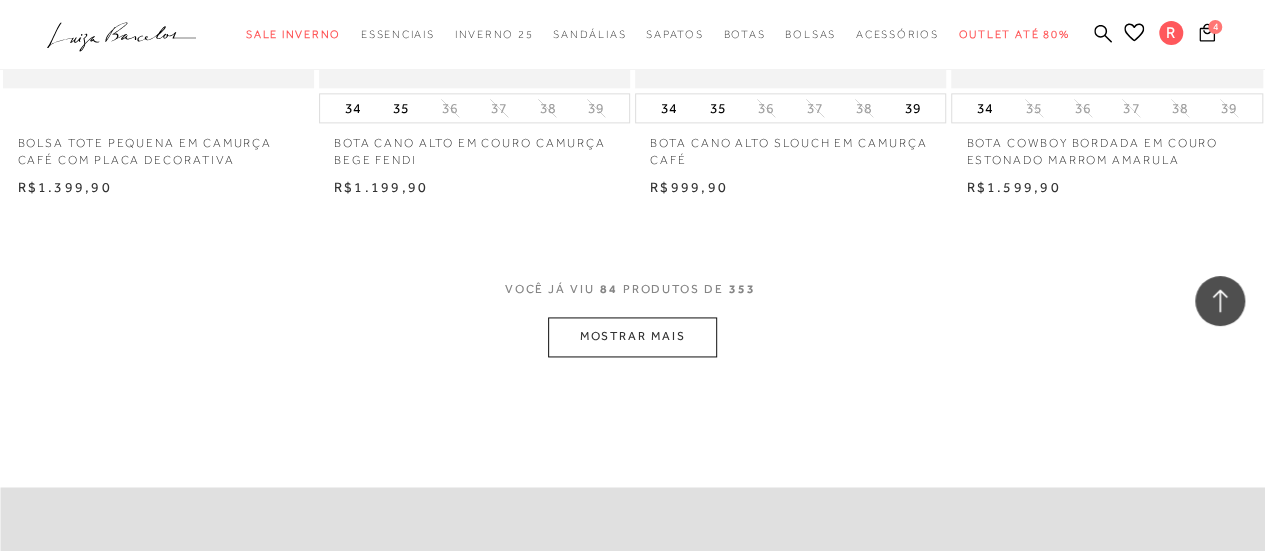 click on "MOSTRAR MAIS" at bounding box center [632, 336] 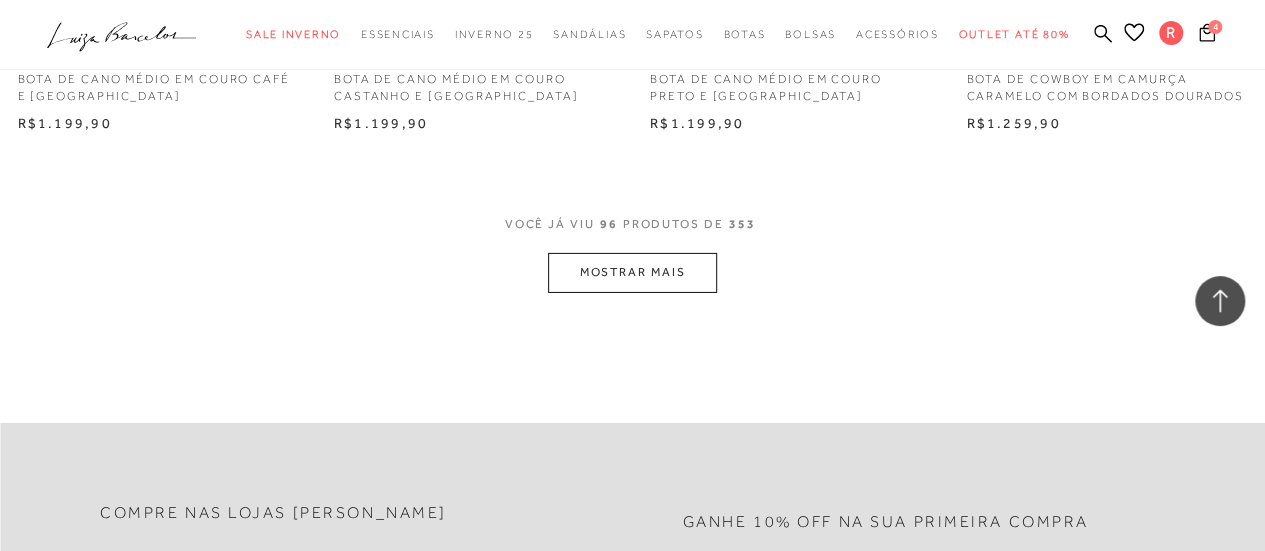 scroll, scrollTop: 14590, scrollLeft: 0, axis: vertical 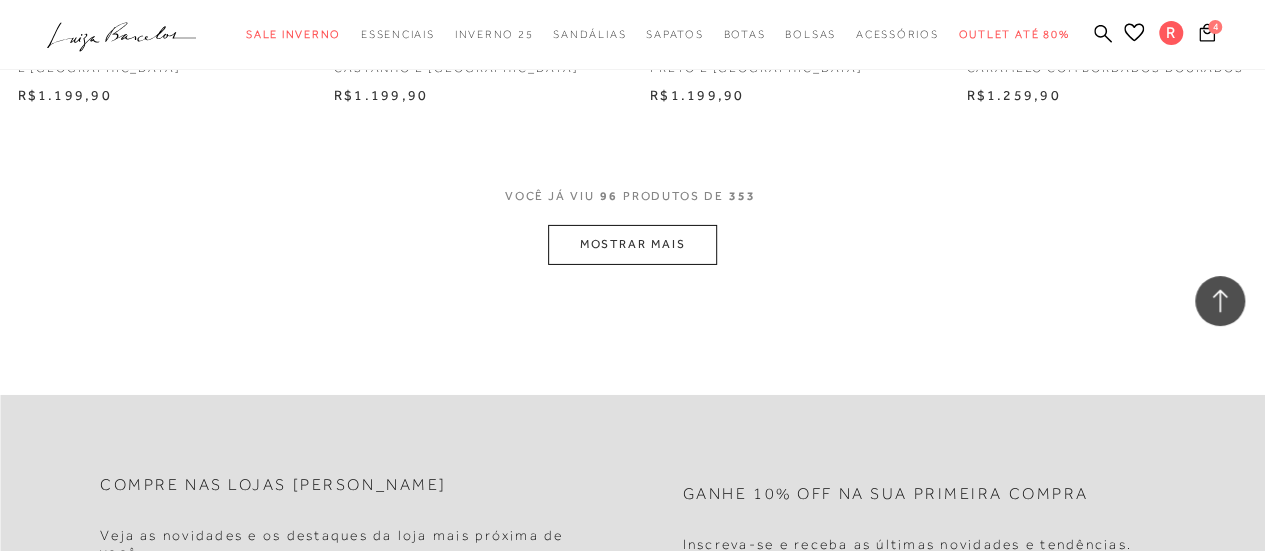 click on "MOSTRAR MAIS" at bounding box center (632, 244) 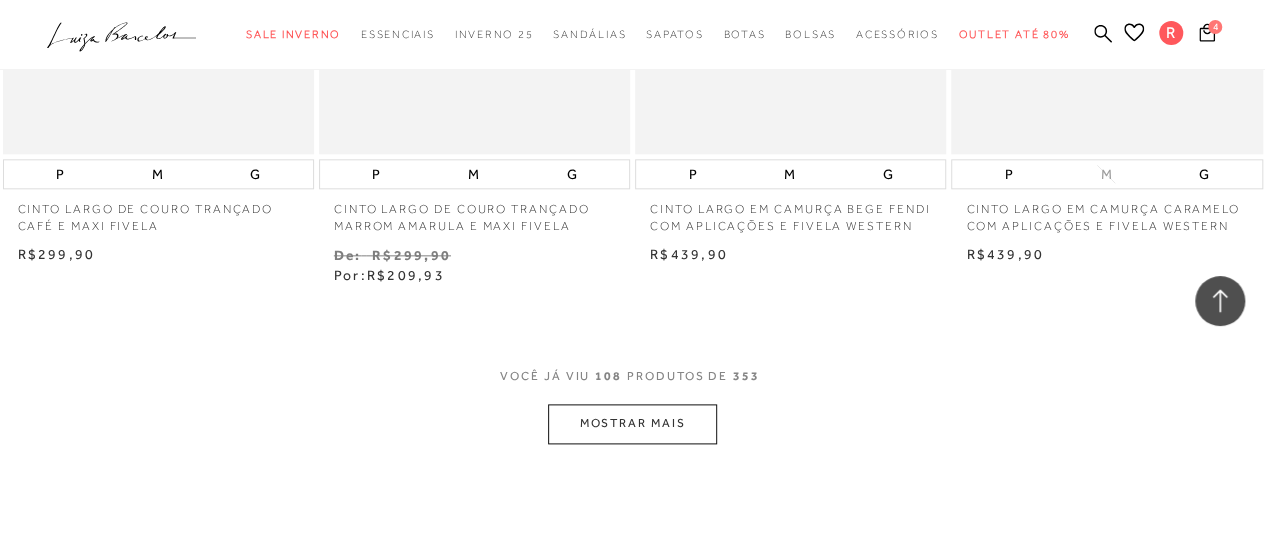 scroll, scrollTop: 16390, scrollLeft: 0, axis: vertical 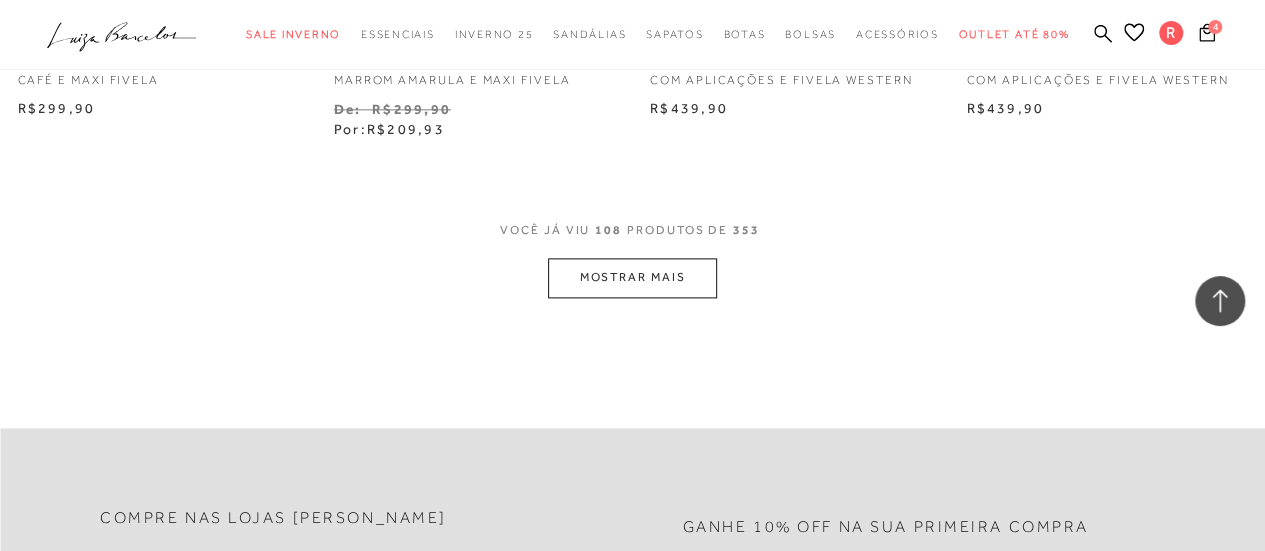 click on "MOSTRAR MAIS" at bounding box center [632, 277] 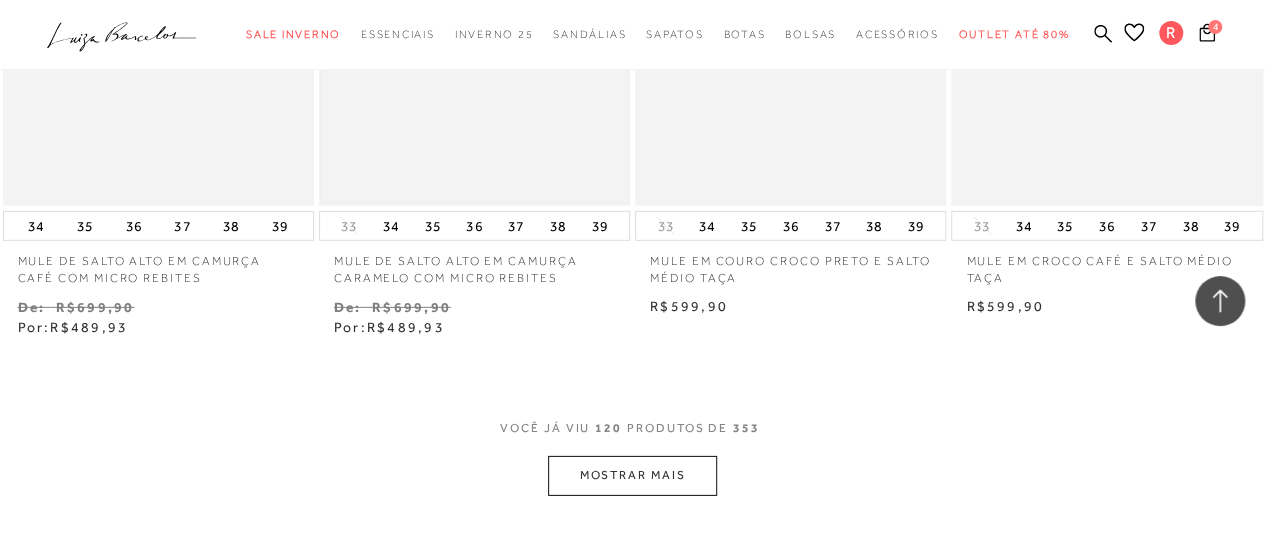 scroll, scrollTop: 18090, scrollLeft: 0, axis: vertical 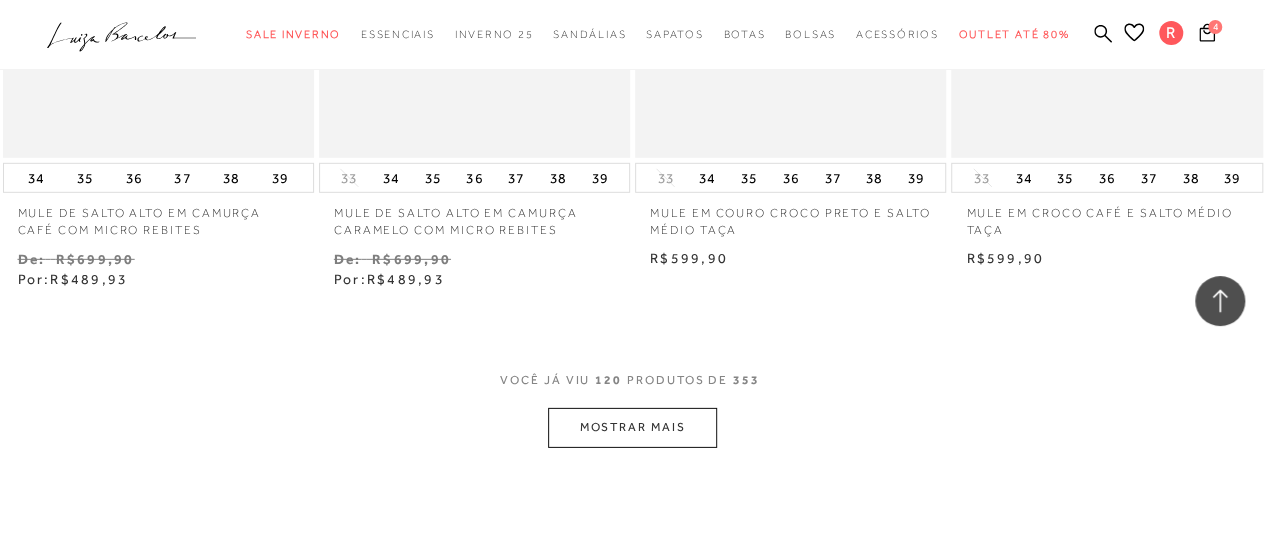 click on "MOSTRAR MAIS" at bounding box center (632, 427) 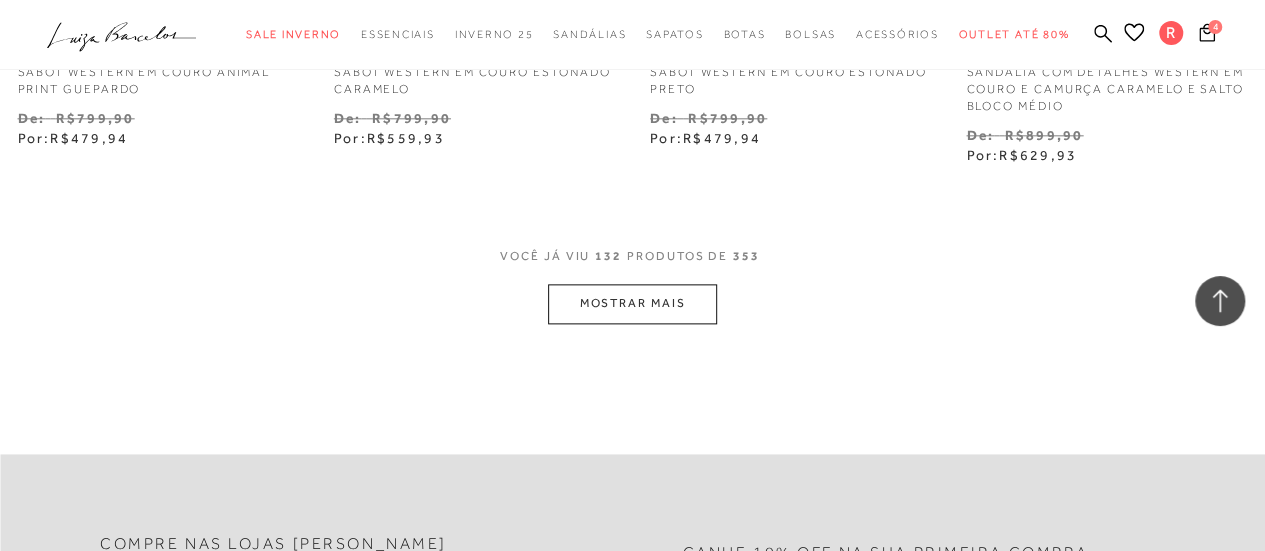 scroll, scrollTop: 20090, scrollLeft: 0, axis: vertical 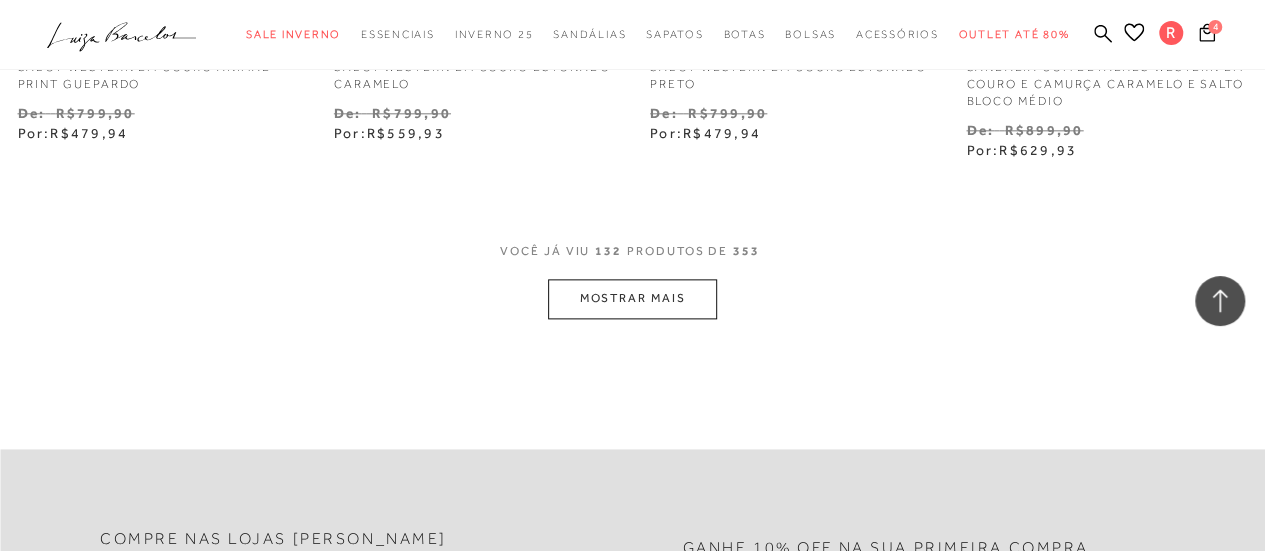 click on "MOSTRAR MAIS" at bounding box center (632, 298) 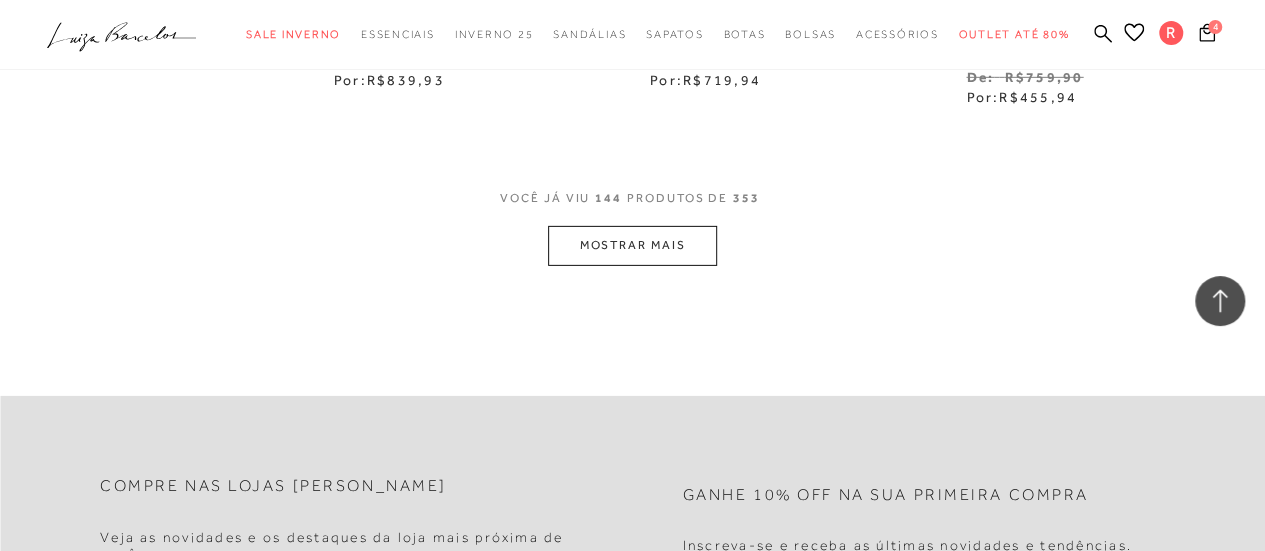 scroll, scrollTop: 22090, scrollLeft: 0, axis: vertical 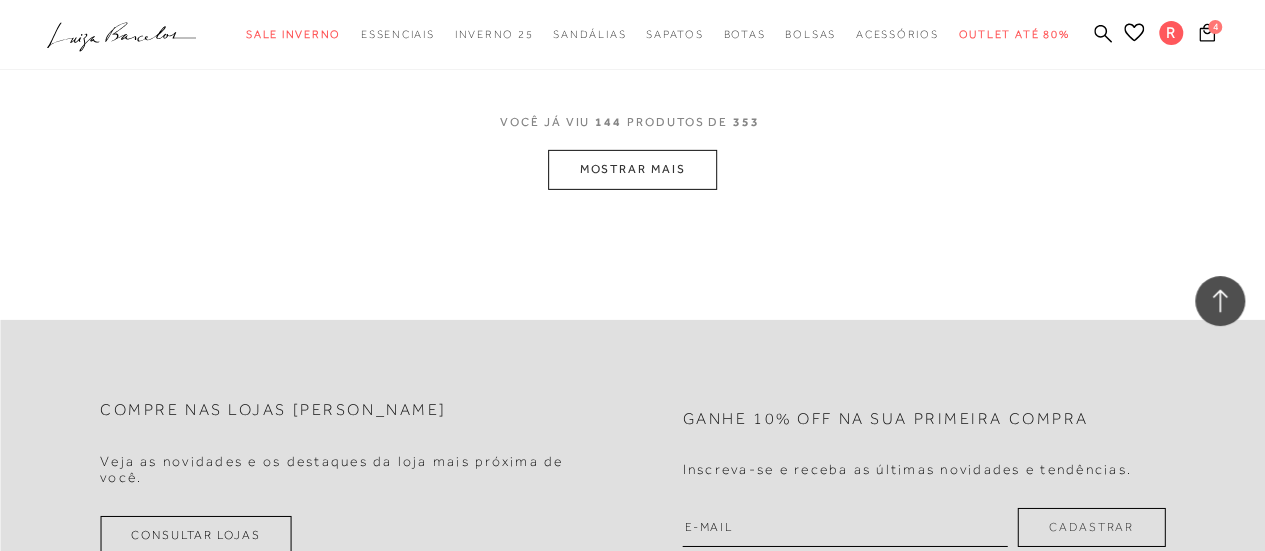 click on "MOSTRAR MAIS" at bounding box center [632, 169] 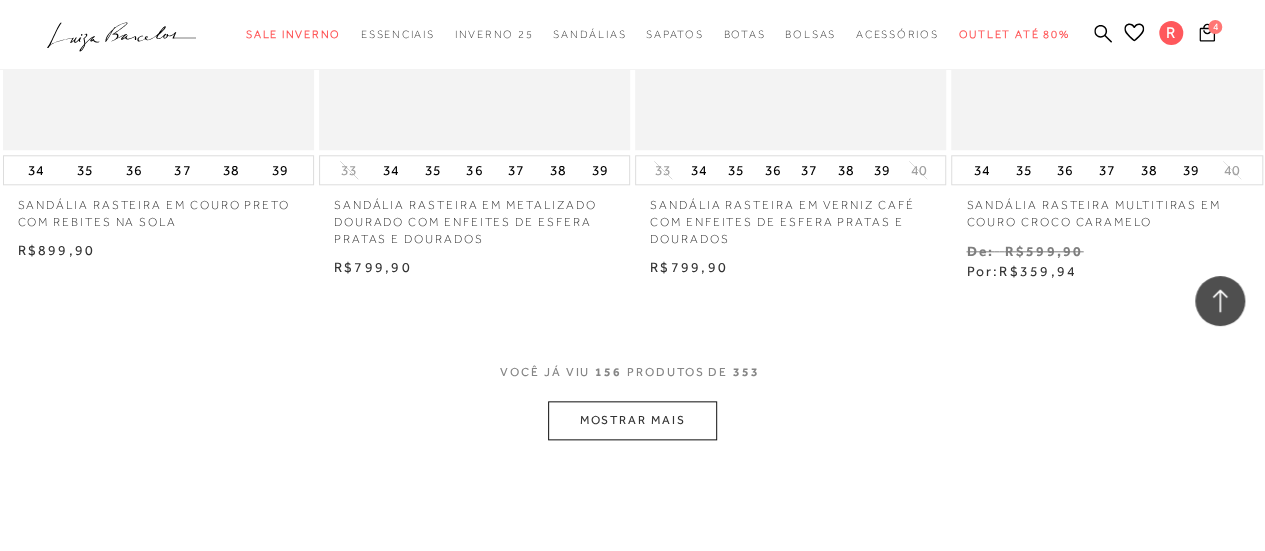 scroll, scrollTop: 23790, scrollLeft: 0, axis: vertical 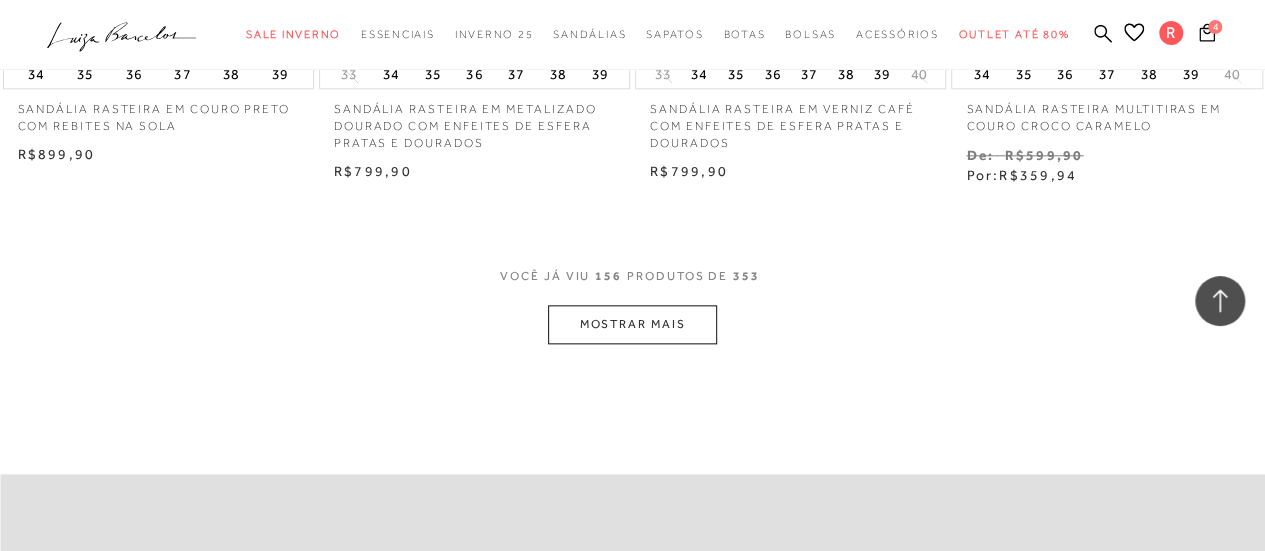 click on "MOSTRAR MAIS" at bounding box center (632, 324) 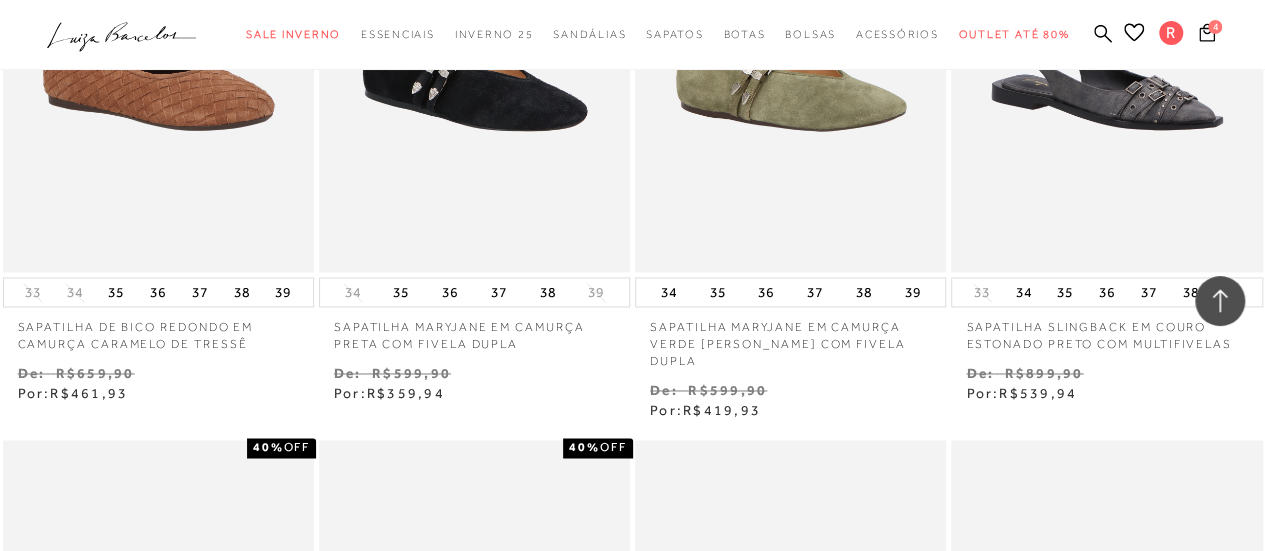 scroll, scrollTop: 24090, scrollLeft: 0, axis: vertical 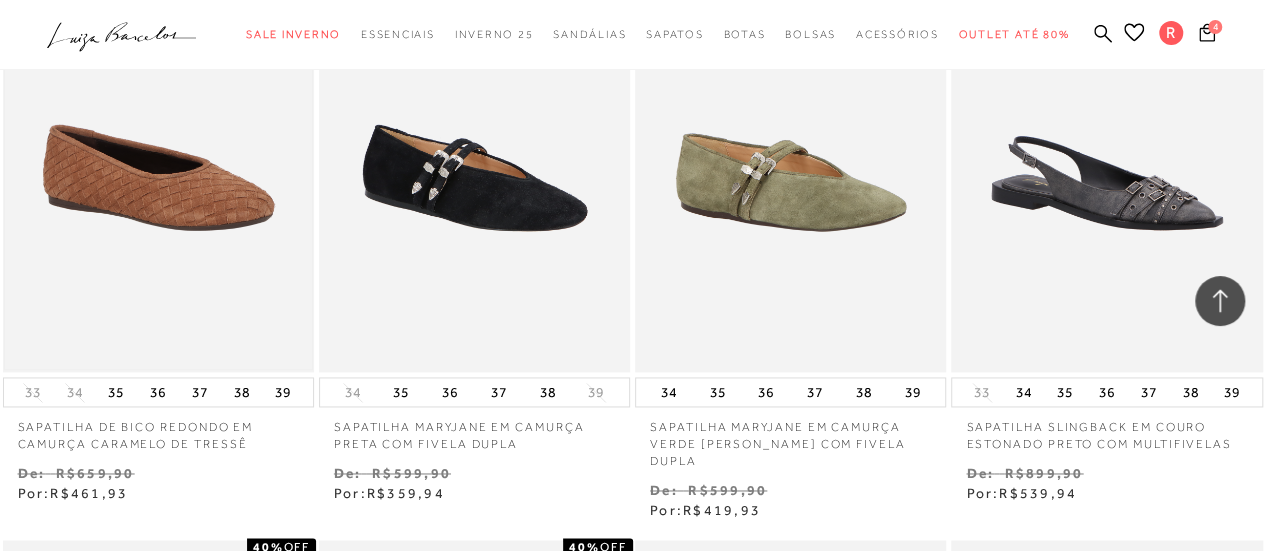 click at bounding box center [158, 138] 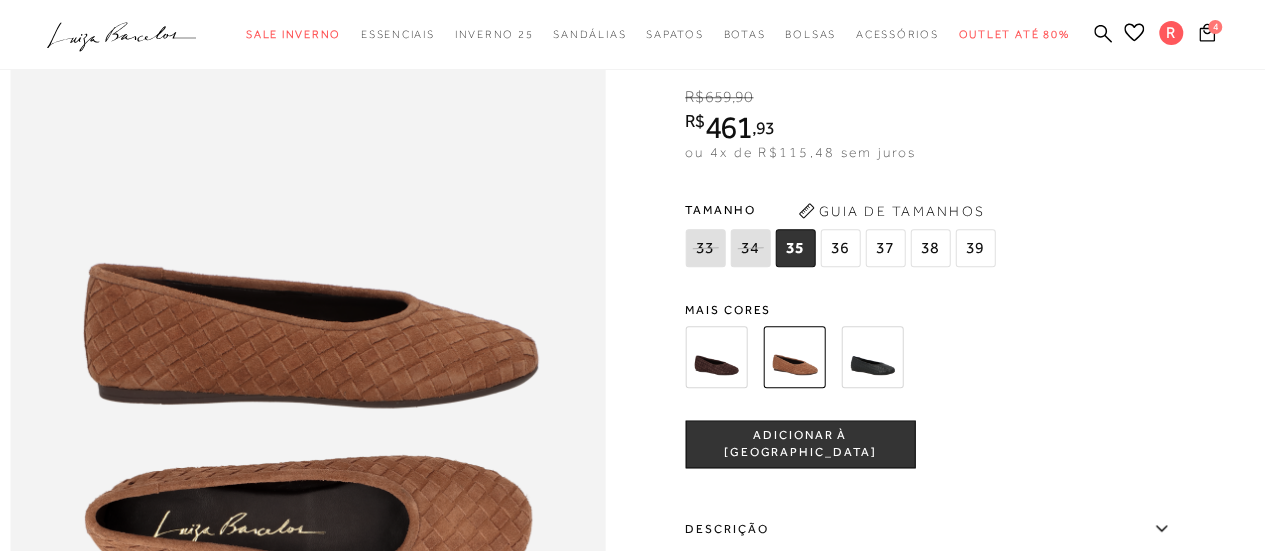 scroll, scrollTop: 1000, scrollLeft: 0, axis: vertical 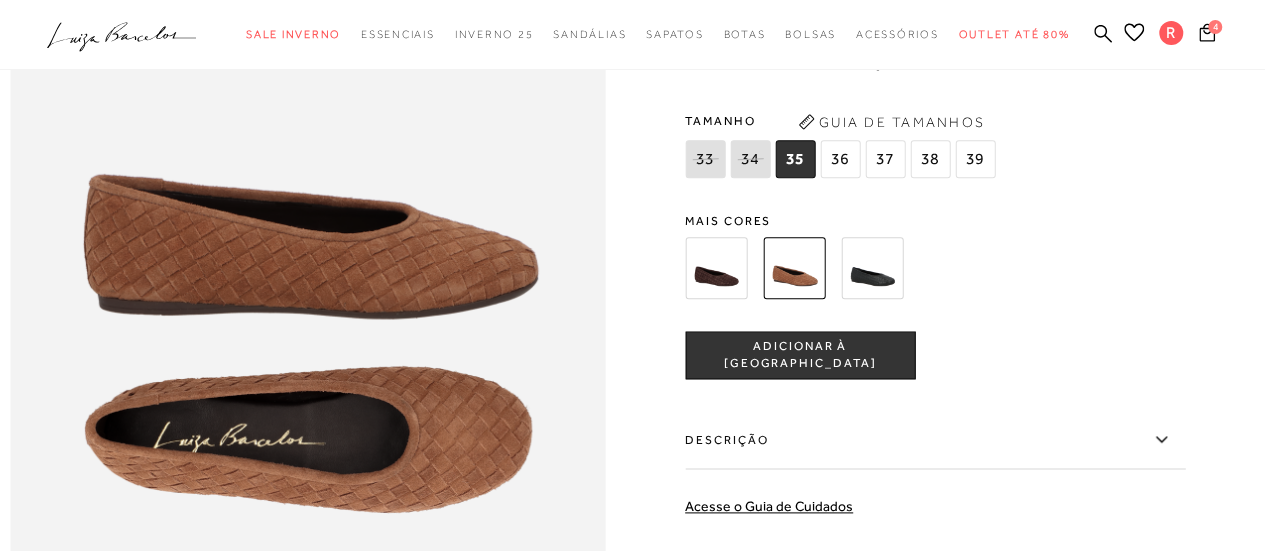 click at bounding box center [872, 268] 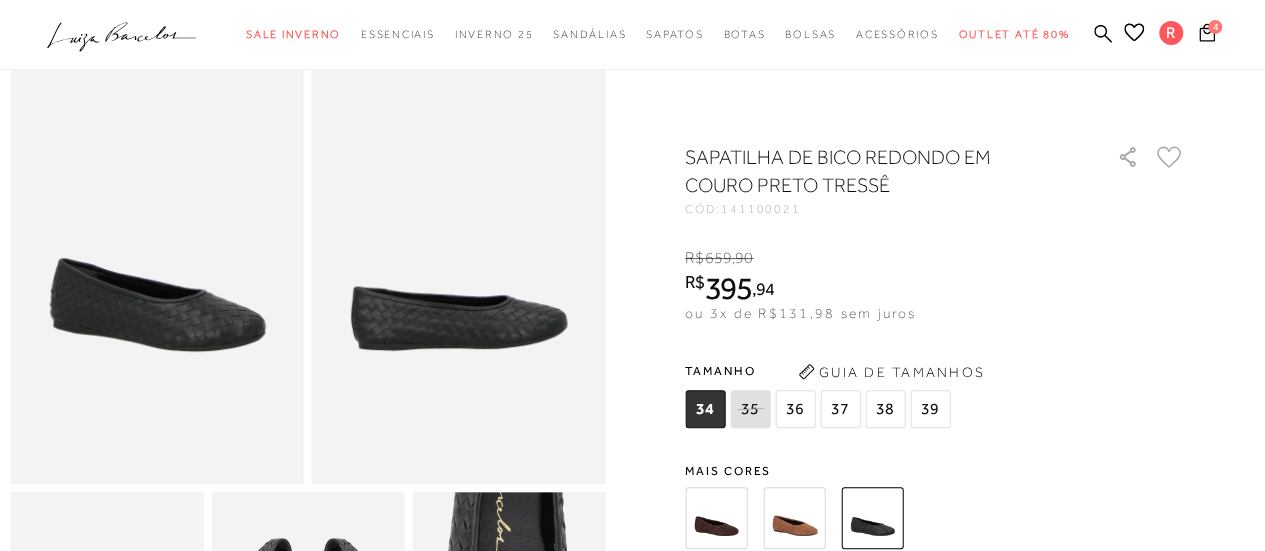 scroll, scrollTop: 100, scrollLeft: 0, axis: vertical 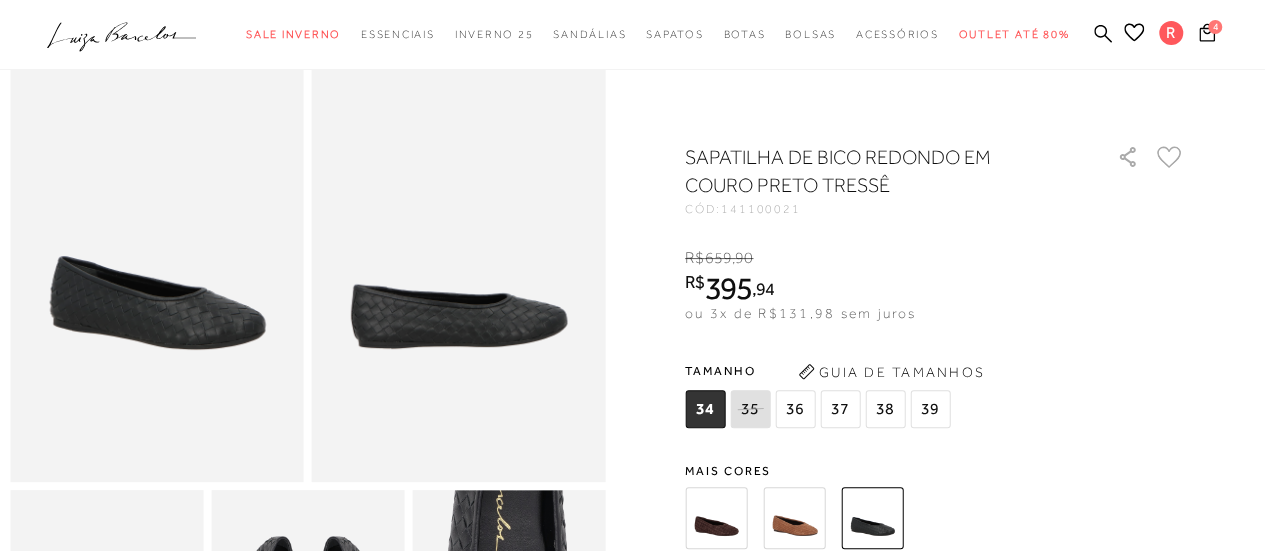 click at bounding box center [716, 518] 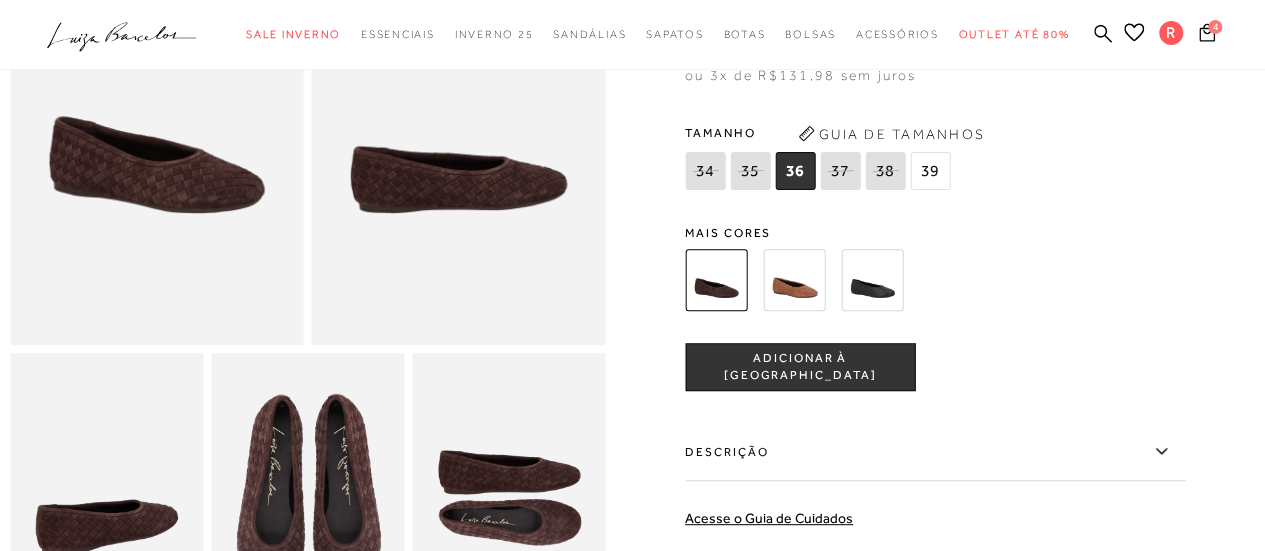 scroll, scrollTop: 200, scrollLeft: 0, axis: vertical 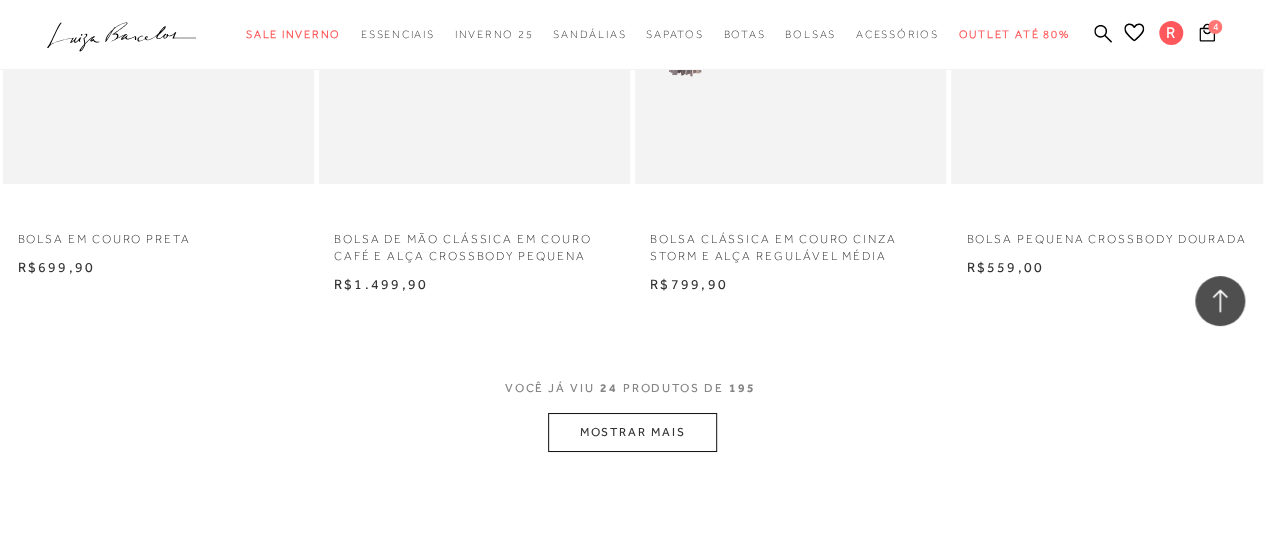 click on "MOSTRAR MAIS" at bounding box center (632, 432) 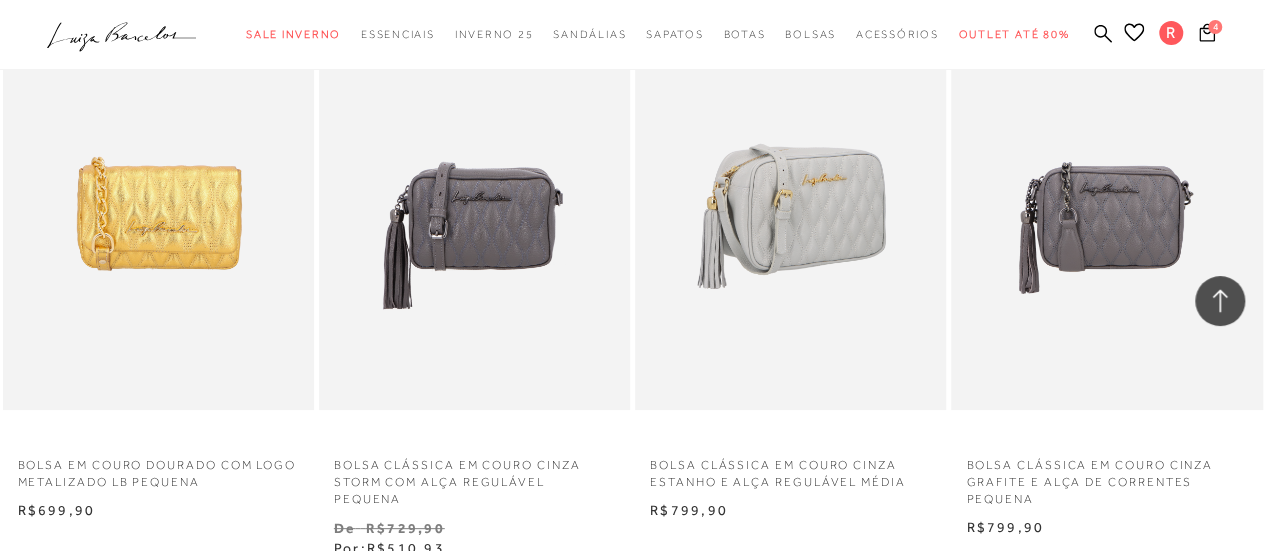 scroll, scrollTop: 3900, scrollLeft: 0, axis: vertical 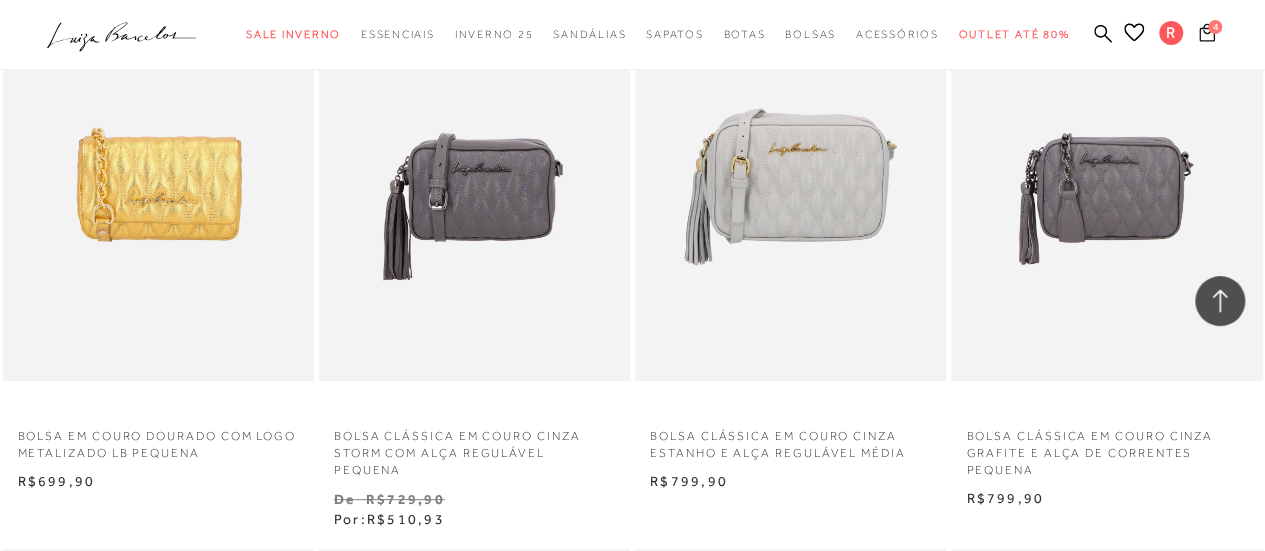 click 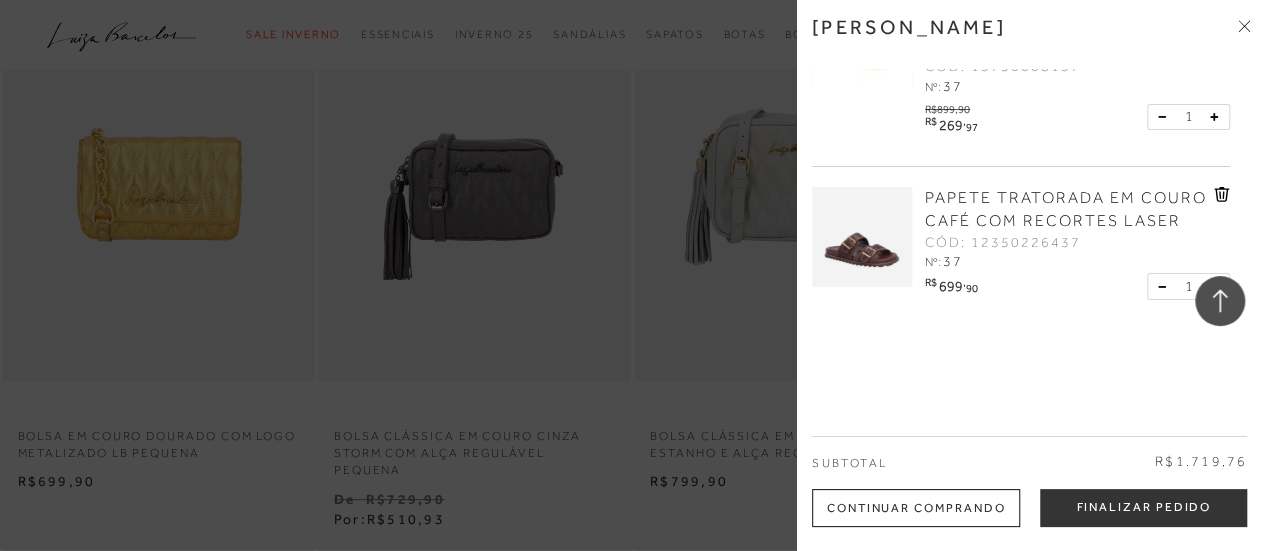 scroll, scrollTop: 482, scrollLeft: 0, axis: vertical 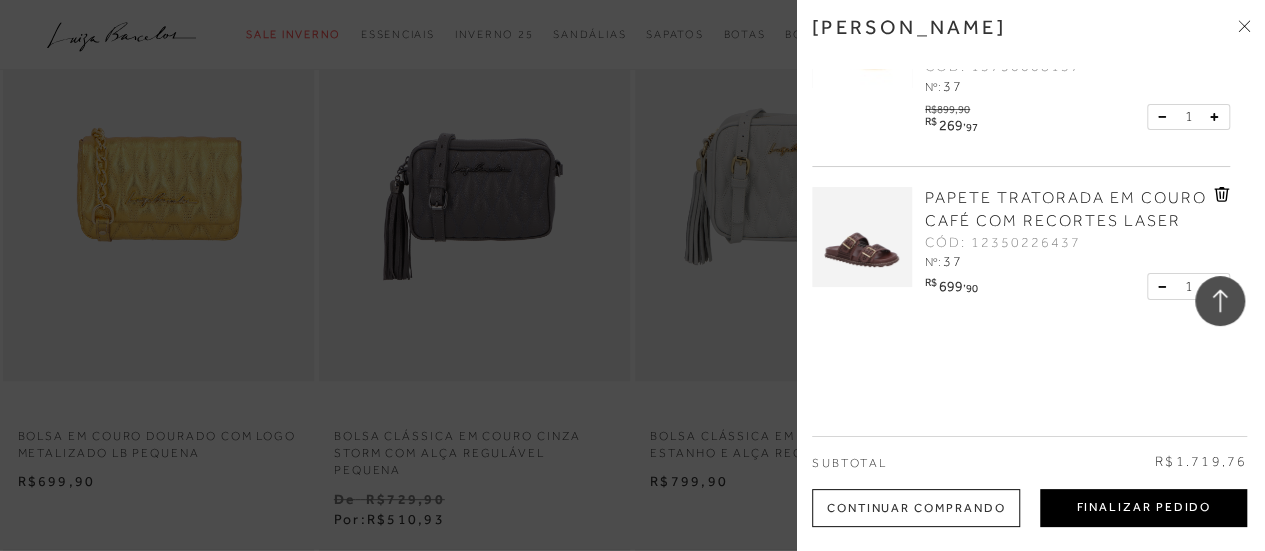 click on "Finalizar Pedido" at bounding box center [1143, 508] 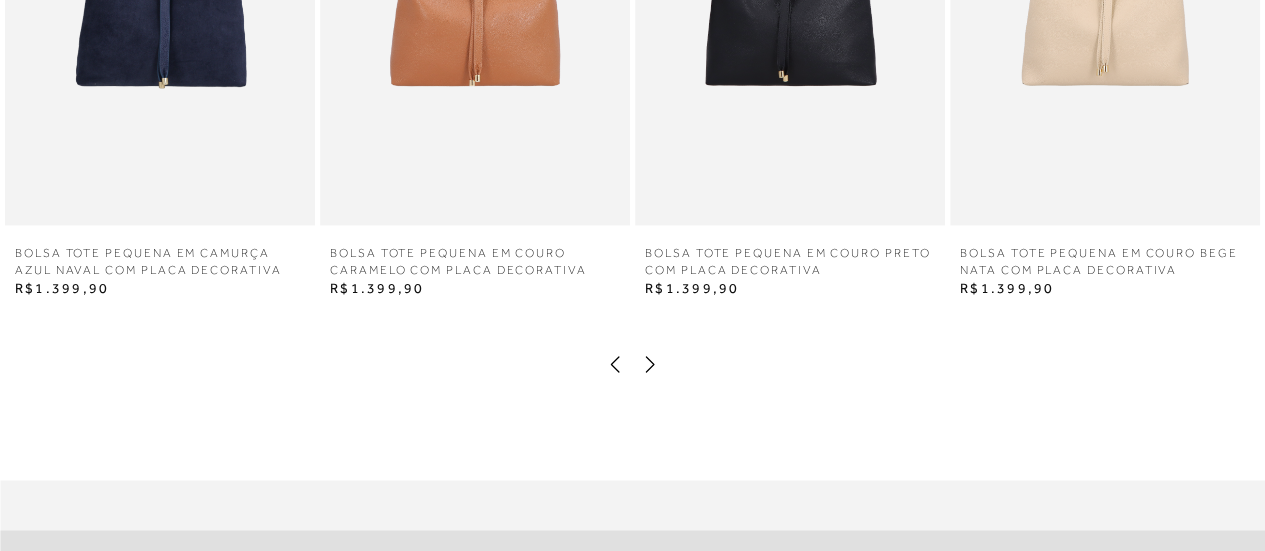 scroll, scrollTop: 1600, scrollLeft: 0, axis: vertical 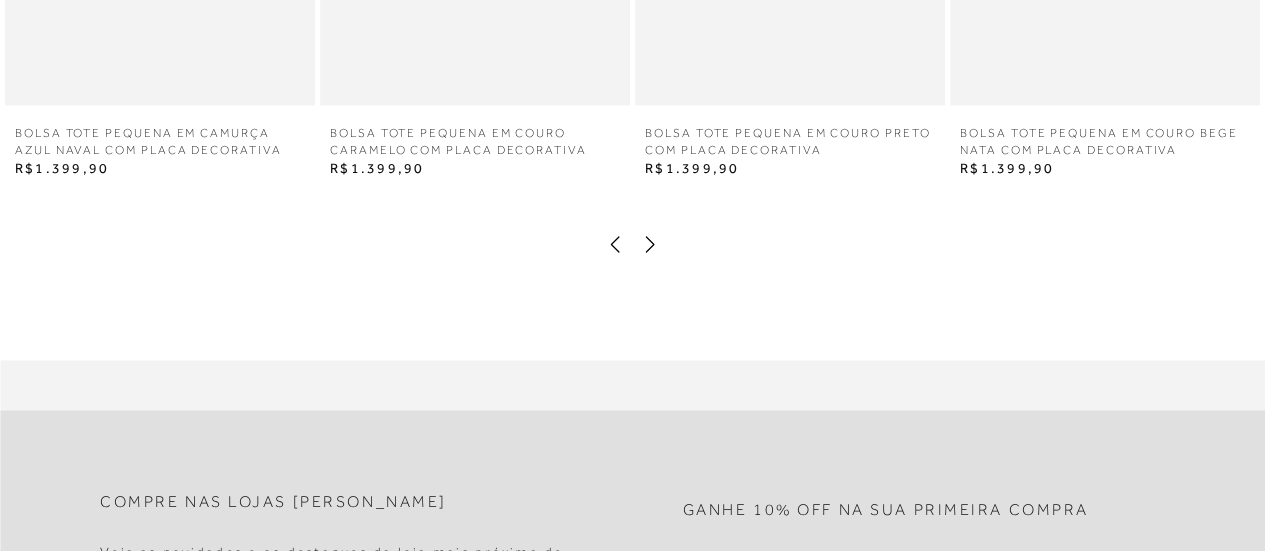 click 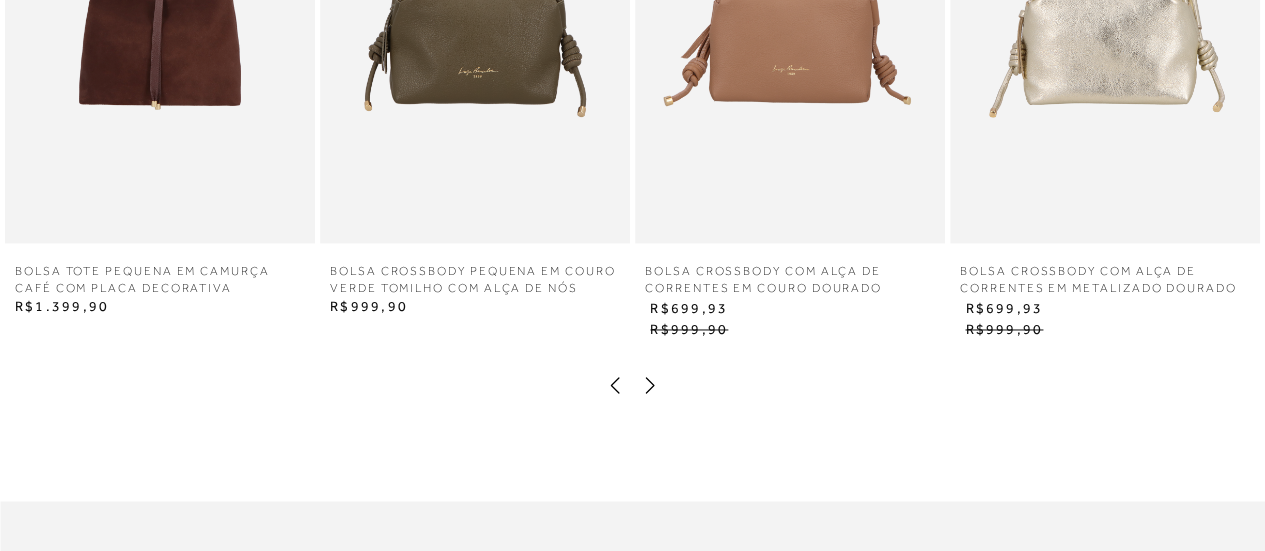 scroll, scrollTop: 1500, scrollLeft: 0, axis: vertical 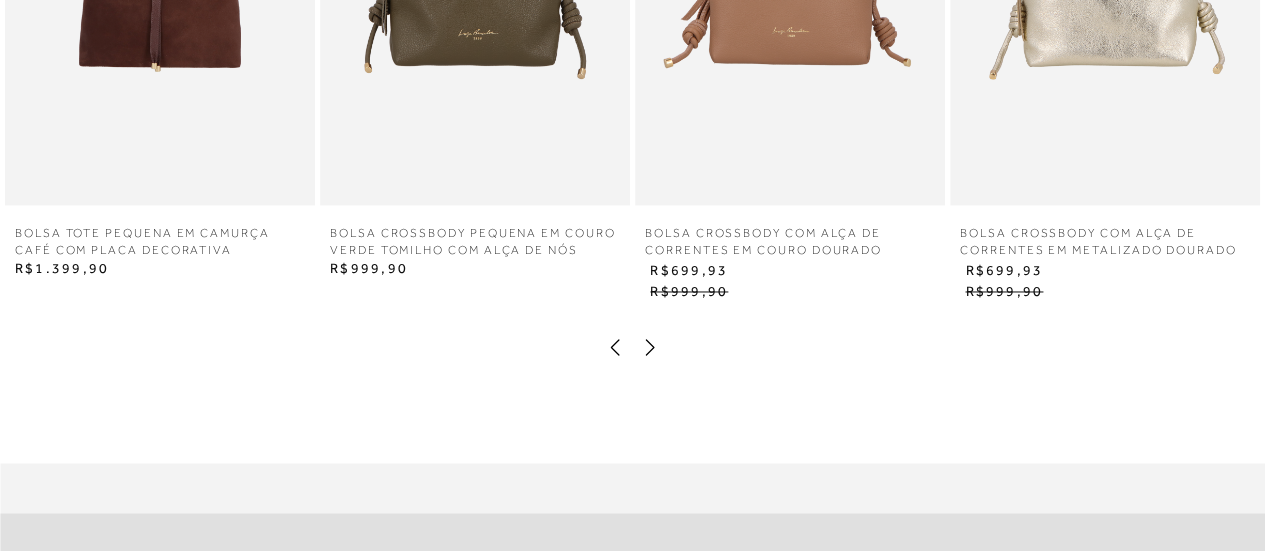 click 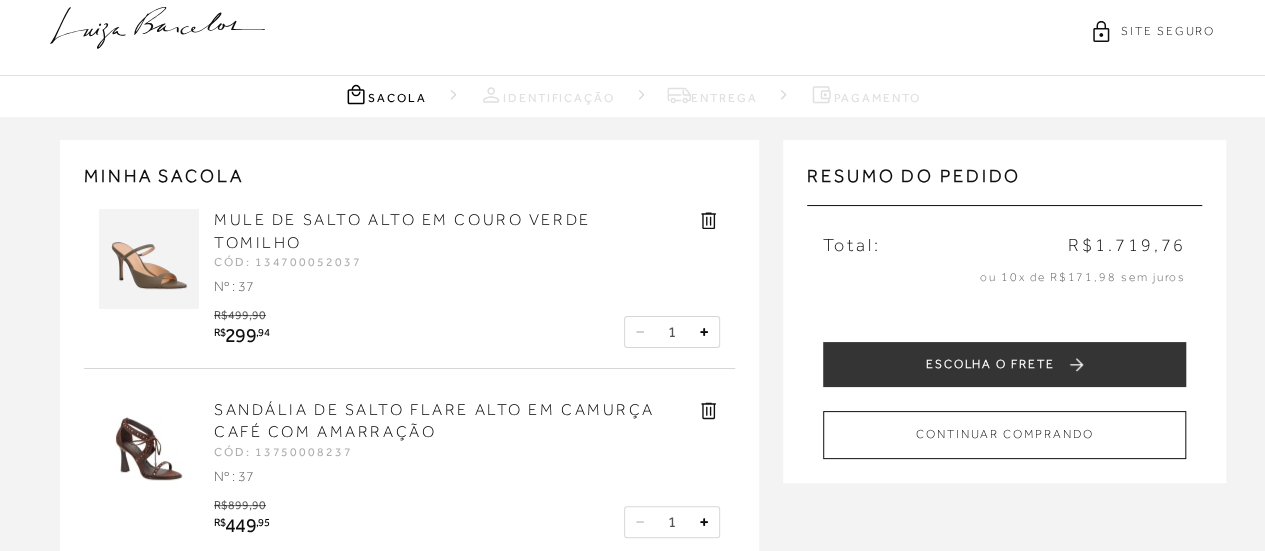 scroll, scrollTop: 0, scrollLeft: 0, axis: both 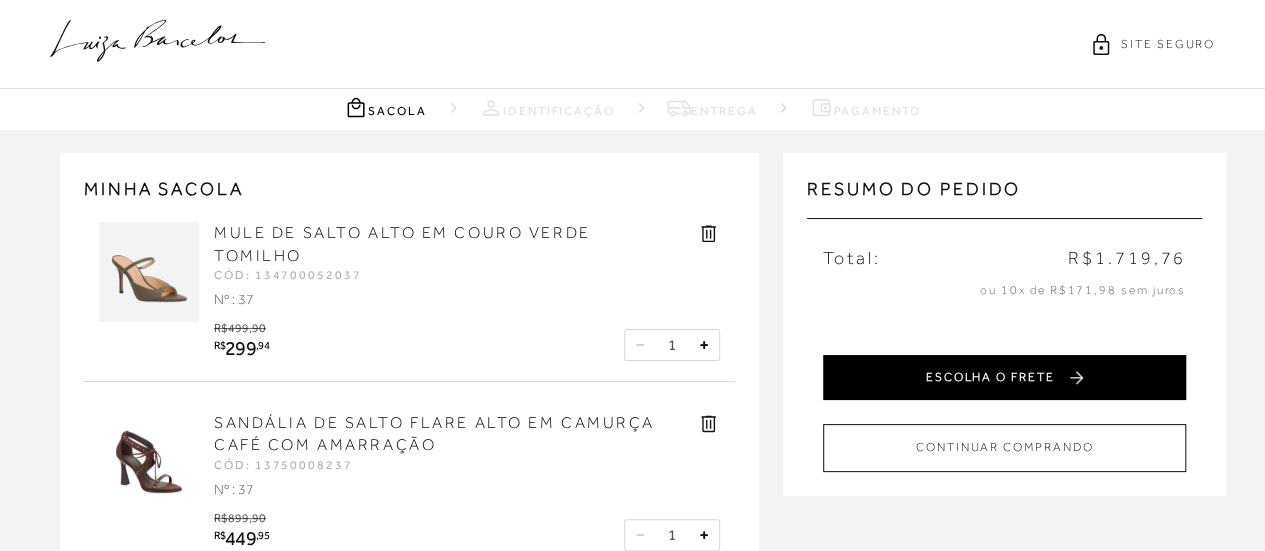 click on "ESCOLHA O FRETE" at bounding box center (1004, 377) 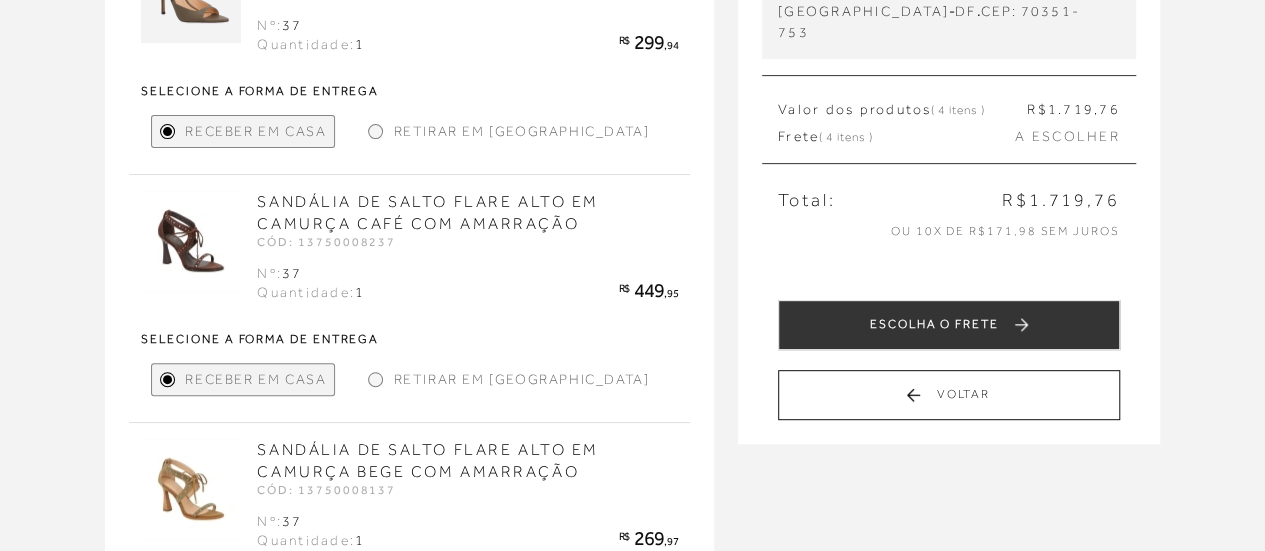 scroll, scrollTop: 252, scrollLeft: 0, axis: vertical 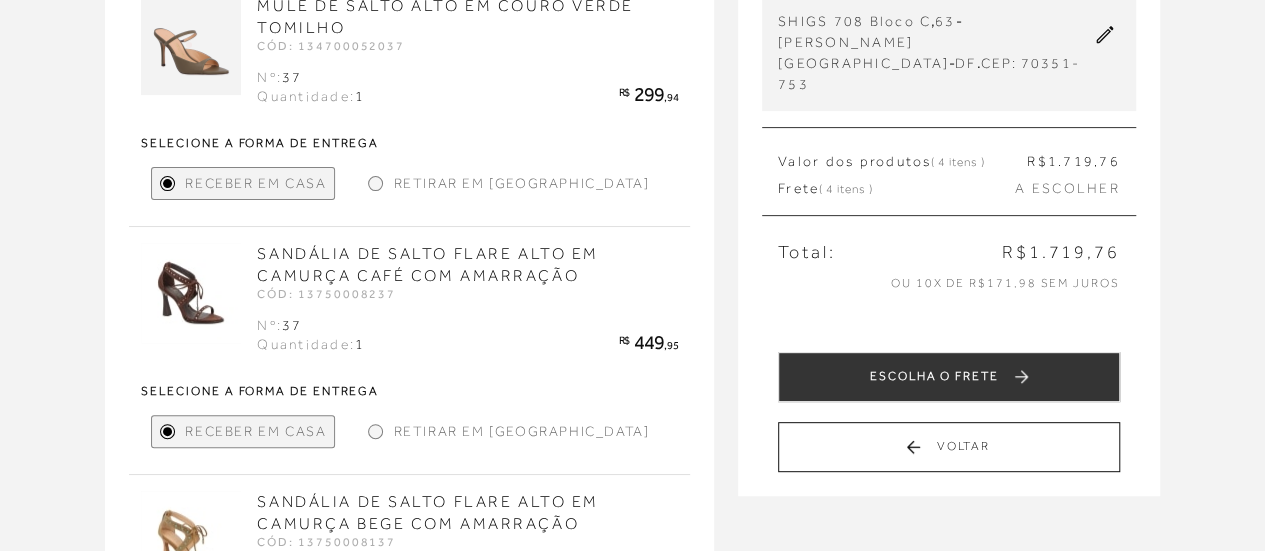 click on "Retirar em Loja" at bounding box center (508, 183) 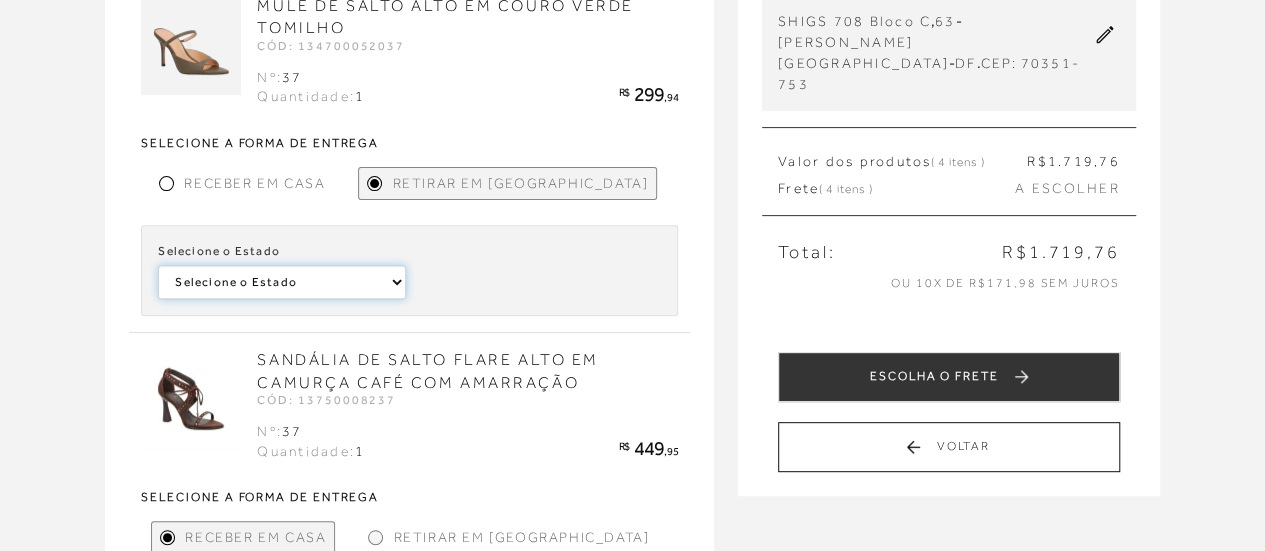 click on "Selecione o Estado Minas Gerais Santa Catarina" at bounding box center [281, 282] 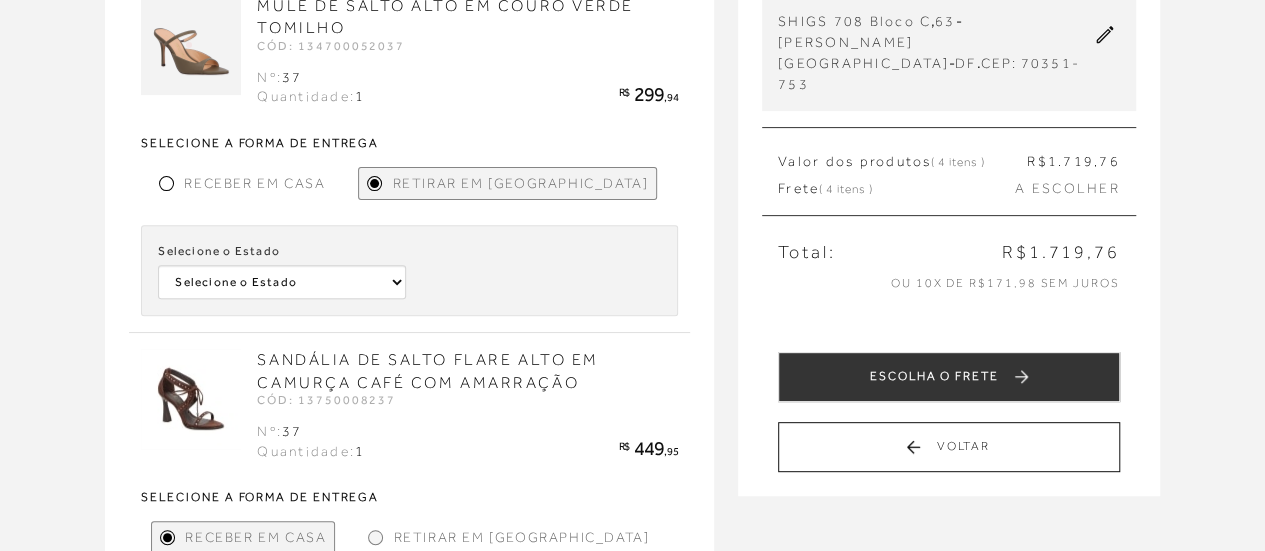 click at bounding box center [166, 183] 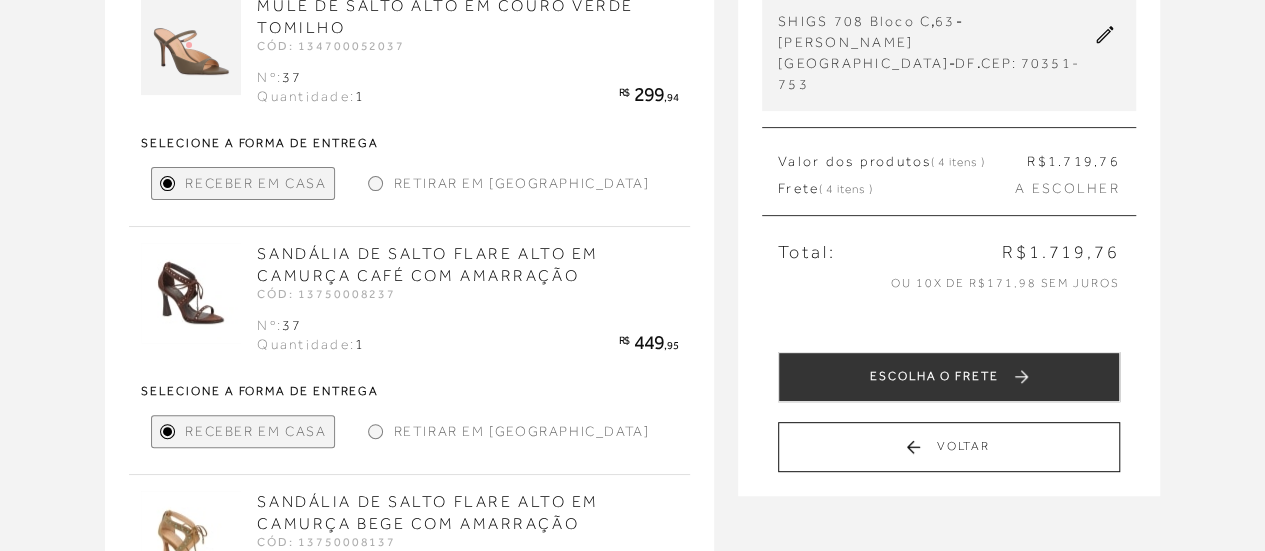 click on "Retirar em Loja" at bounding box center (508, 431) 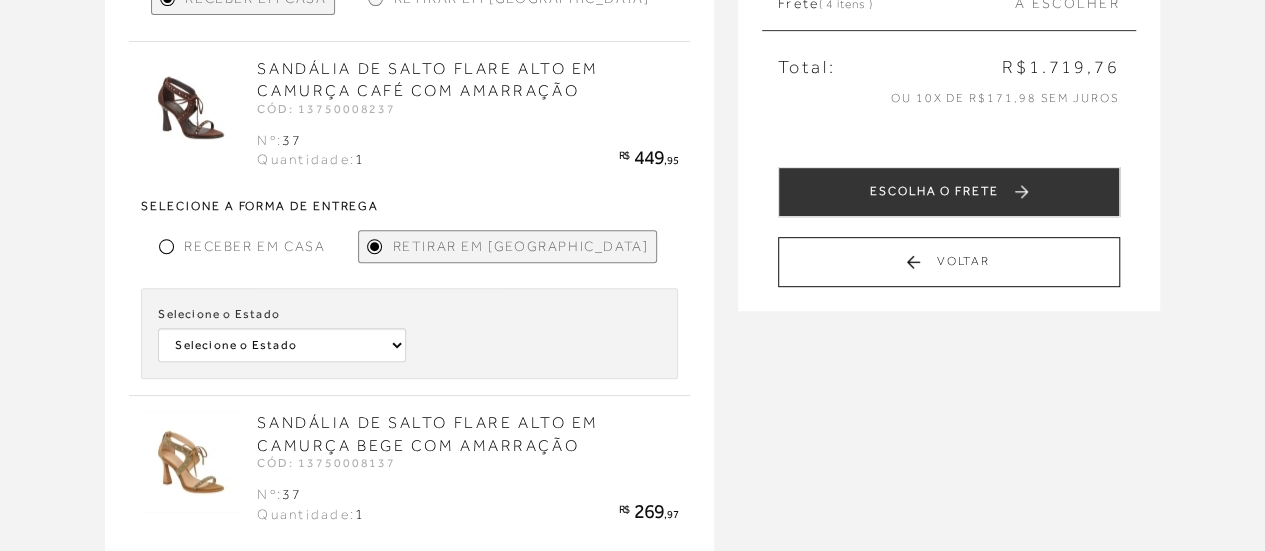 scroll, scrollTop: 452, scrollLeft: 0, axis: vertical 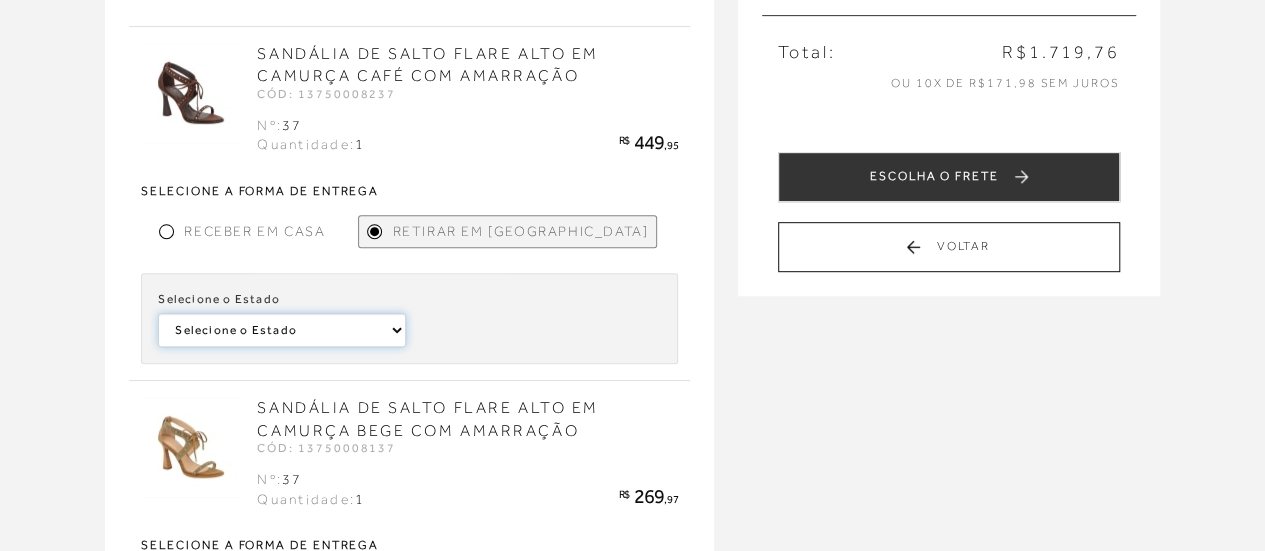 click on "Selecione o Estado Distrito Federal São Paulo" at bounding box center [0, 0] 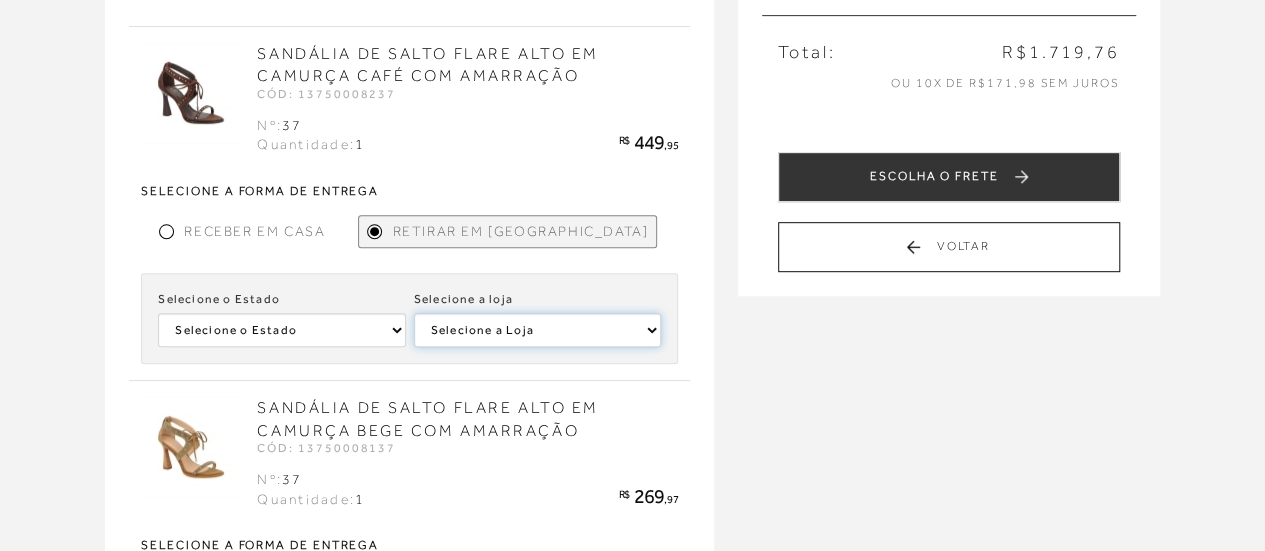 click on "Selecione a Loja LUIZA BARCELOS PARKSHOPPING" at bounding box center [537, 330] 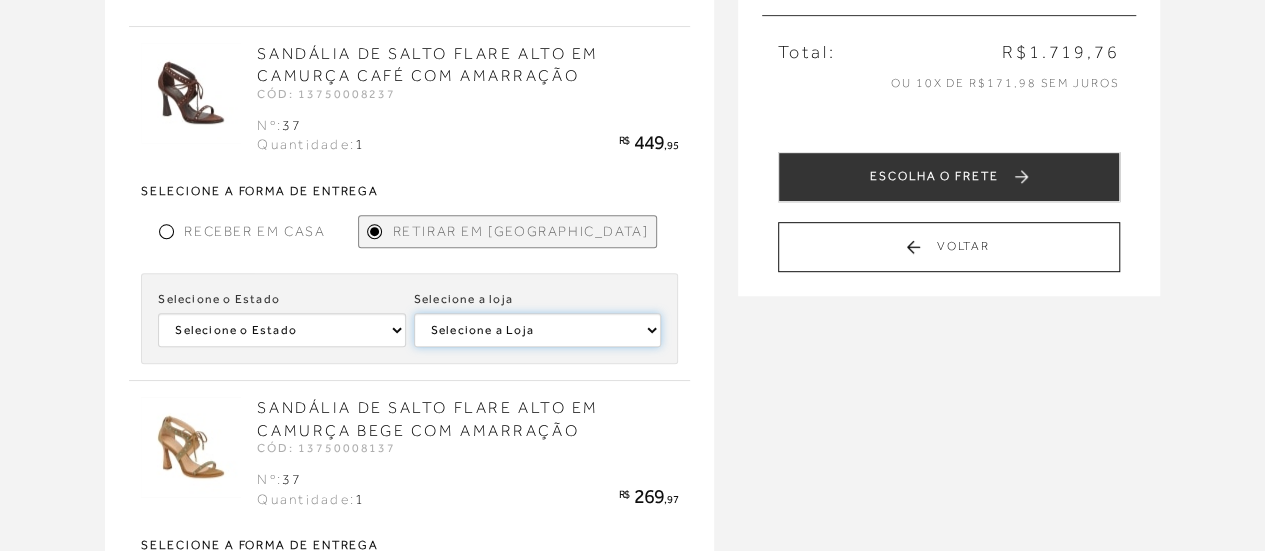 select 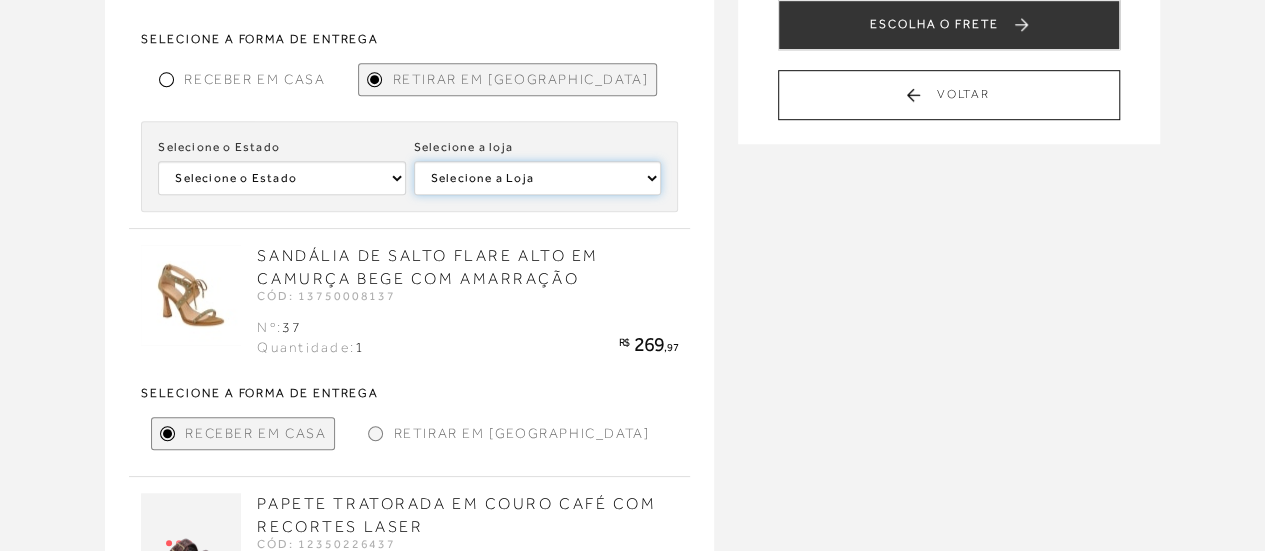 scroll, scrollTop: 652, scrollLeft: 0, axis: vertical 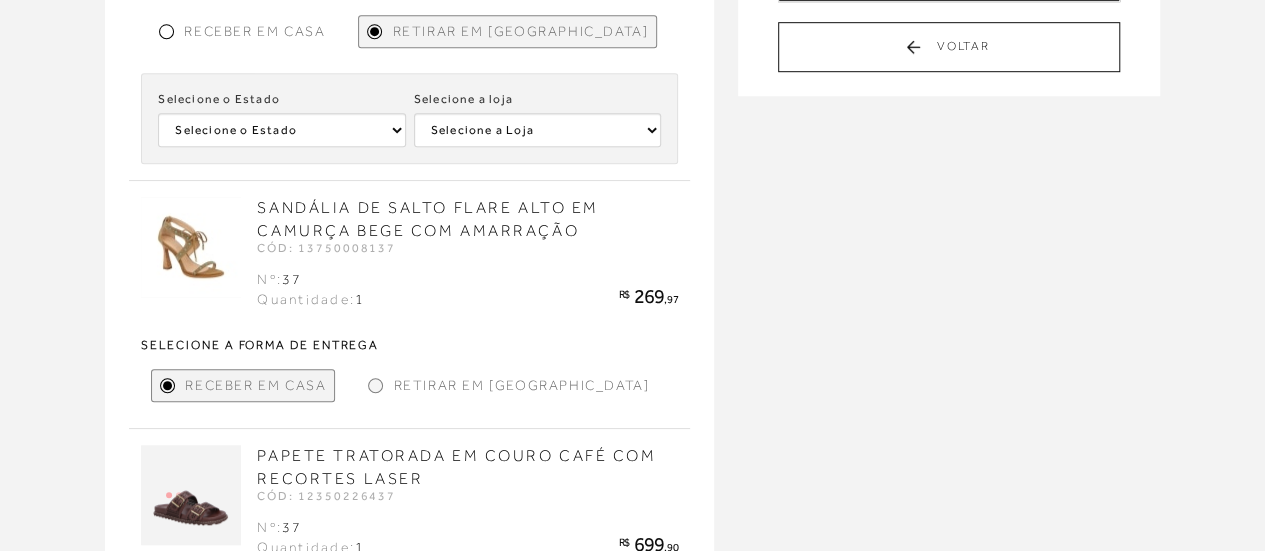 click at bounding box center (375, 385) 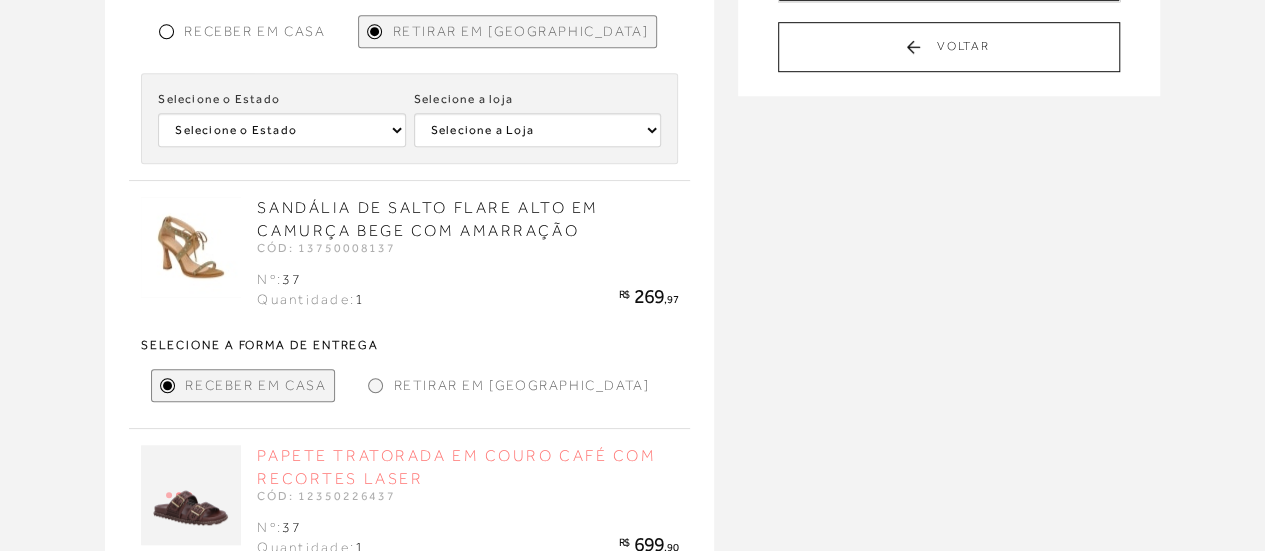 click on "PAPETE TRATORADA EM COURO CAFÉ COM RECORTES LASER" at bounding box center (456, 467) 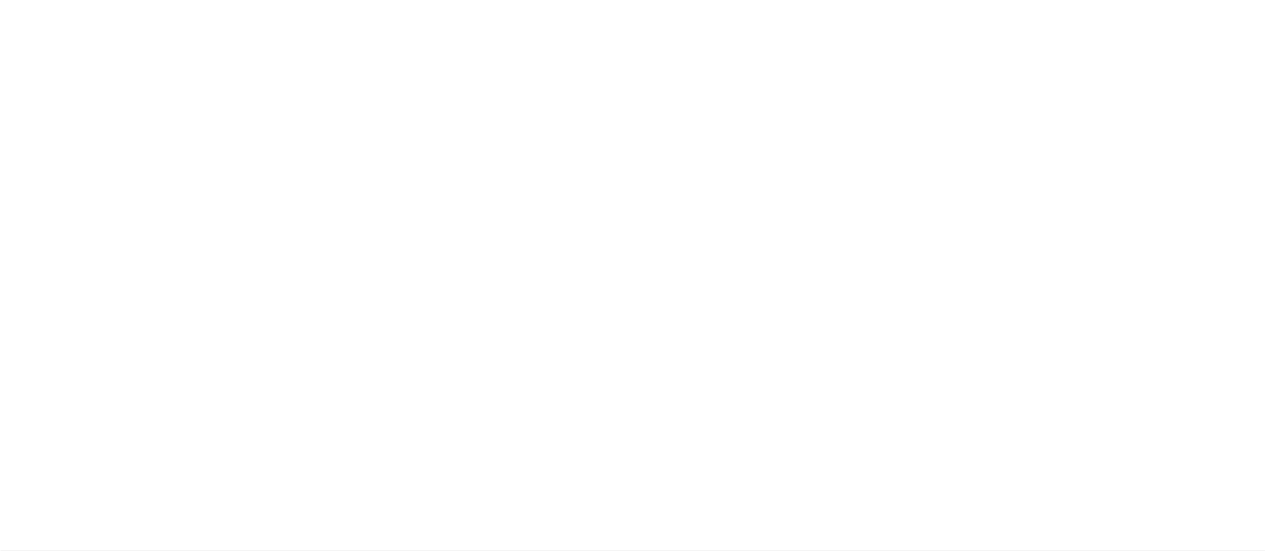 click on "NOVIDADES
BOLSA TOTE PEQUENA EM CAMURÇA AZUL NAVAL COM PLACA DECORATIVA
BOLSA TOTE PEQUENA EM CAMURÇA AZUL NAVAL COM PLACA DECORATIVA
R$1.399,90
BOLSA TOTE PEQUENA EM COURO CARAMELO COM PLACA DECORATIVA
31%" at bounding box center (632, 166) 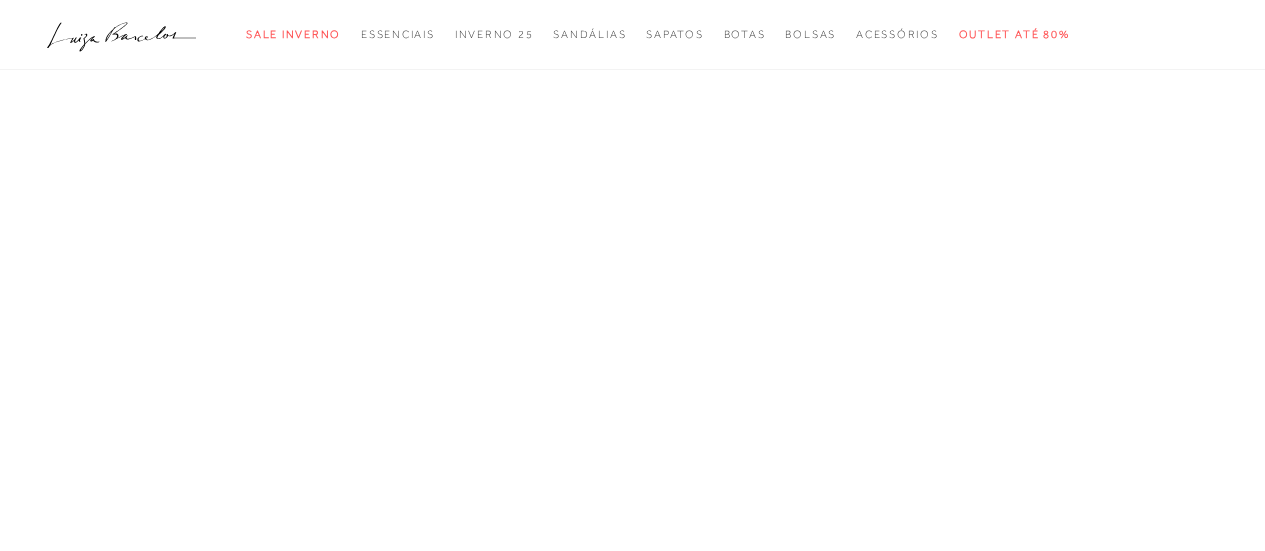 scroll, scrollTop: 0, scrollLeft: 0, axis: both 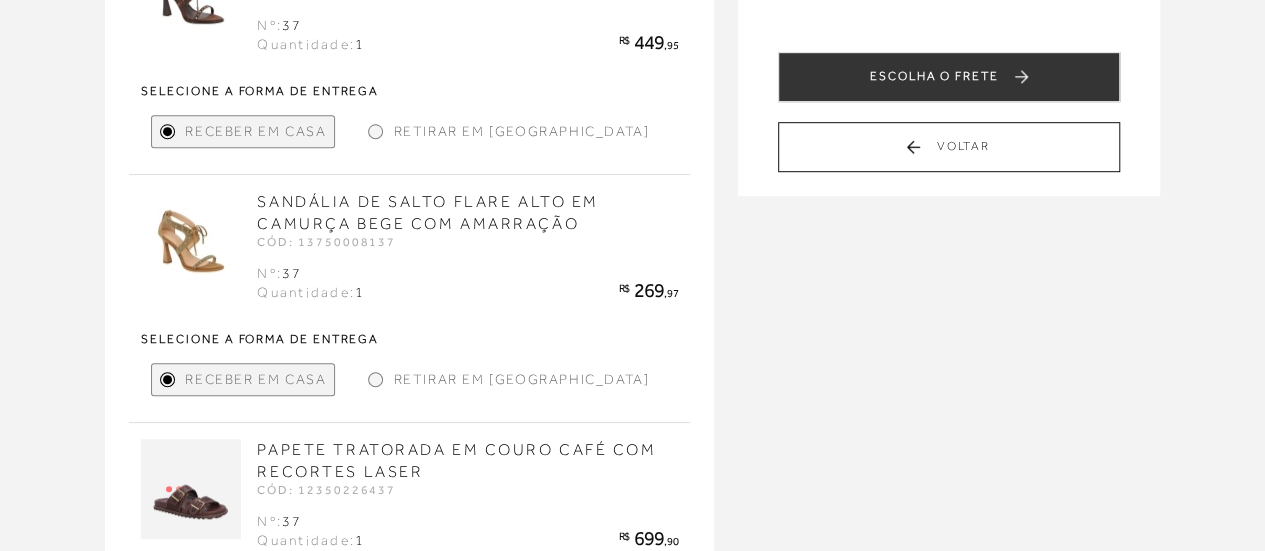 click at bounding box center (375, 379) 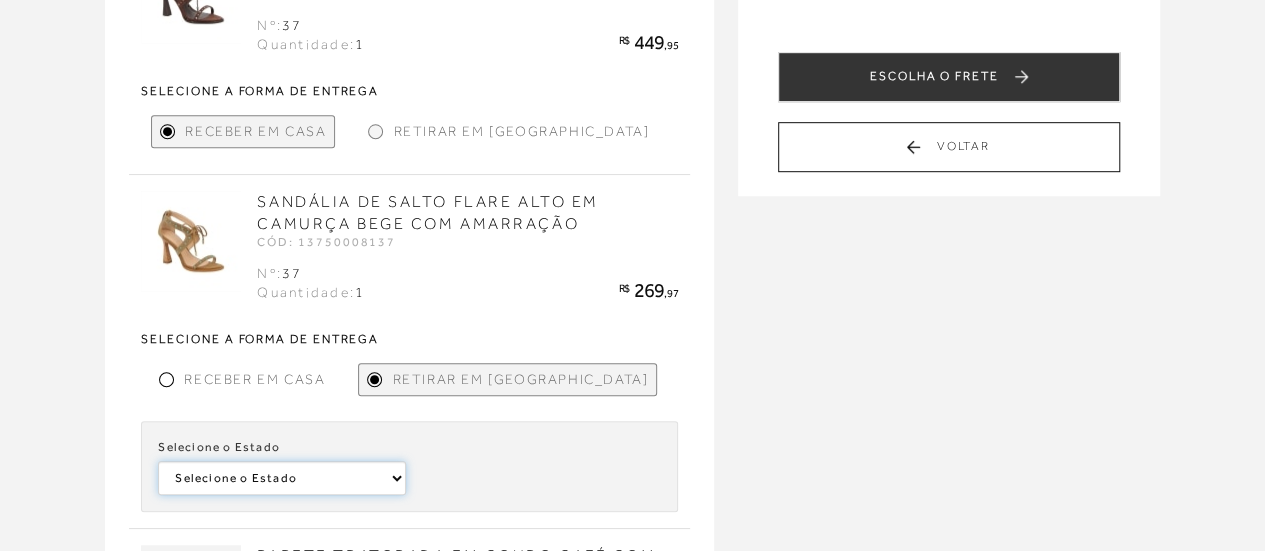 click on "Selecione o Estado São Paulo Paraná Alagoas Paraíba" at bounding box center [0, 0] 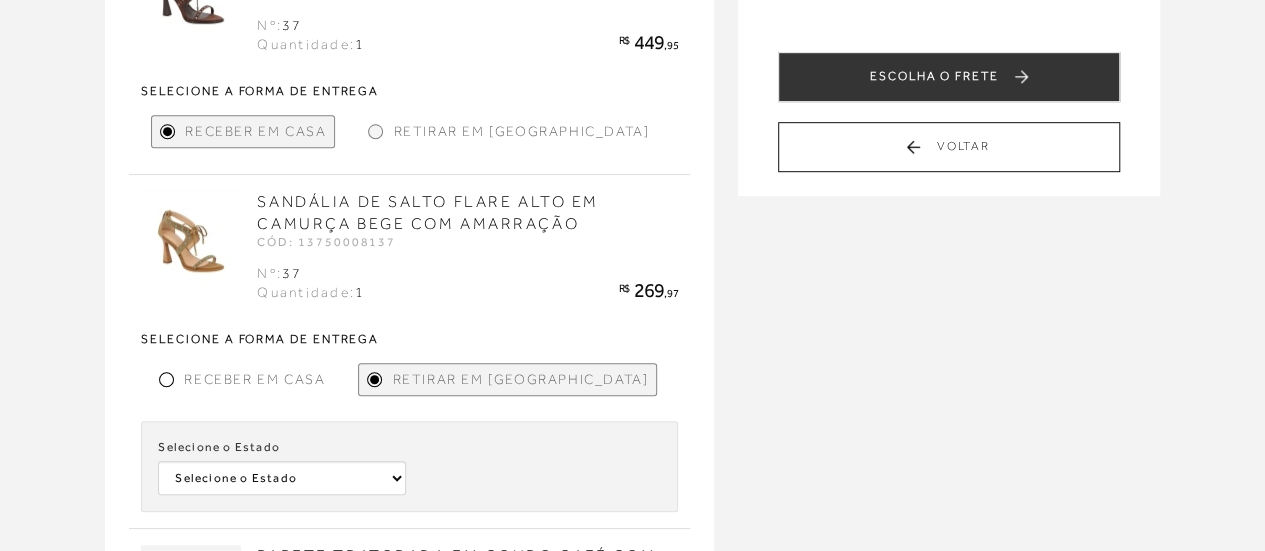 click on "MINHA SACOLA
MULE DE SALTO ALTO EM COURO VERDE TOMILHO
CÓD: 134700052037
37 1 R$ 299 37" at bounding box center [632, 201] 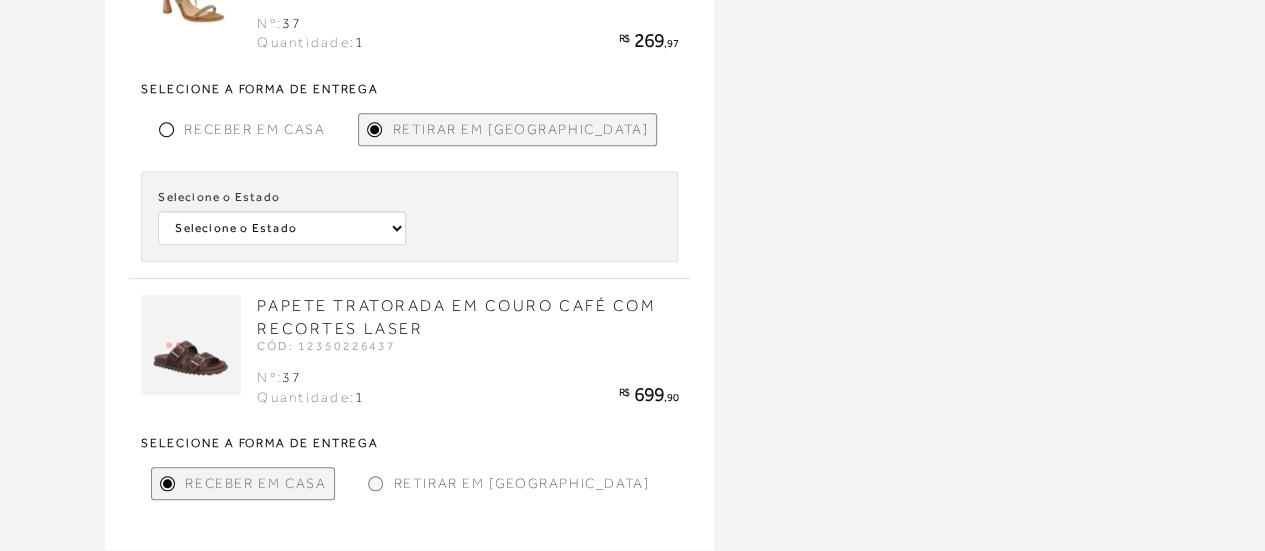 scroll, scrollTop: 852, scrollLeft: 0, axis: vertical 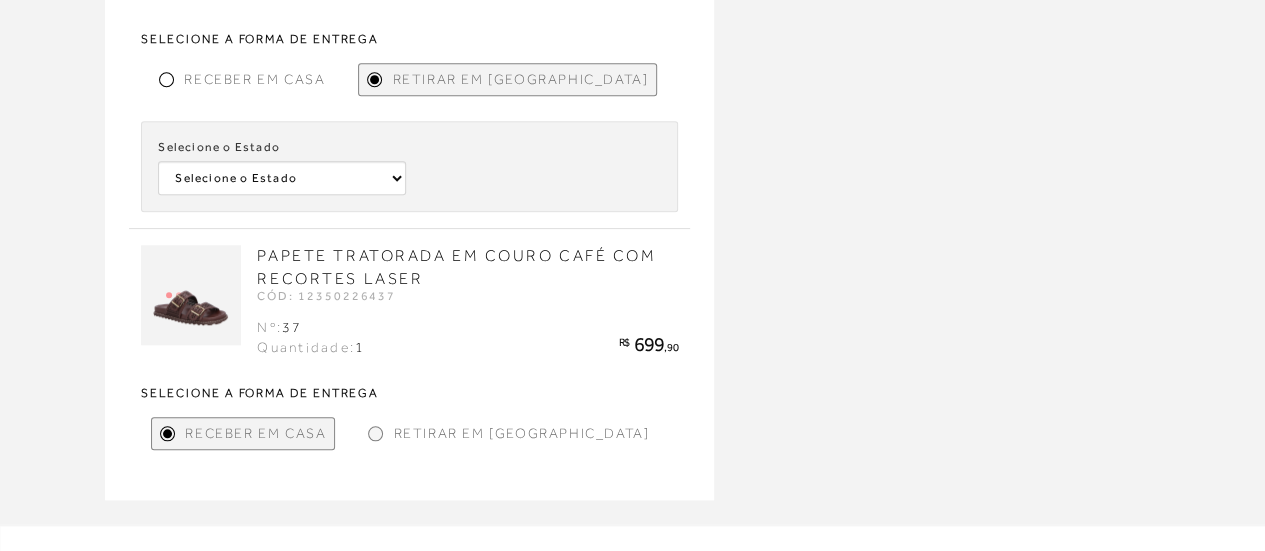 click at bounding box center (375, 433) 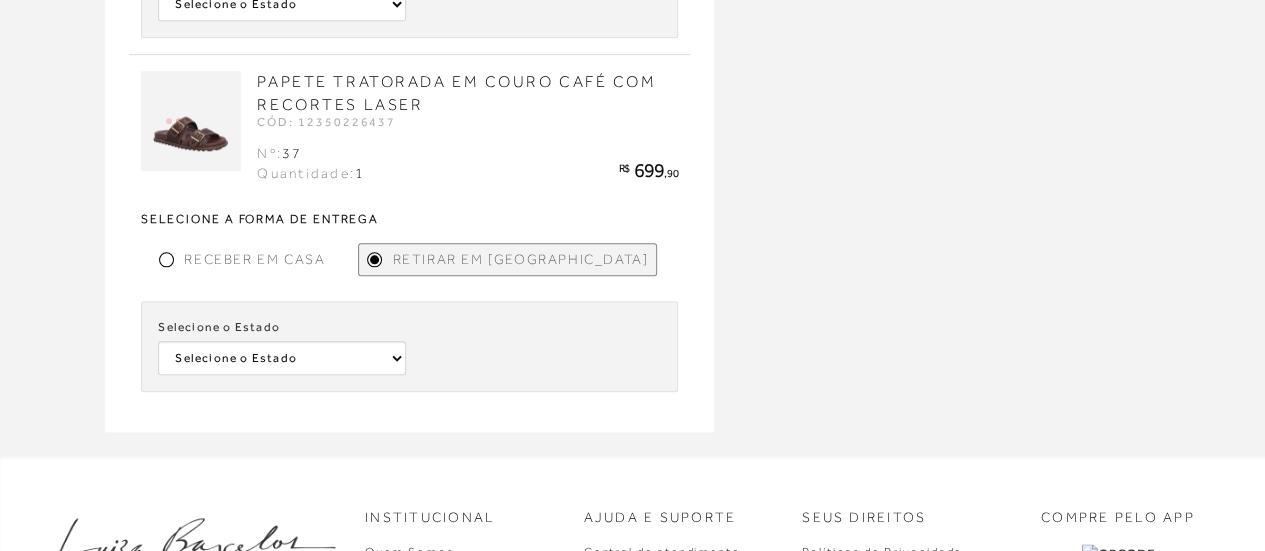 scroll, scrollTop: 1052, scrollLeft: 0, axis: vertical 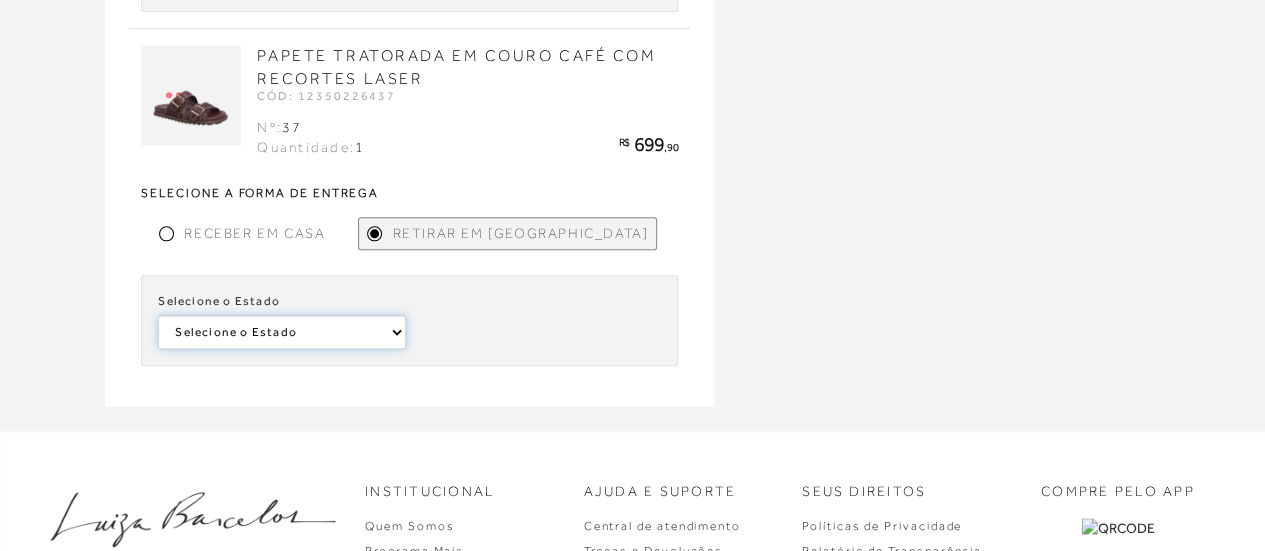 click on "Selecione o Estado Maranhão São Paulo Rio Grande do Norte Pará Pernambuco Santa Catarina Paraná Rio Grande do Sul Mato Grosso" at bounding box center [0, 0] 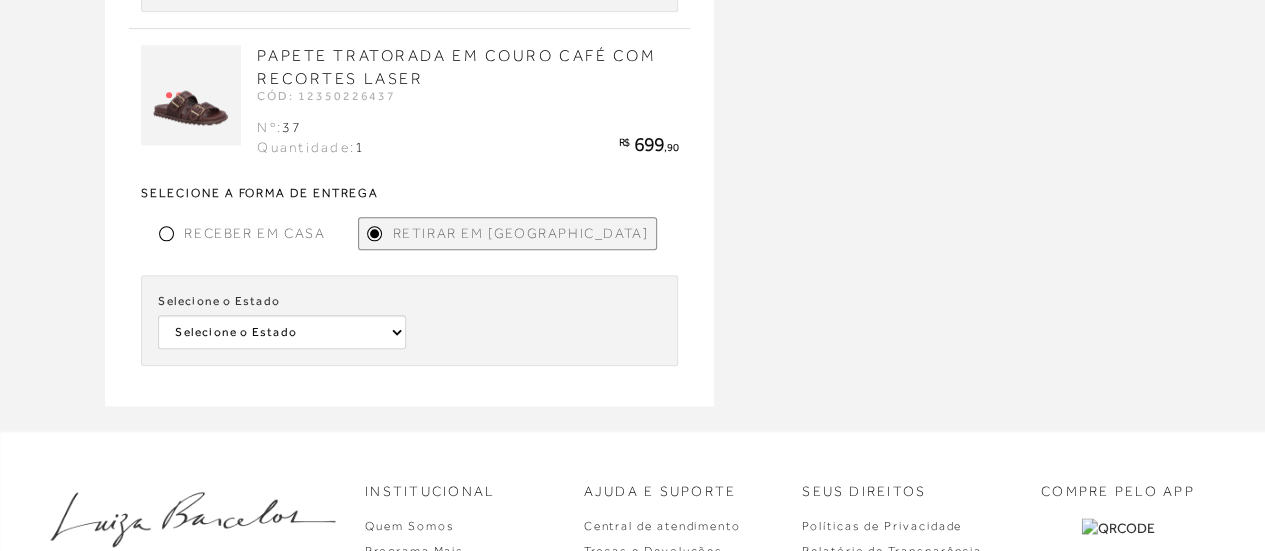 click on "MINHA SACOLA
MULE DE SALTO ALTO EM COURO VERDE TOMILHO
CÓD: 134700052037
37 1 R$ 299 37" at bounding box center [632, -246] 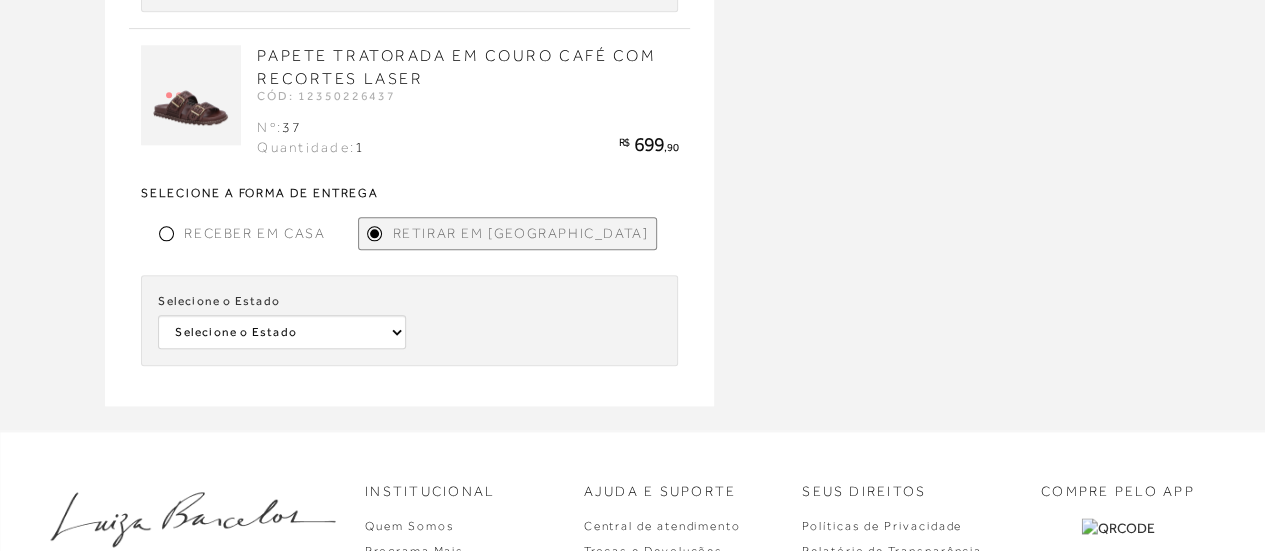 click on "Receber em Casa" at bounding box center [242, 233] 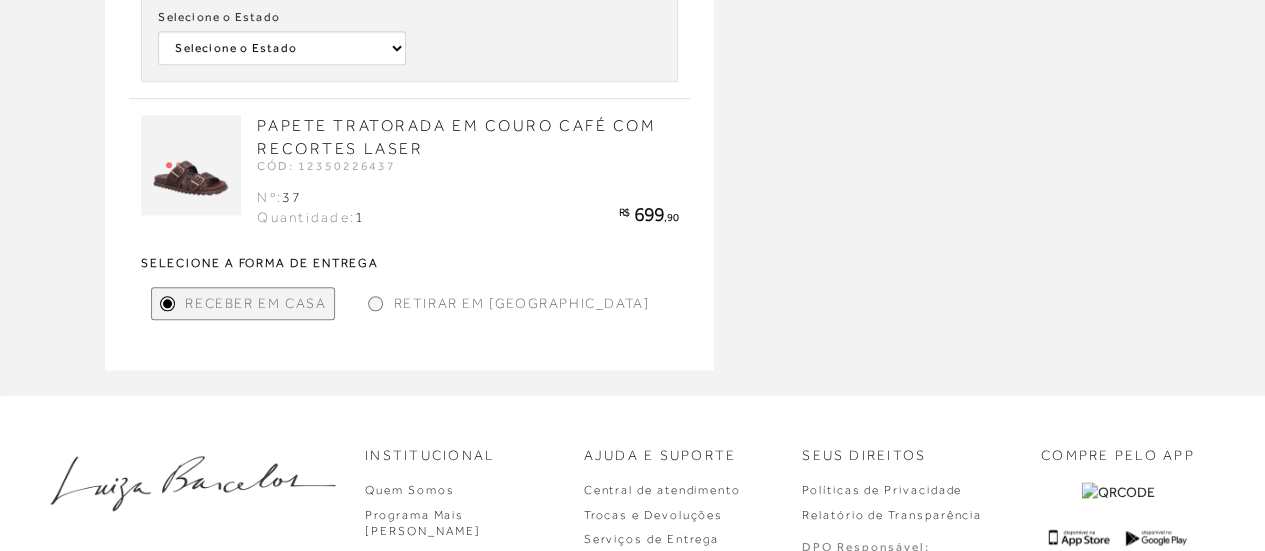 scroll, scrollTop: 752, scrollLeft: 0, axis: vertical 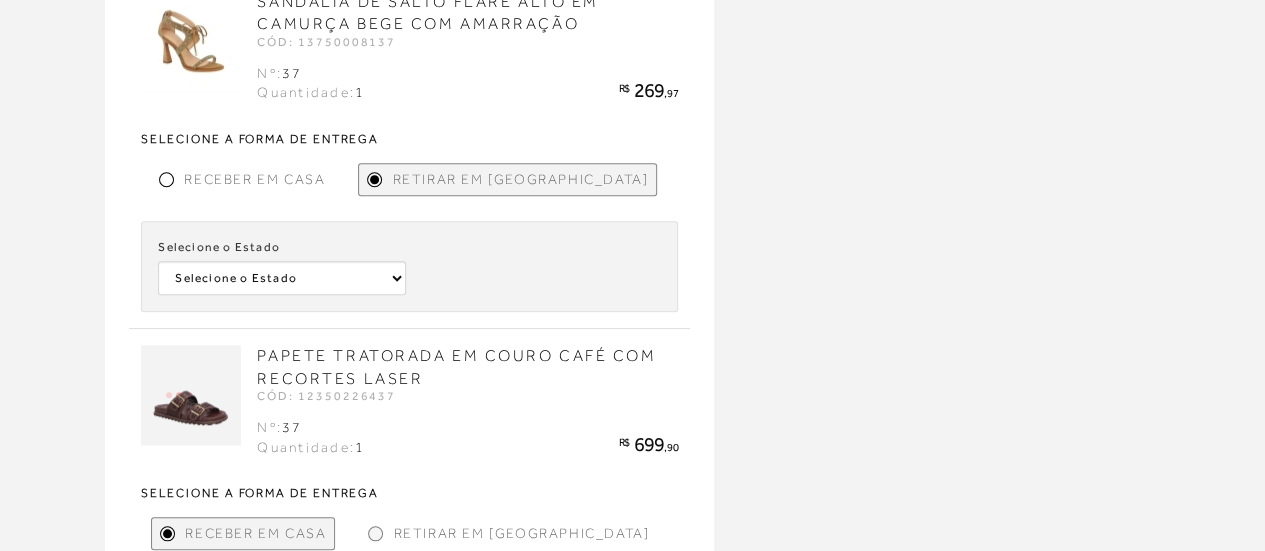 click on "Receber em Casa" at bounding box center [242, 179] 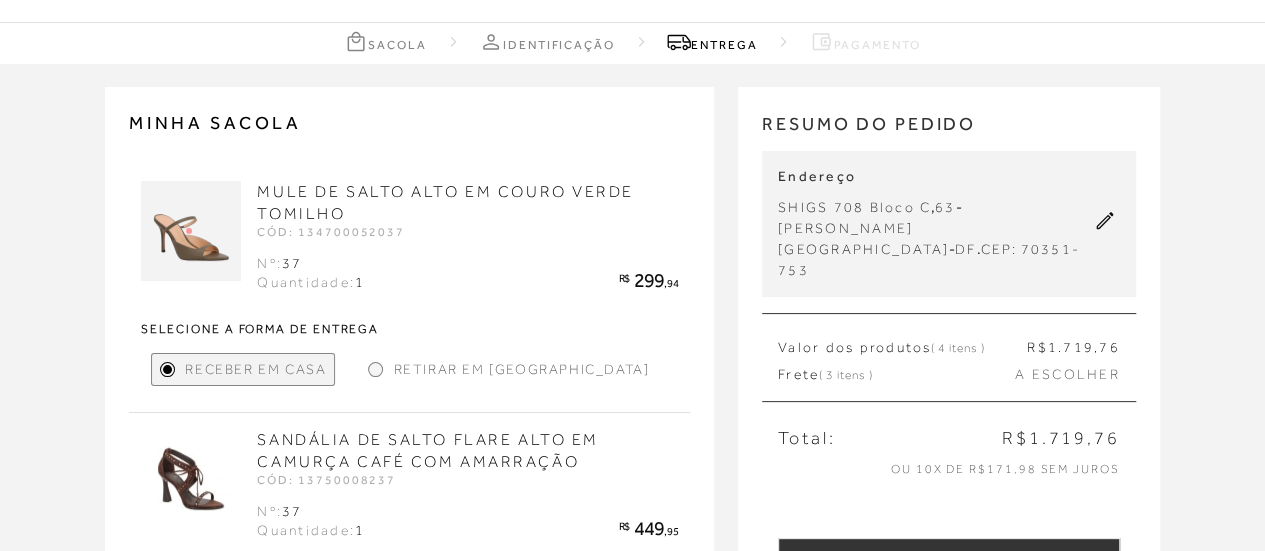 scroll, scrollTop: 52, scrollLeft: 0, axis: vertical 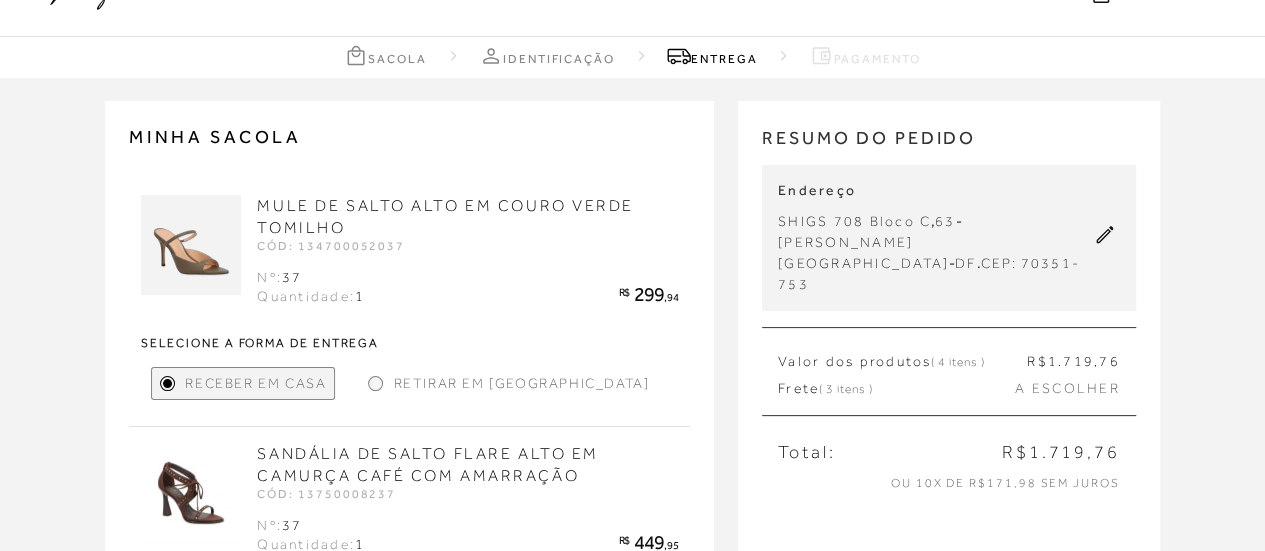click on "ESCOLHA O FRETE" at bounding box center (949, 577) 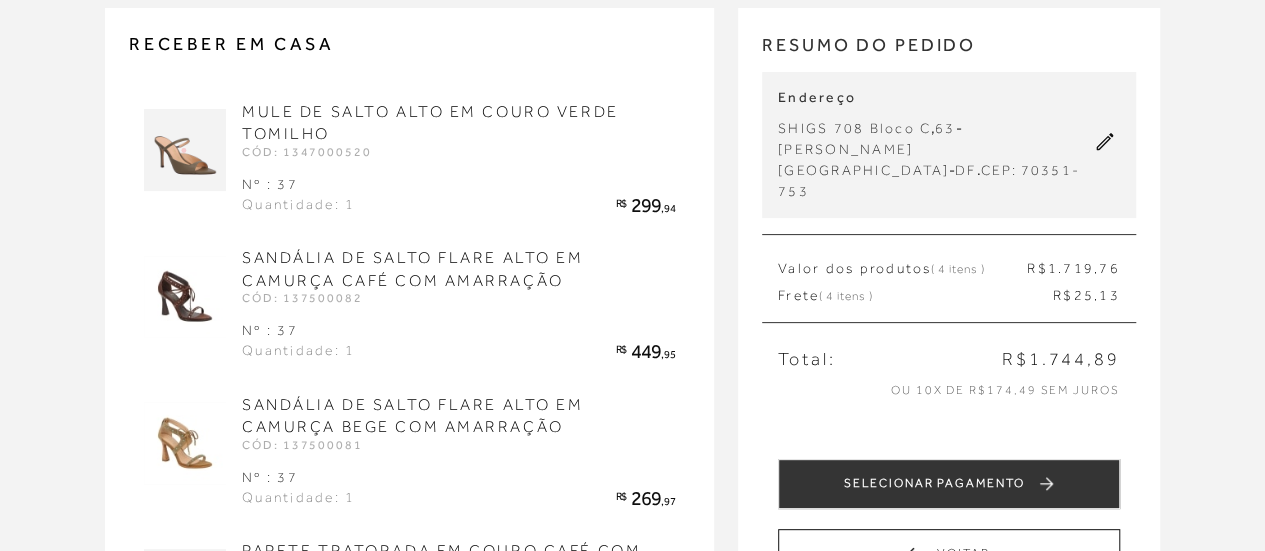 scroll, scrollTop: 123, scrollLeft: 0, axis: vertical 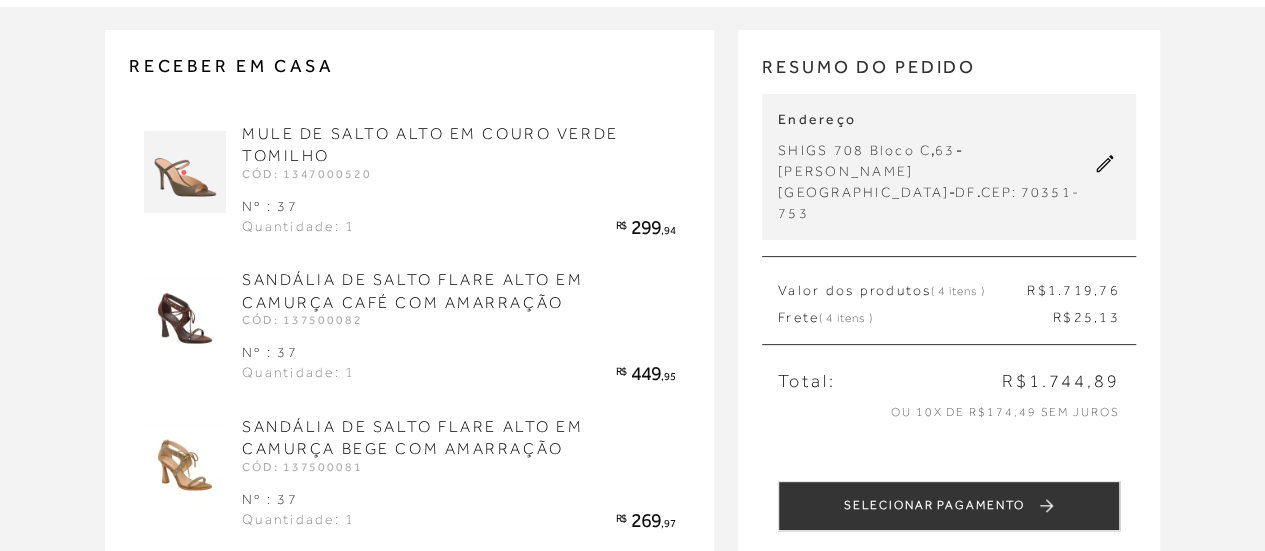 click on "SELECIONAR PAGAMENTO" at bounding box center [949, 506] 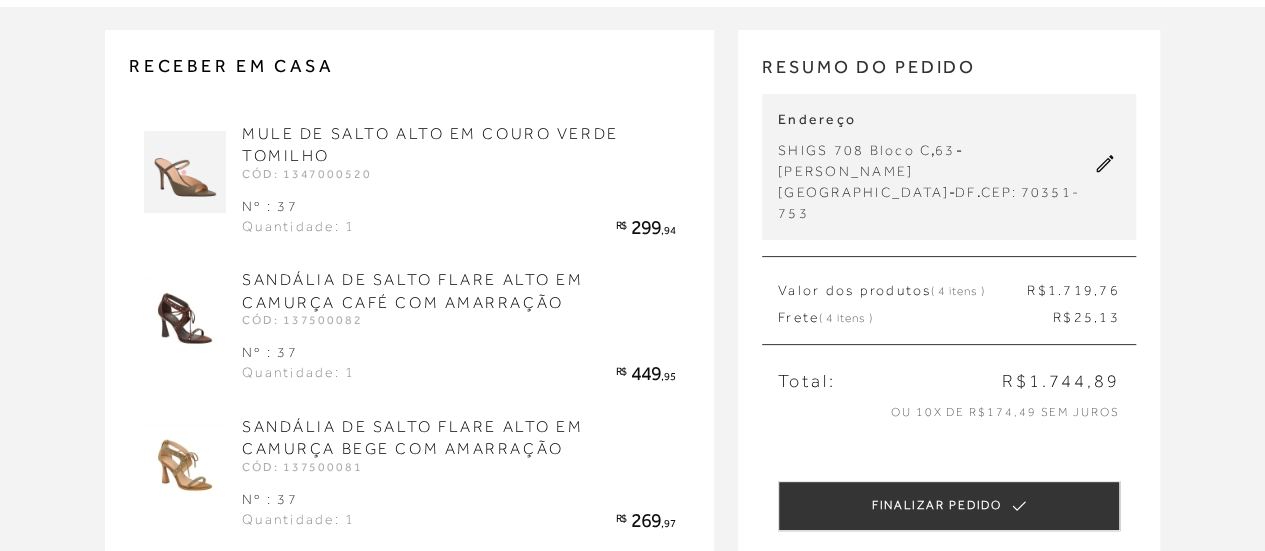 scroll, scrollTop: 0, scrollLeft: 0, axis: both 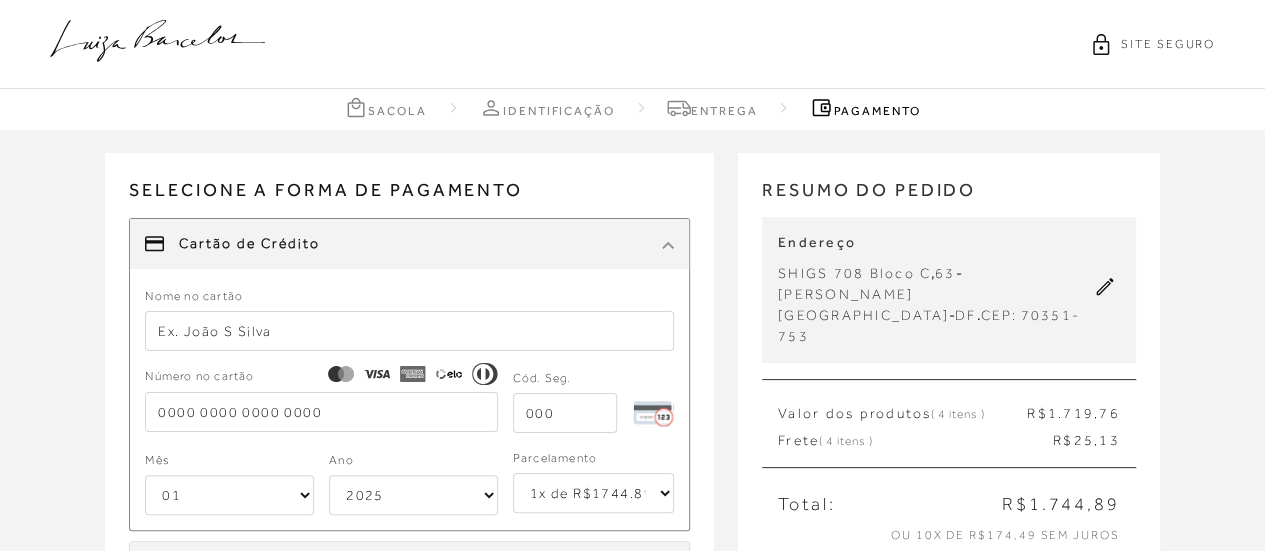 click on "1x de R$1744.89 2x de R$872.45 sem juros 3x de R$581.63 sem juros 4x de R$436.23 sem juros 5x de R$348.98 sem juros 6x de R$290.82 sem juros 7x de R$249.27 sem juros 8x de R$218.12 sem juros 9x de R$193.88 sem juros 10x de R$174.49 sem juros" at bounding box center [593, 493] 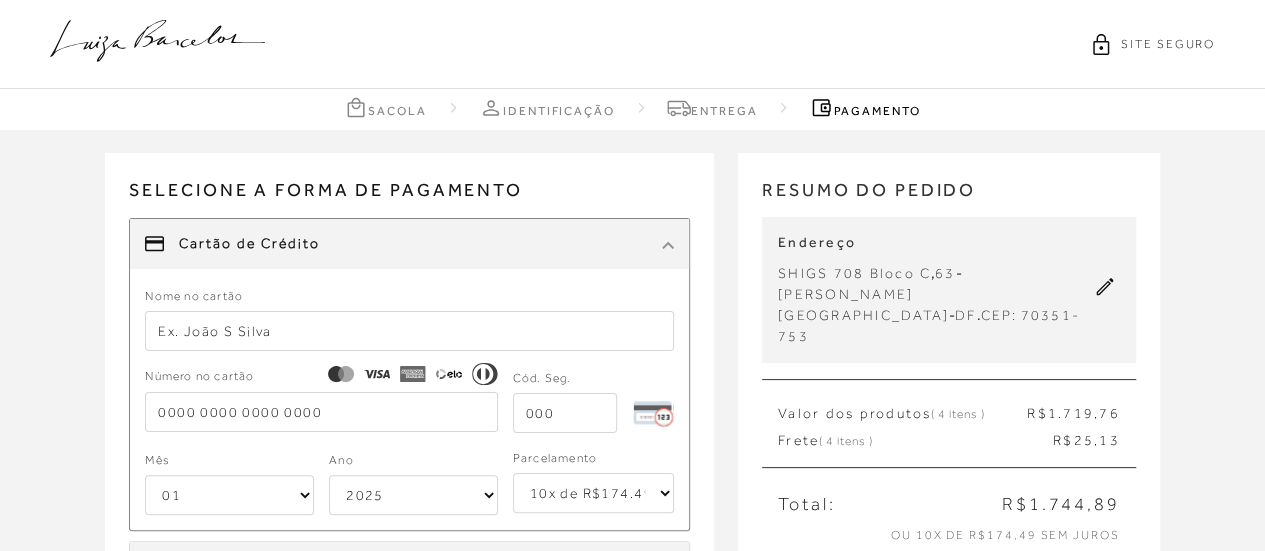 click on "1x de R$1744.89 2x de R$872.45 sem juros 3x de R$581.63 sem juros 4x de R$436.23 sem juros 5x de R$348.98 sem juros 6x de R$290.82 sem juros 7x de R$249.27 sem juros 8x de R$218.12 sem juros 9x de R$193.88 sem juros 10x de R$174.49 sem juros" at bounding box center (593, 493) 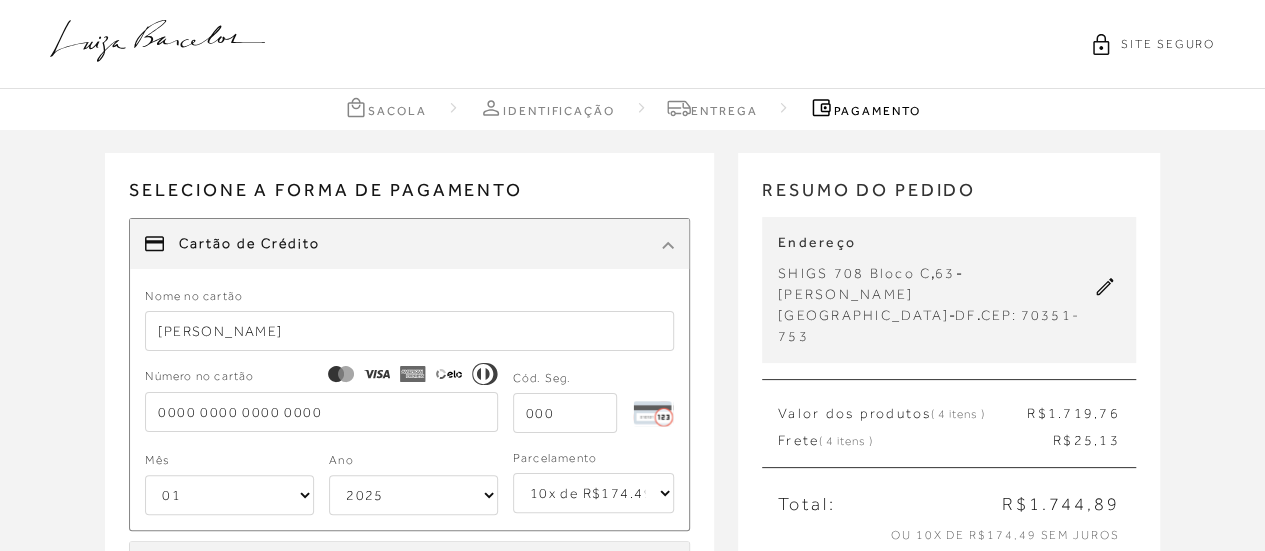 type on "RENATA G AMORIM" 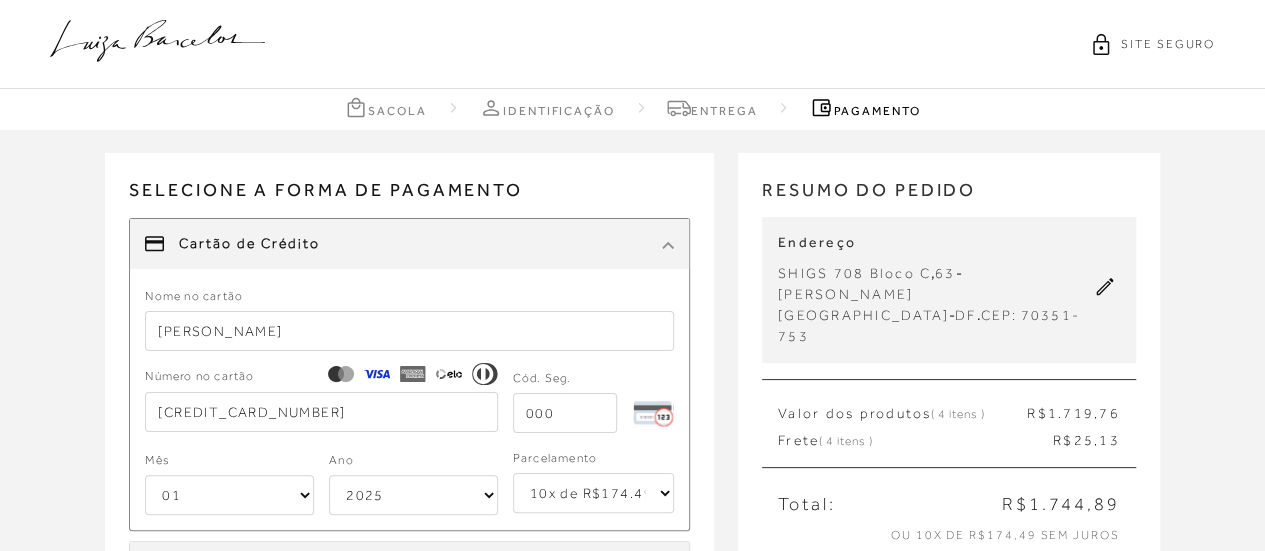 type on "4258 5023 3726 7815" 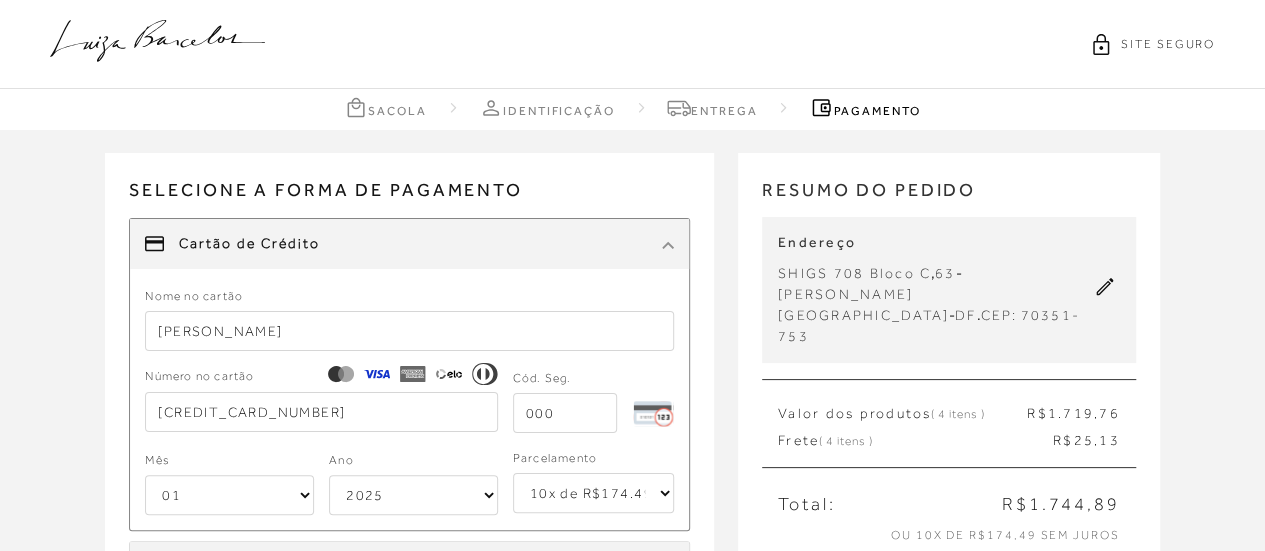 select on "10" 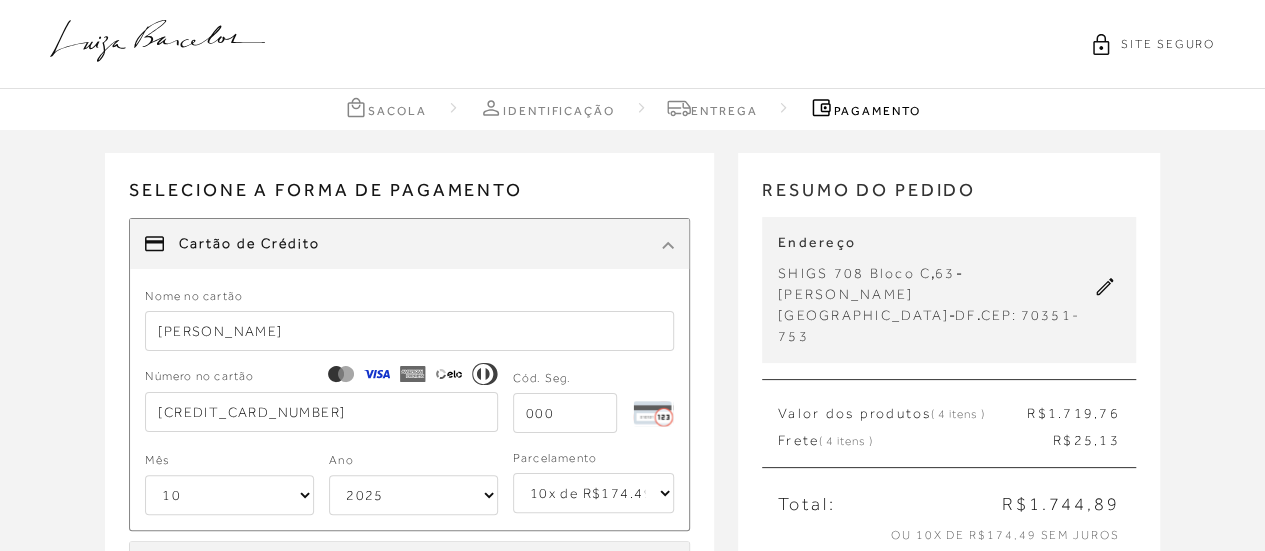 click on "01 02 03 04 05 06 07 08 09 10 11 12" at bounding box center (229, 495) 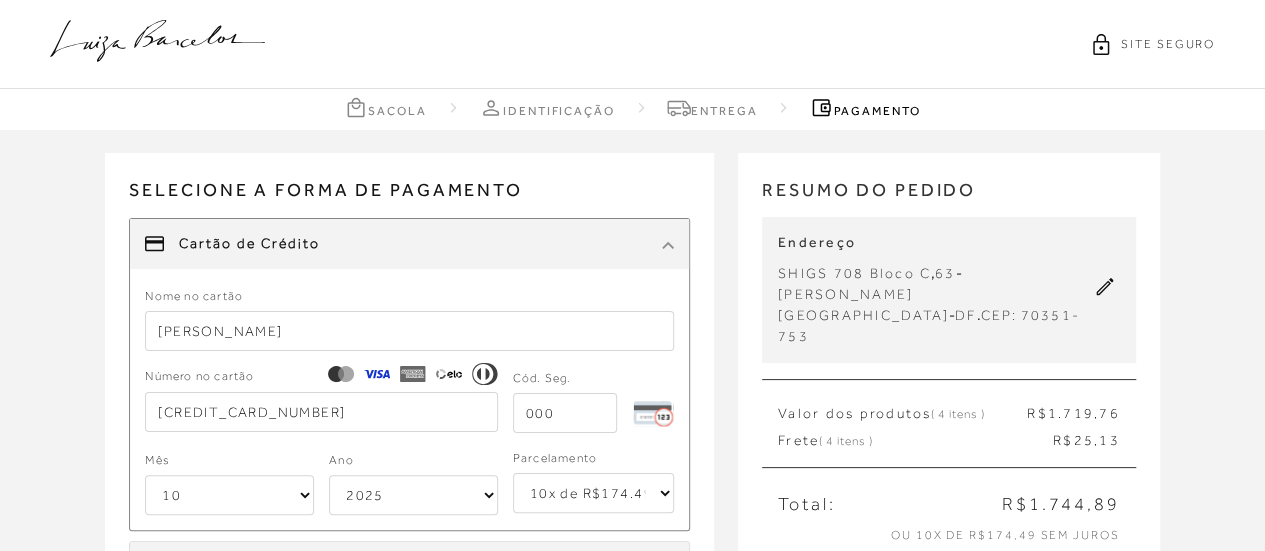 select on "2028" 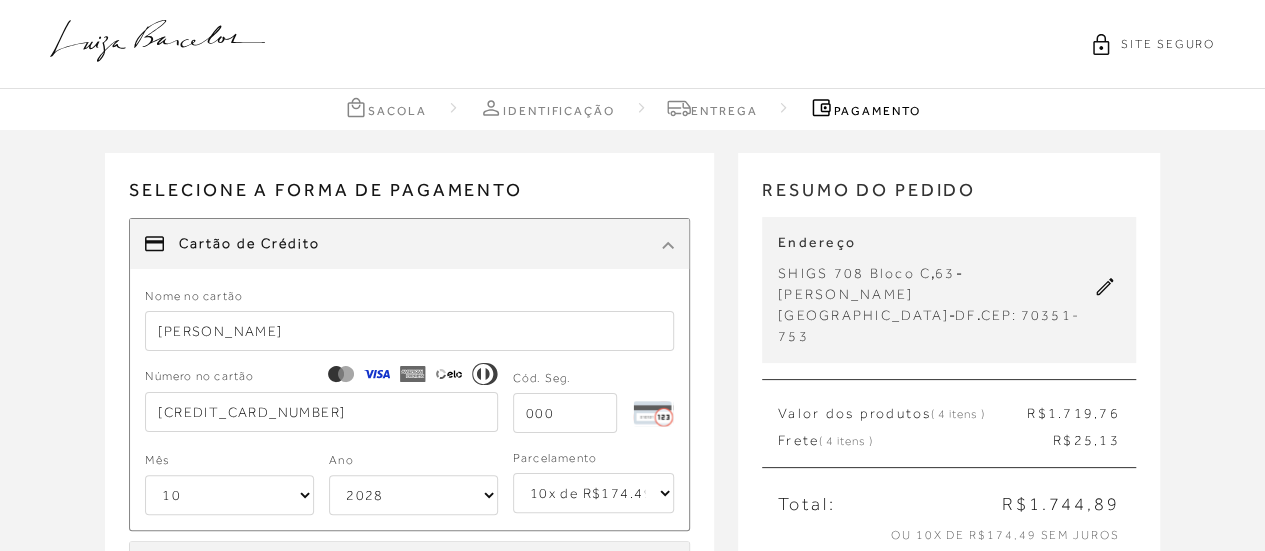click on "2025 2026 2027 2028 2029 2030 2031 2032 2033 2034 2035 2036 2037 2038 2039 2040 2041 2042 2043 2044" at bounding box center [413, 495] 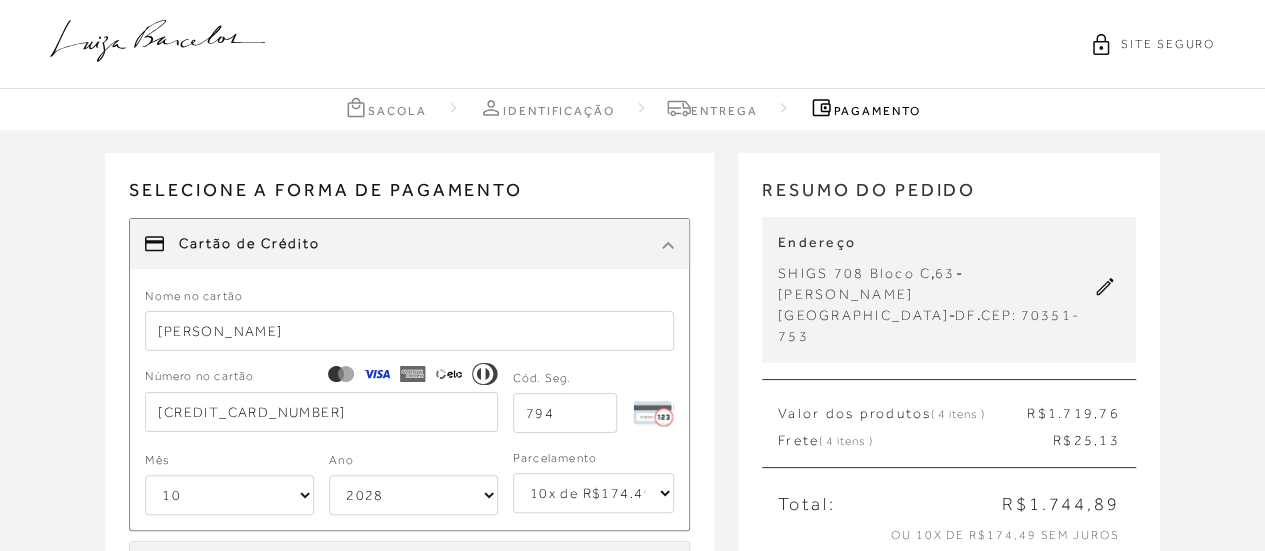 type on "794" 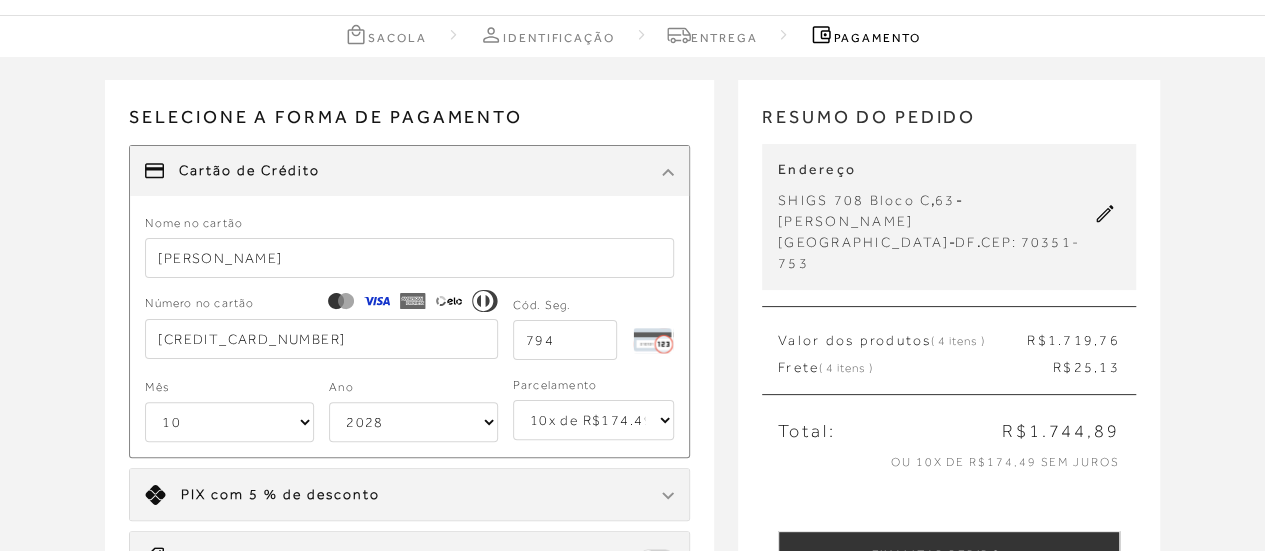 scroll, scrollTop: 200, scrollLeft: 0, axis: vertical 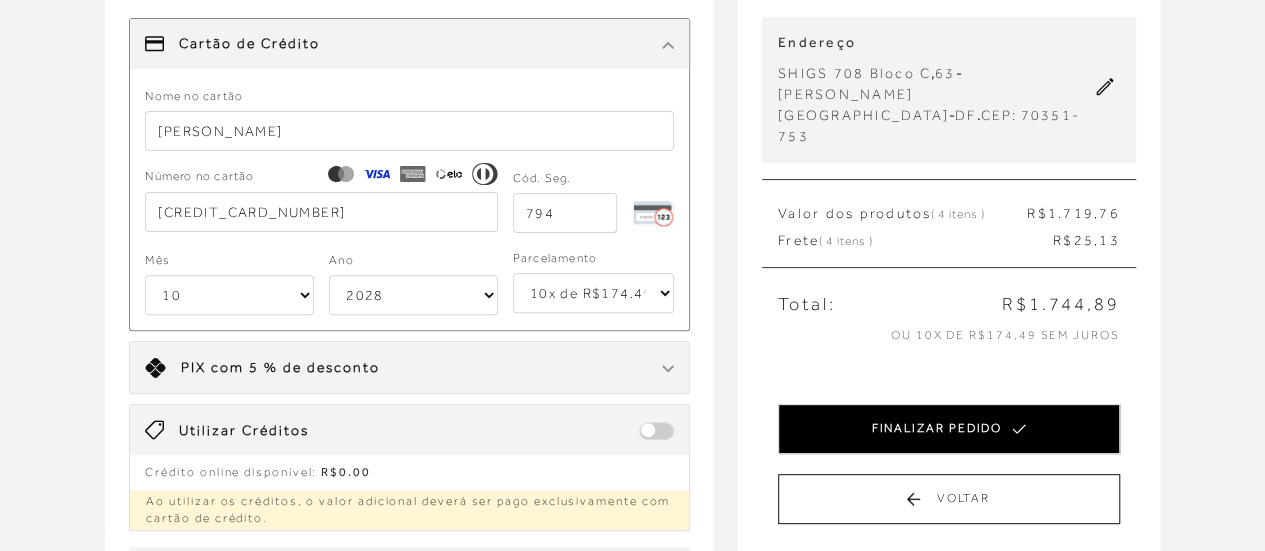 click on "FINALIZAR PEDIDO" at bounding box center (949, 429) 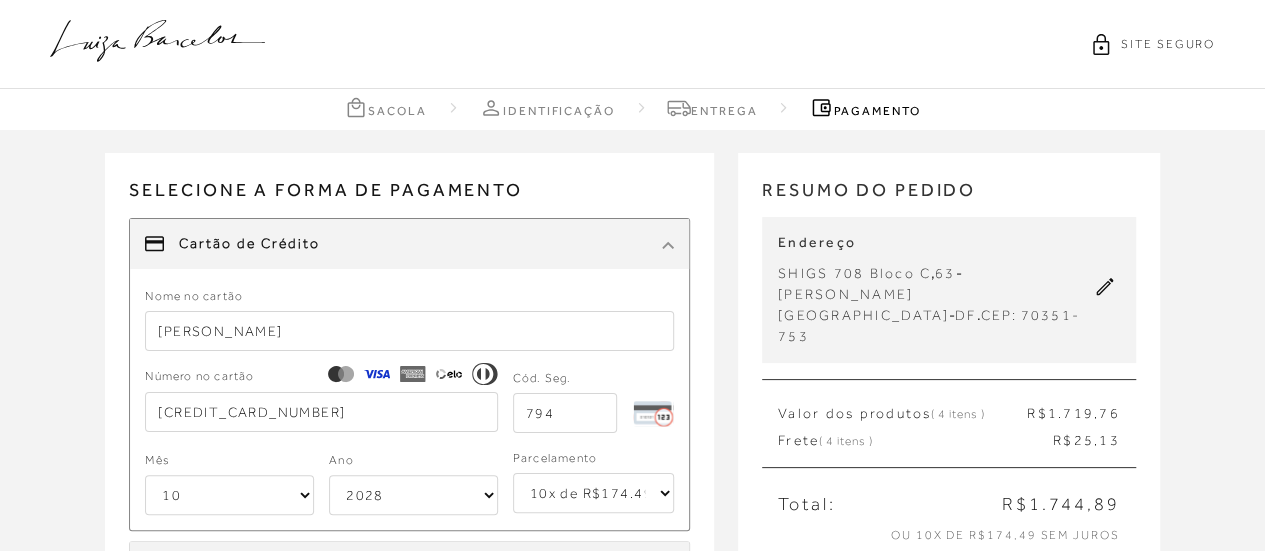 select on "10" 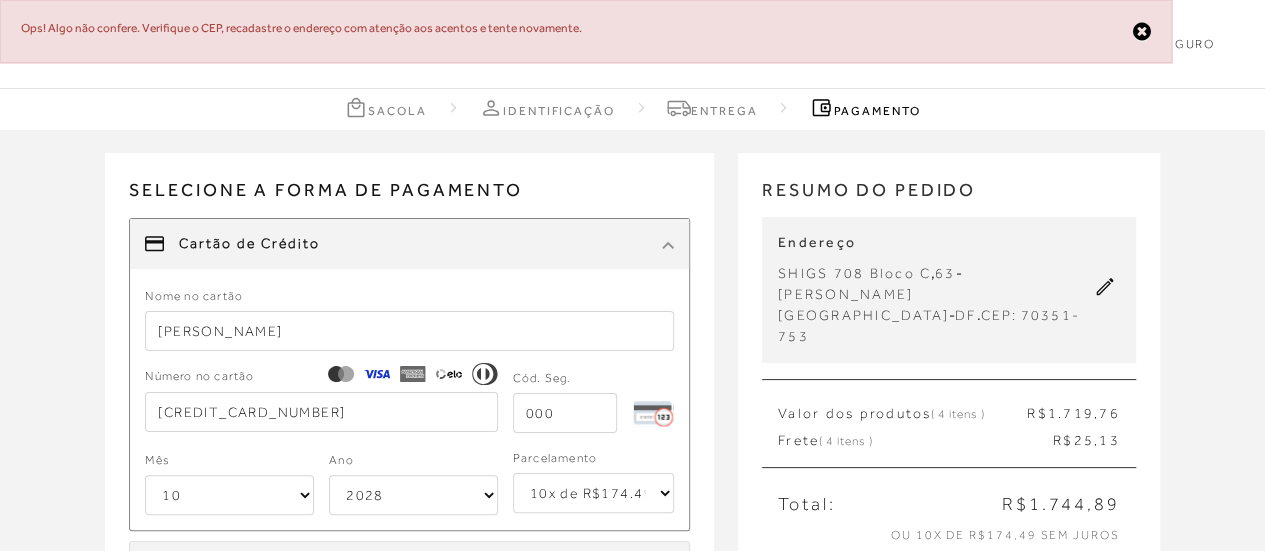 click 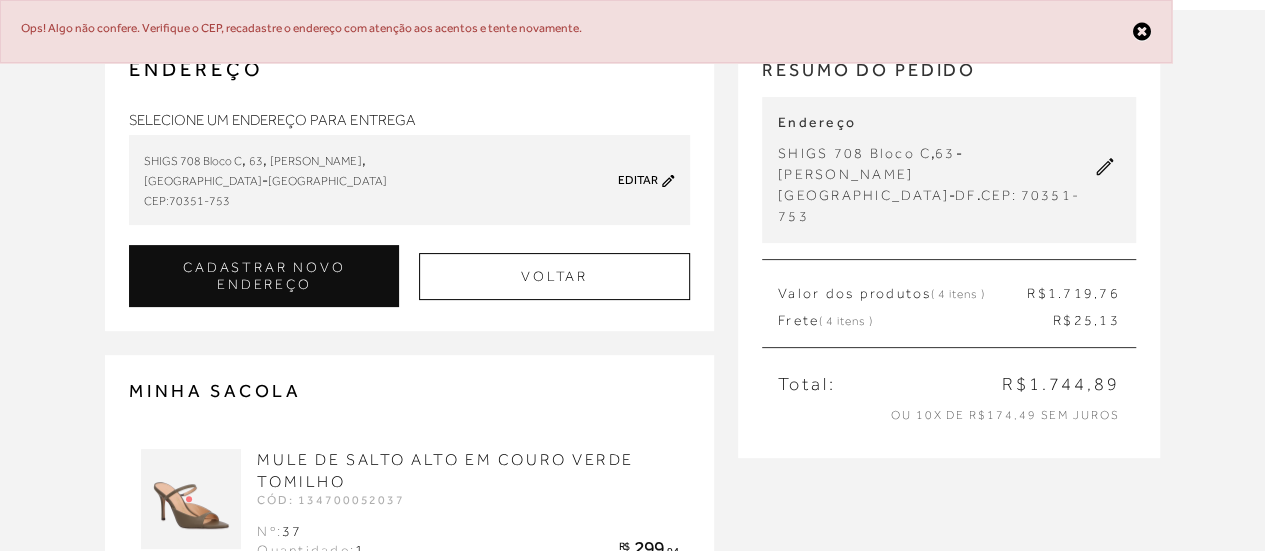 scroll, scrollTop: 0, scrollLeft: 0, axis: both 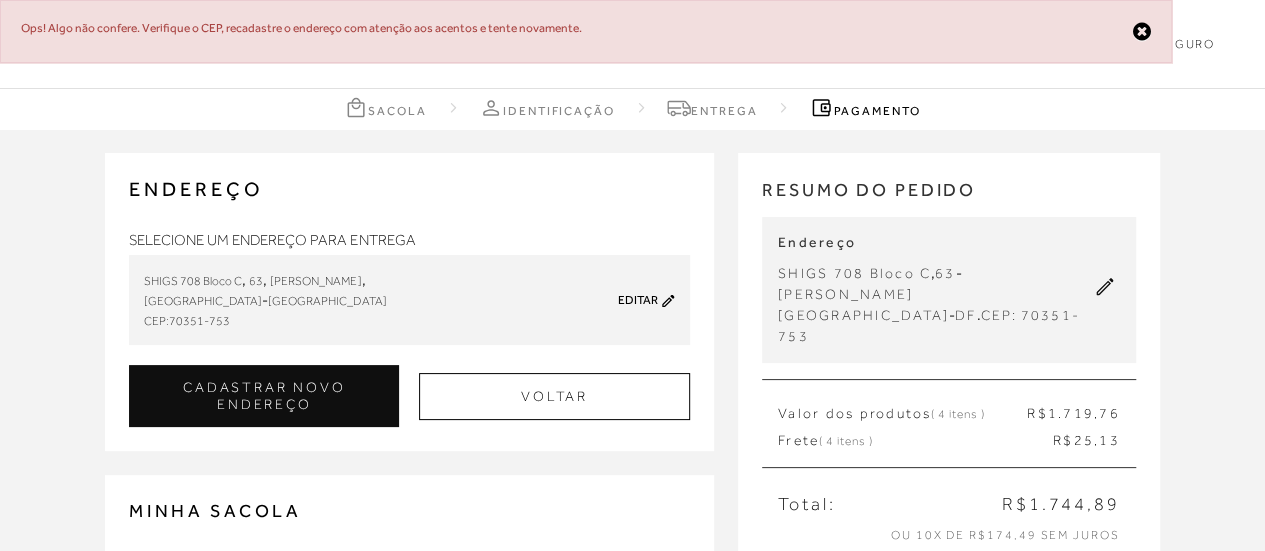 click on "Pagamento" at bounding box center (864, 107) 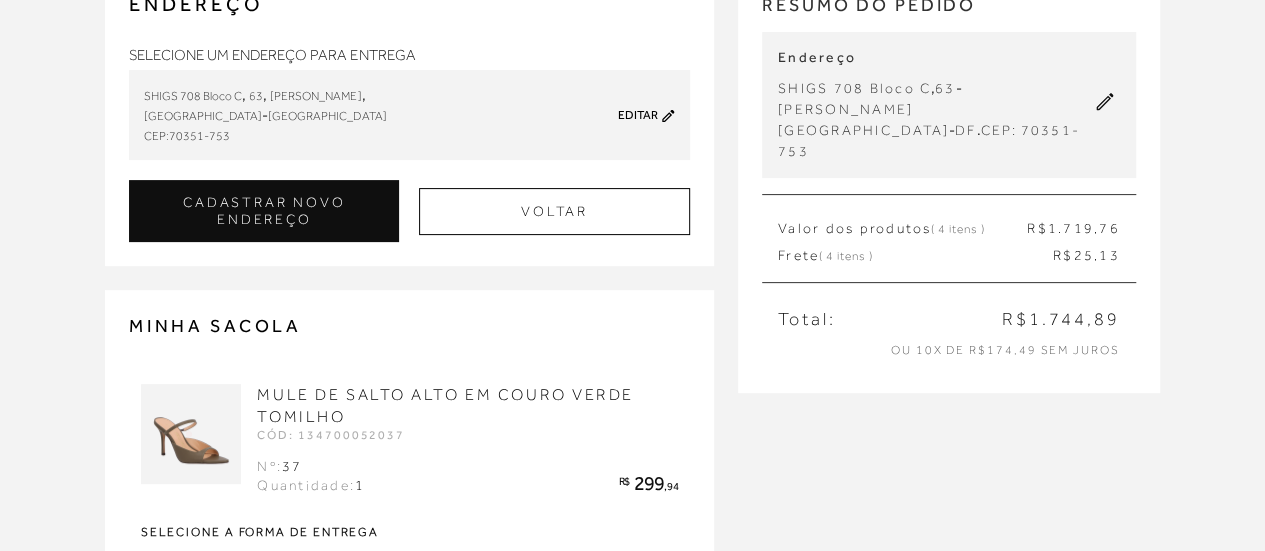 scroll, scrollTop: 200, scrollLeft: 0, axis: vertical 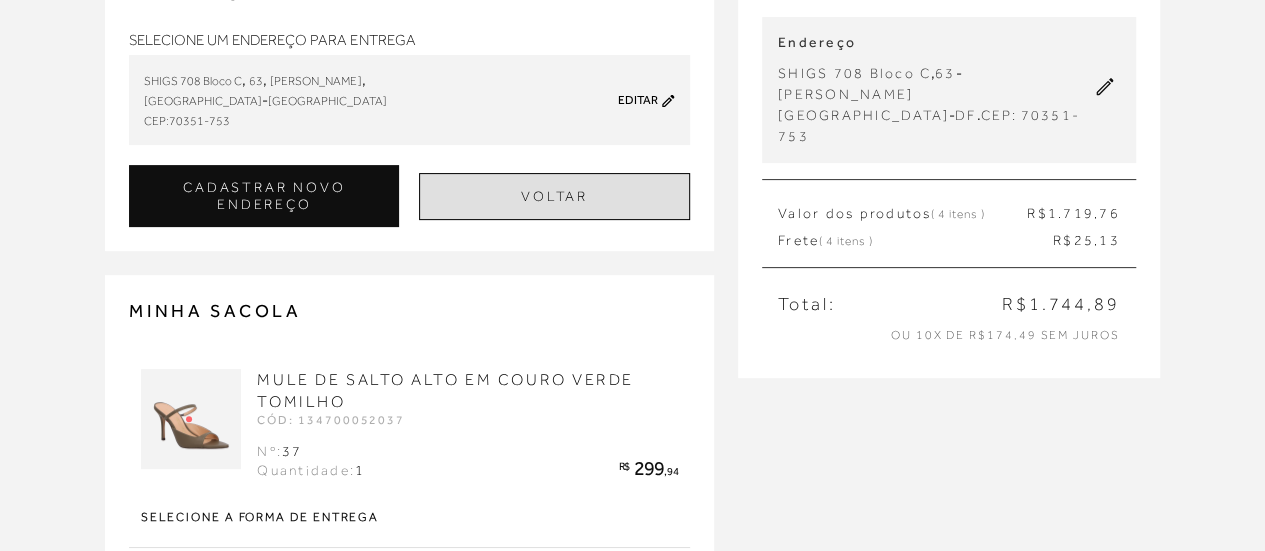 click on "Voltar" at bounding box center [554, 196] 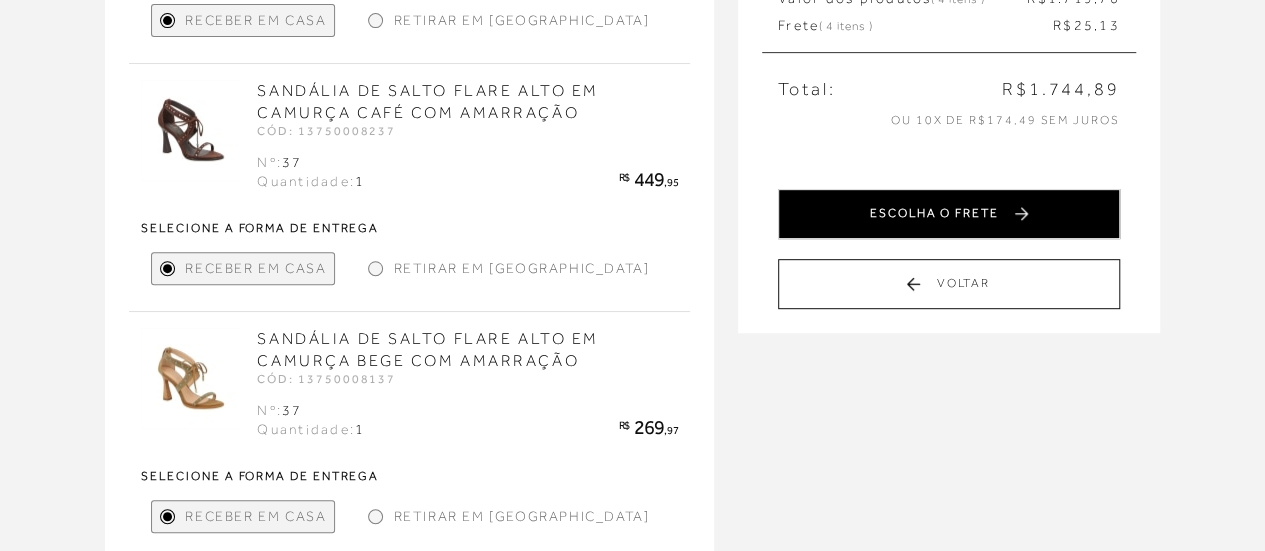 scroll, scrollTop: 400, scrollLeft: 0, axis: vertical 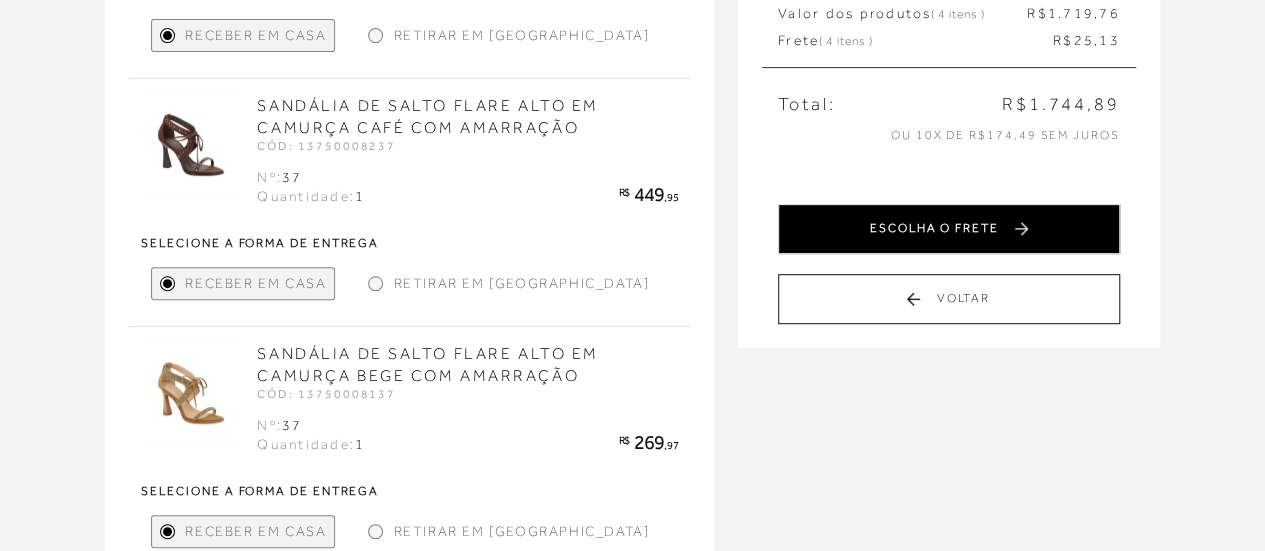 click on "ESCOLHA O FRETE" at bounding box center (949, 229) 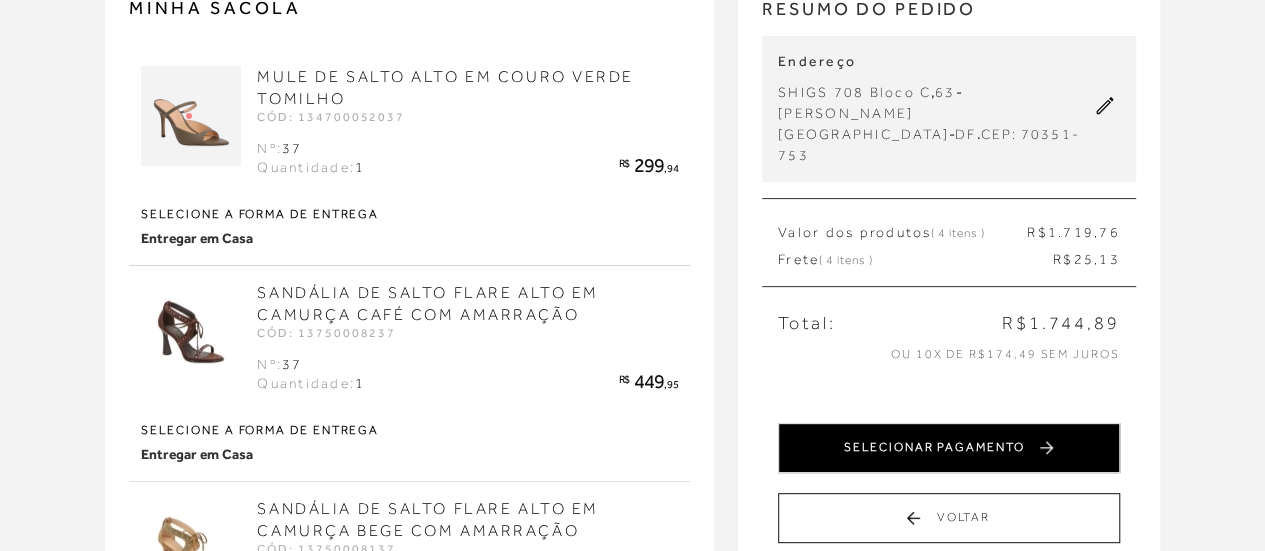 scroll, scrollTop: 200, scrollLeft: 0, axis: vertical 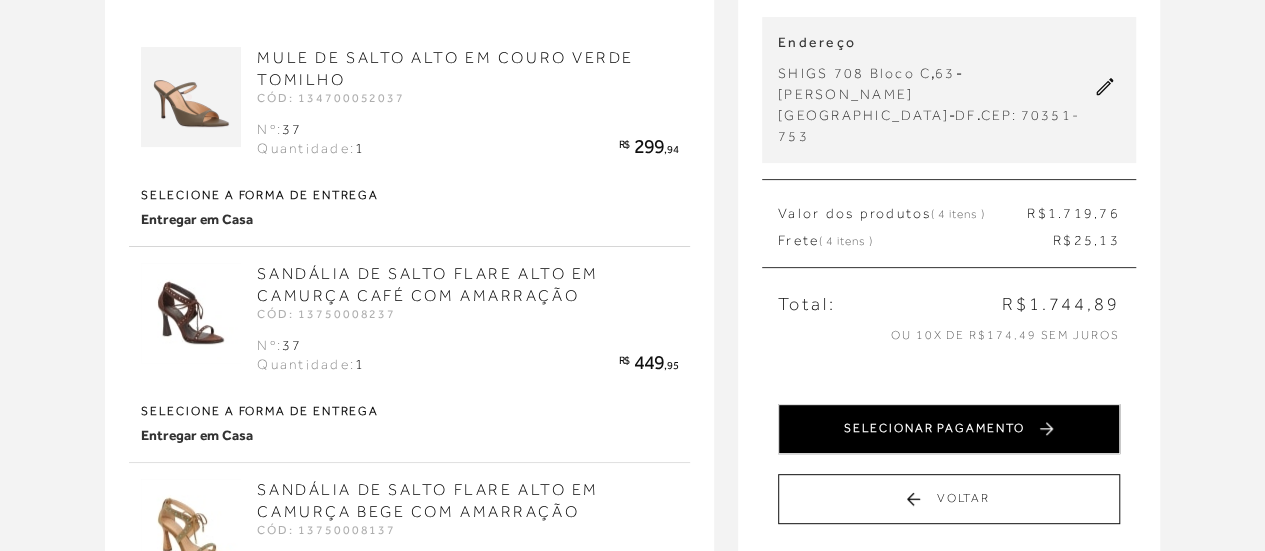 click on "SELECIONAR PAGAMENTO" at bounding box center (949, 429) 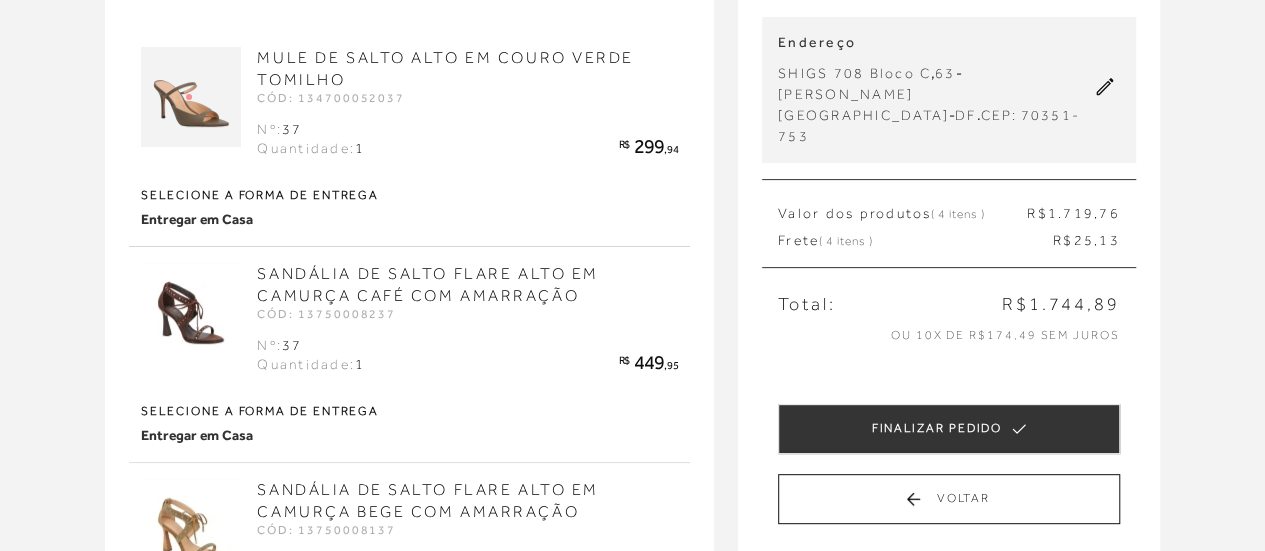 scroll, scrollTop: 0, scrollLeft: 0, axis: both 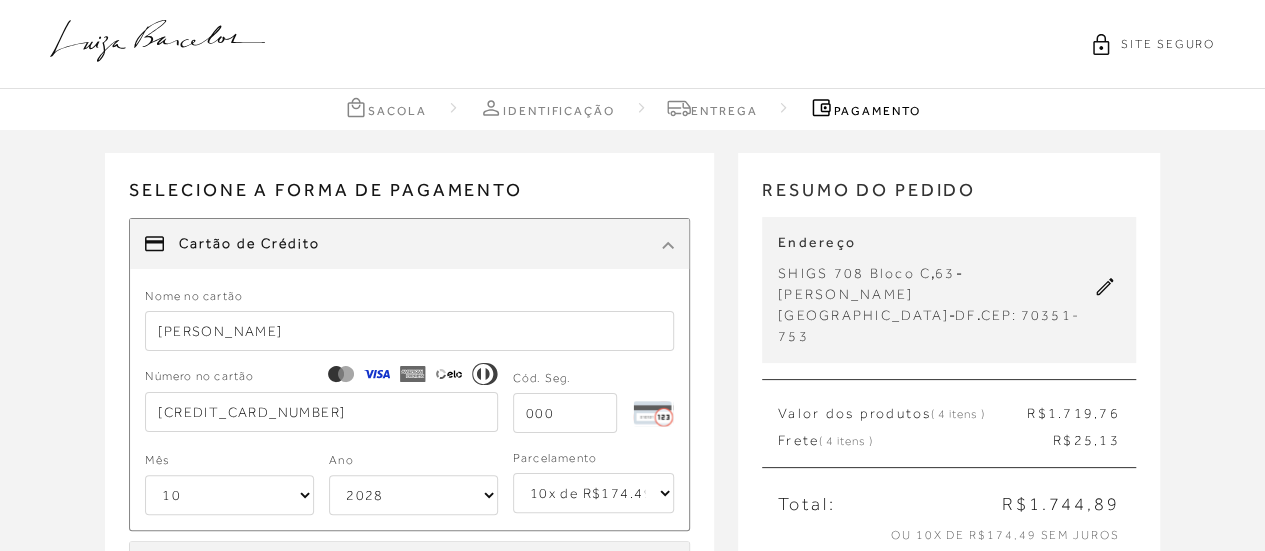 click at bounding box center (565, 413) 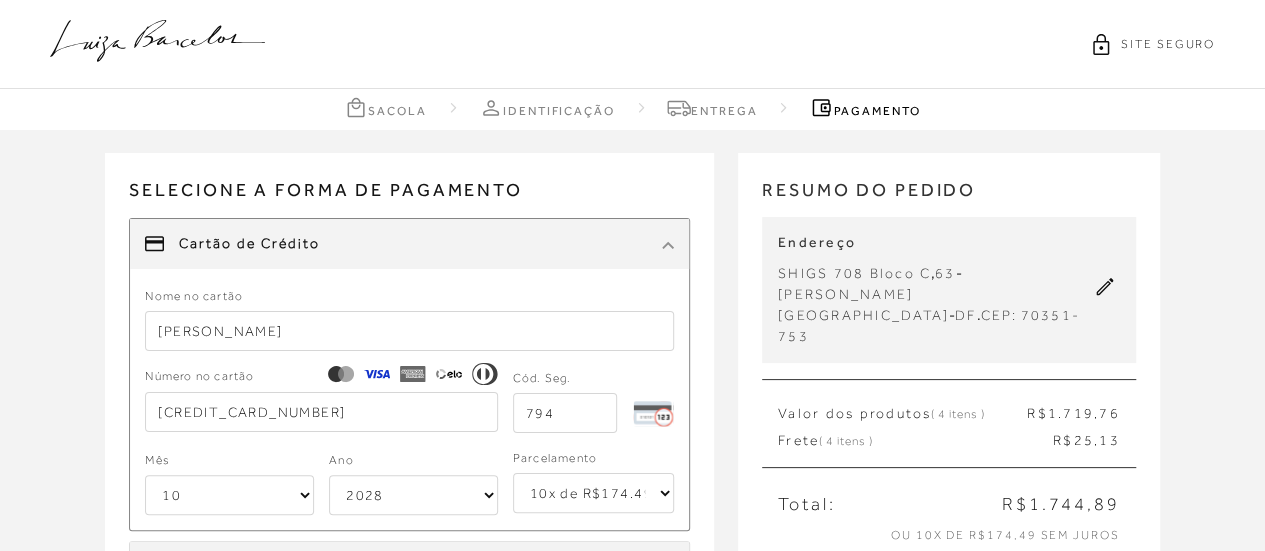type on "794" 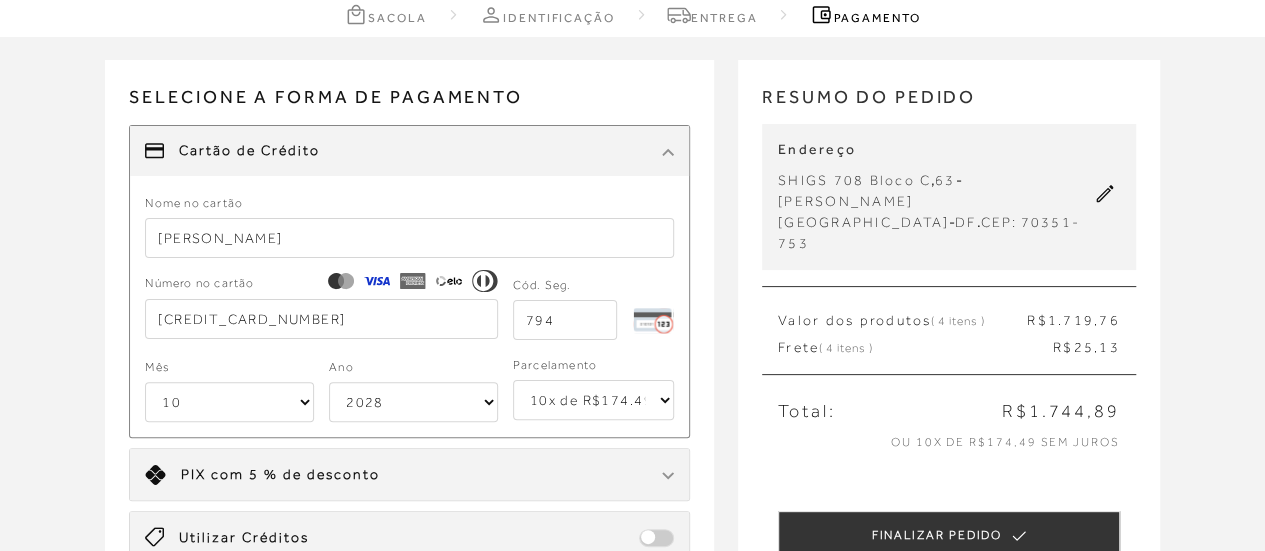 scroll, scrollTop: 300, scrollLeft: 0, axis: vertical 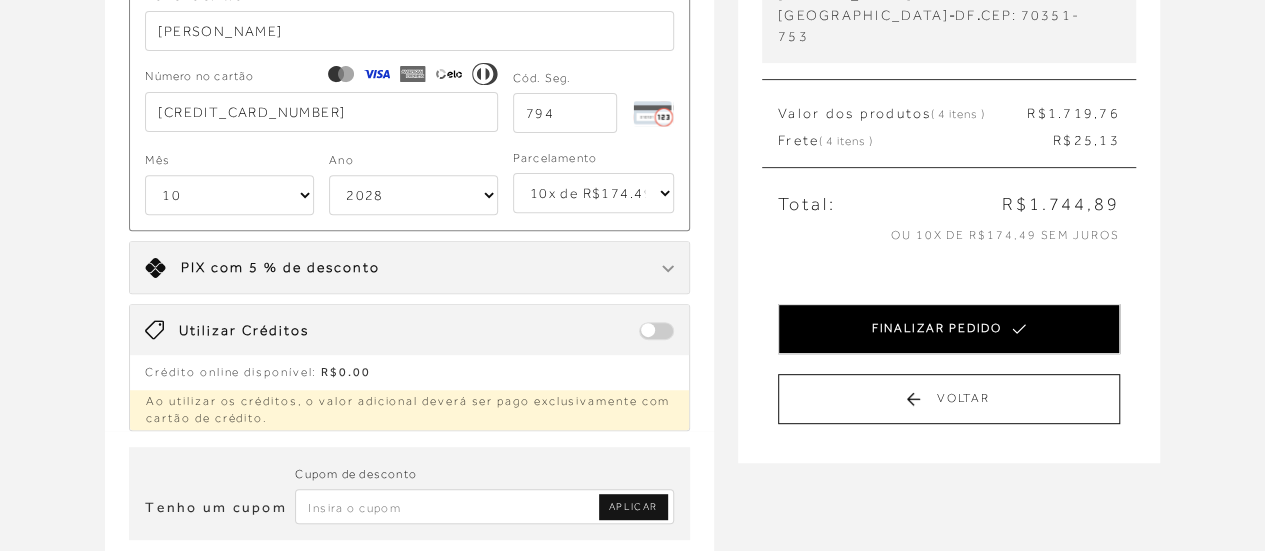 click on "FINALIZAR PEDIDO" at bounding box center [949, 329] 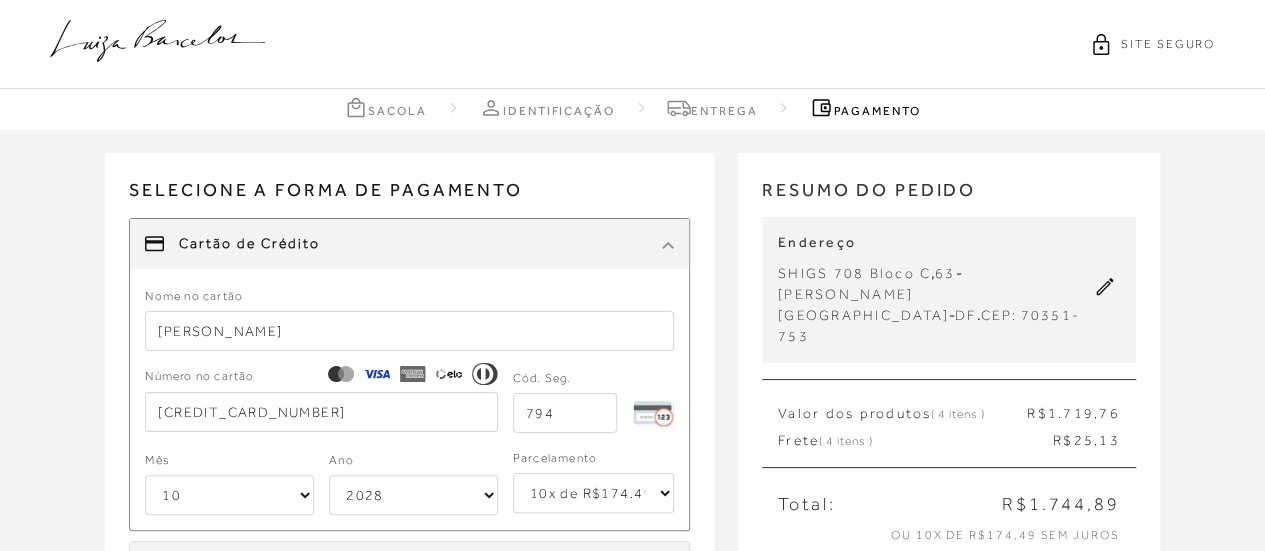 select on "10" 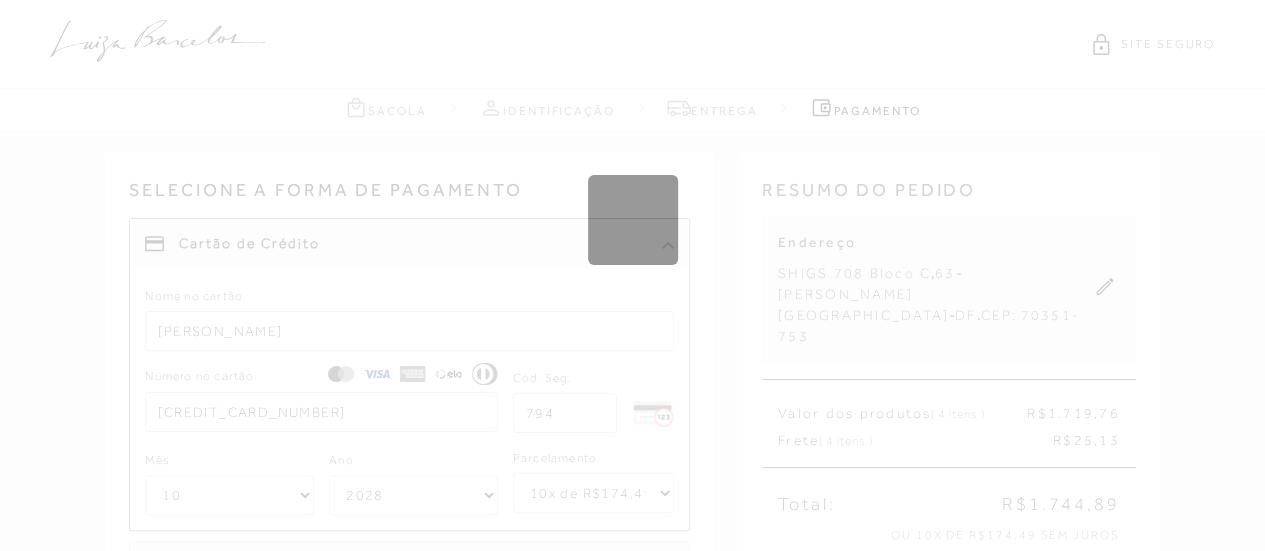 type 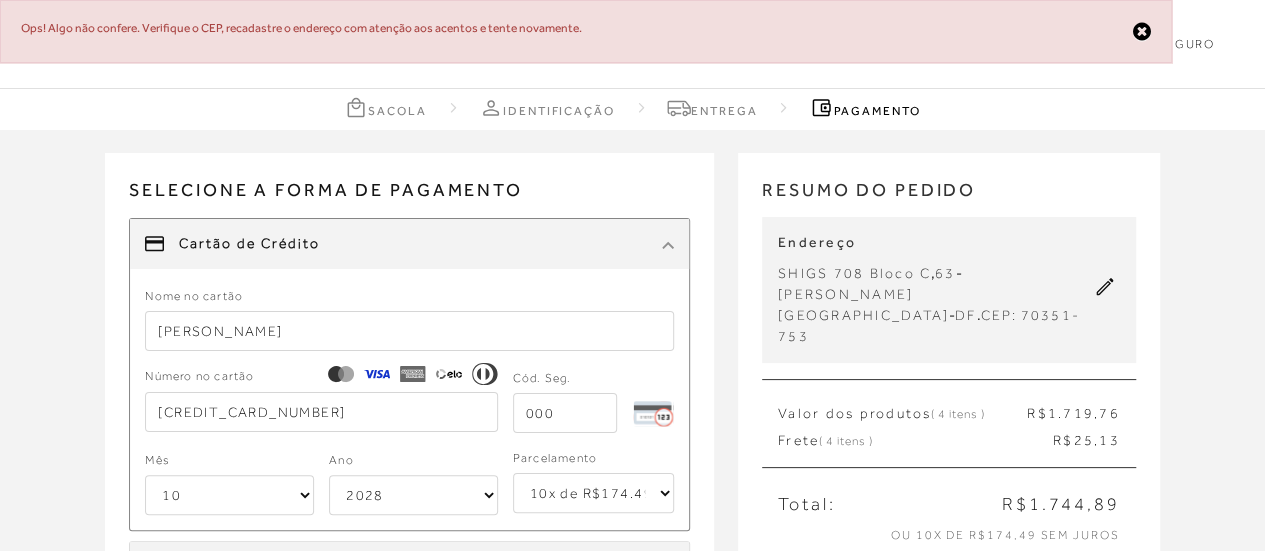 click 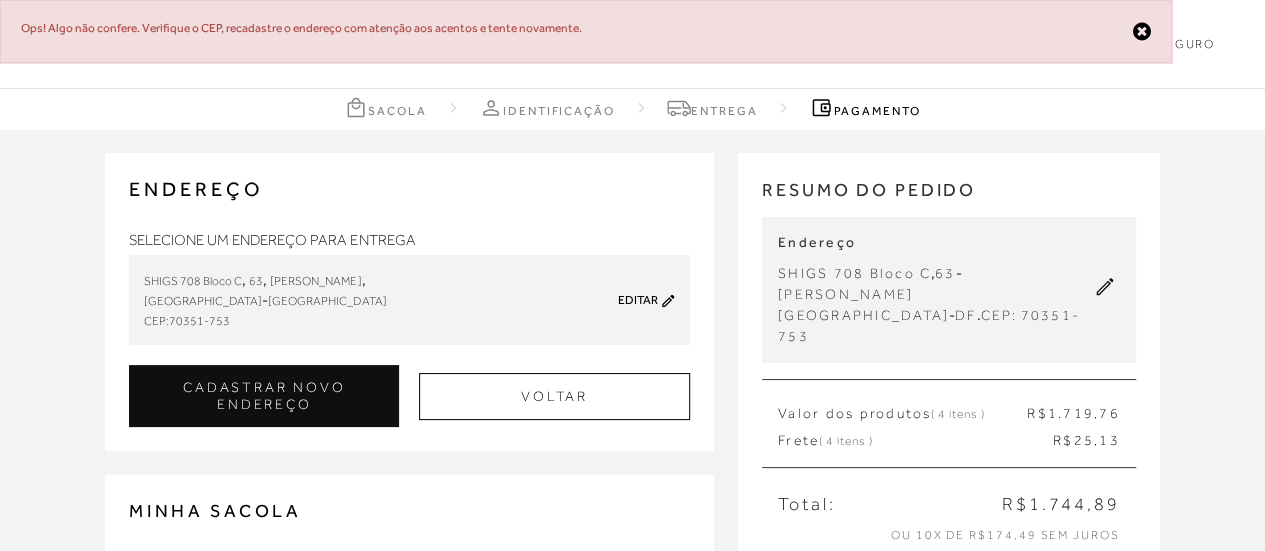 click on "Editar" at bounding box center (638, 300) 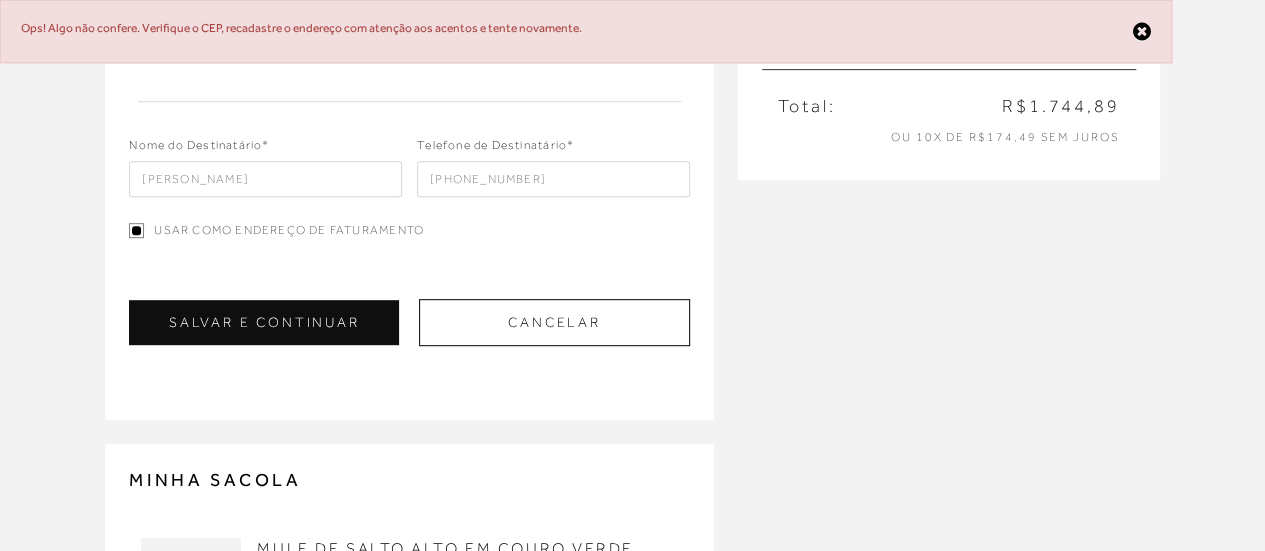 scroll, scrollTop: 400, scrollLeft: 0, axis: vertical 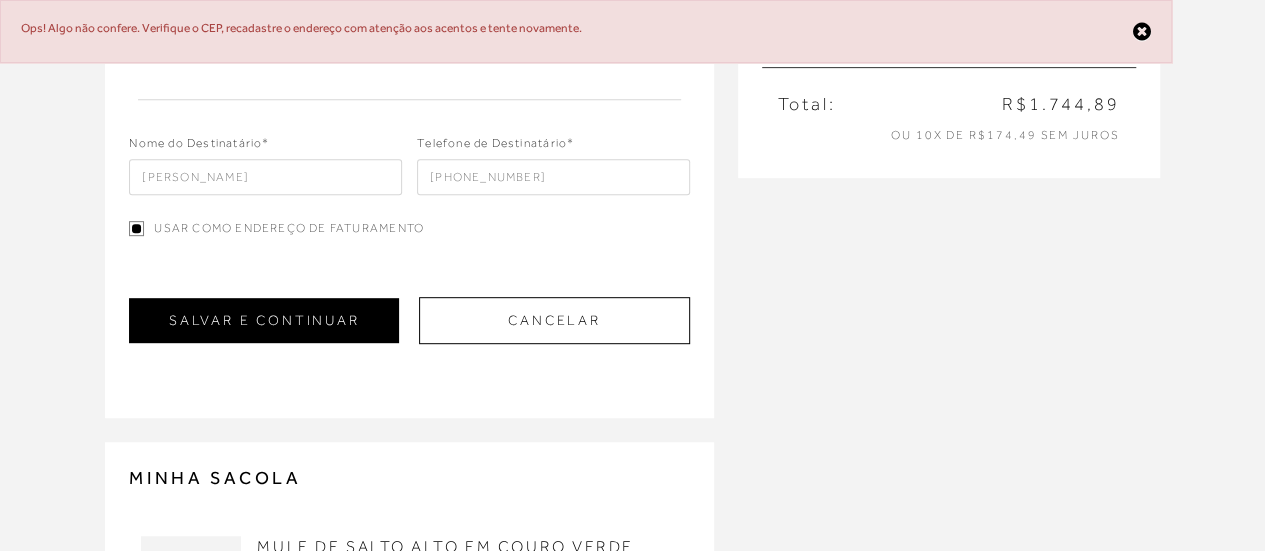 click on "SALVAR E CONTINUAR" at bounding box center [264, 320] 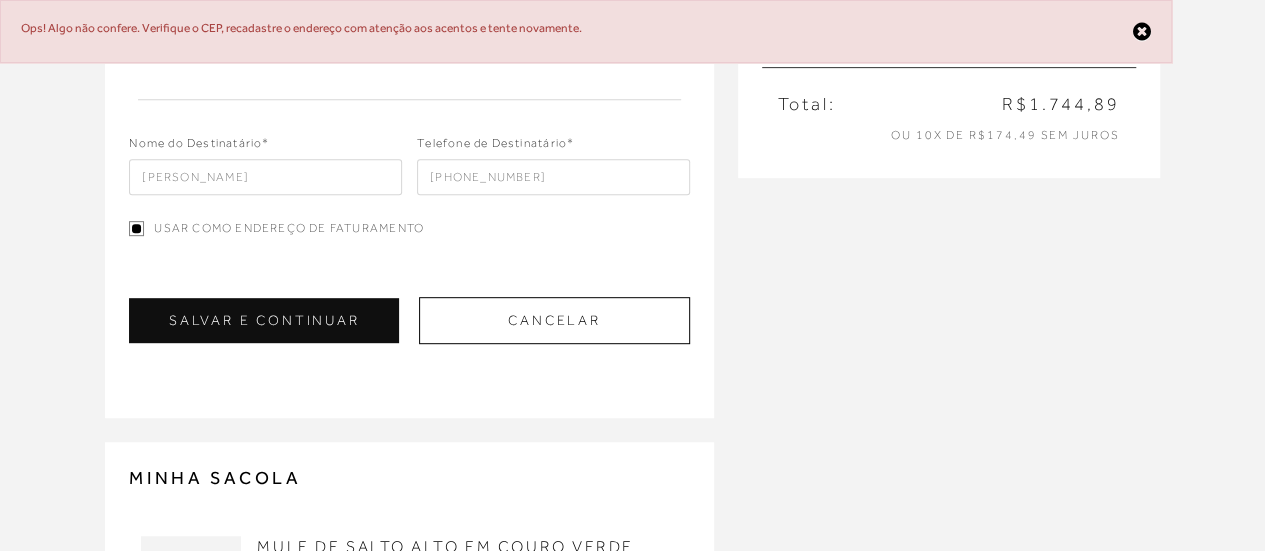scroll, scrollTop: 0, scrollLeft: 0, axis: both 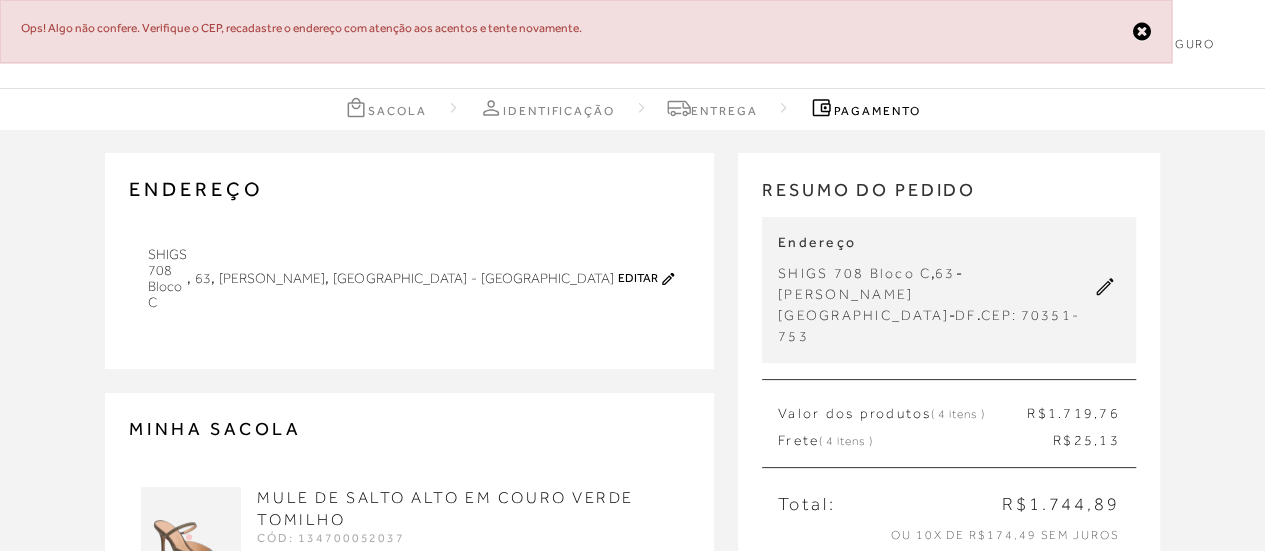 click on "Editar" at bounding box center (638, 278) 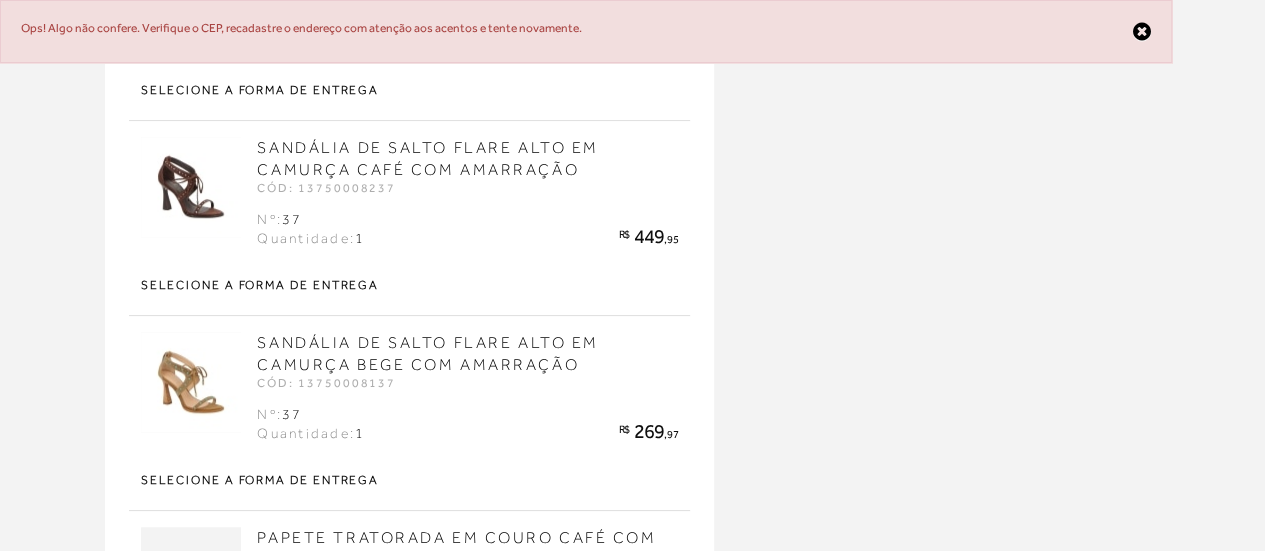 scroll, scrollTop: 400, scrollLeft: 0, axis: vertical 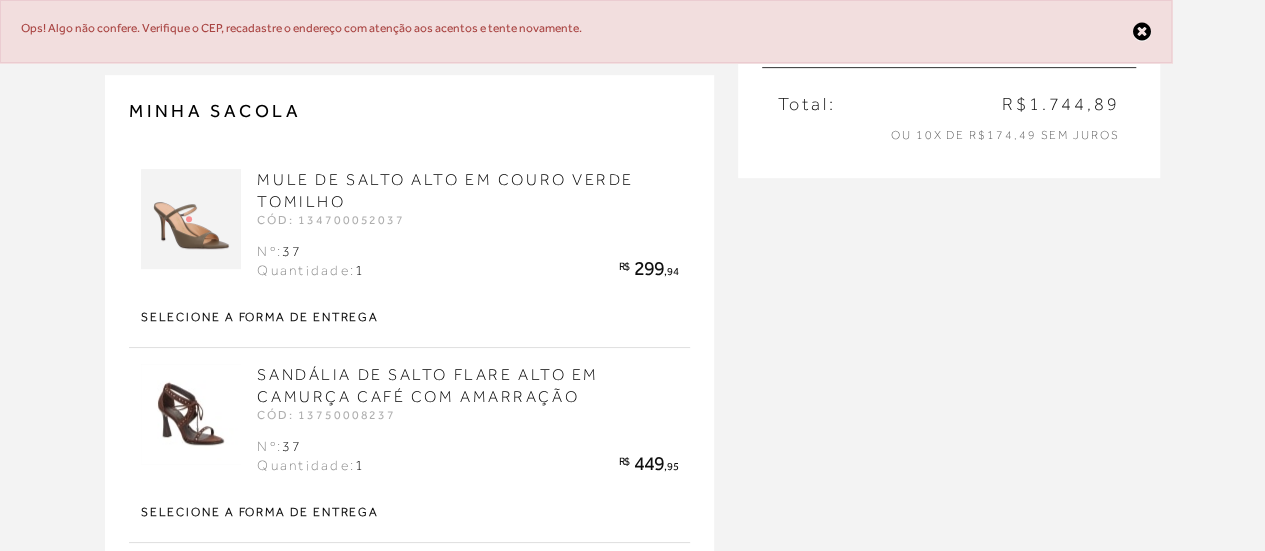 click at bounding box center [1142, 31] 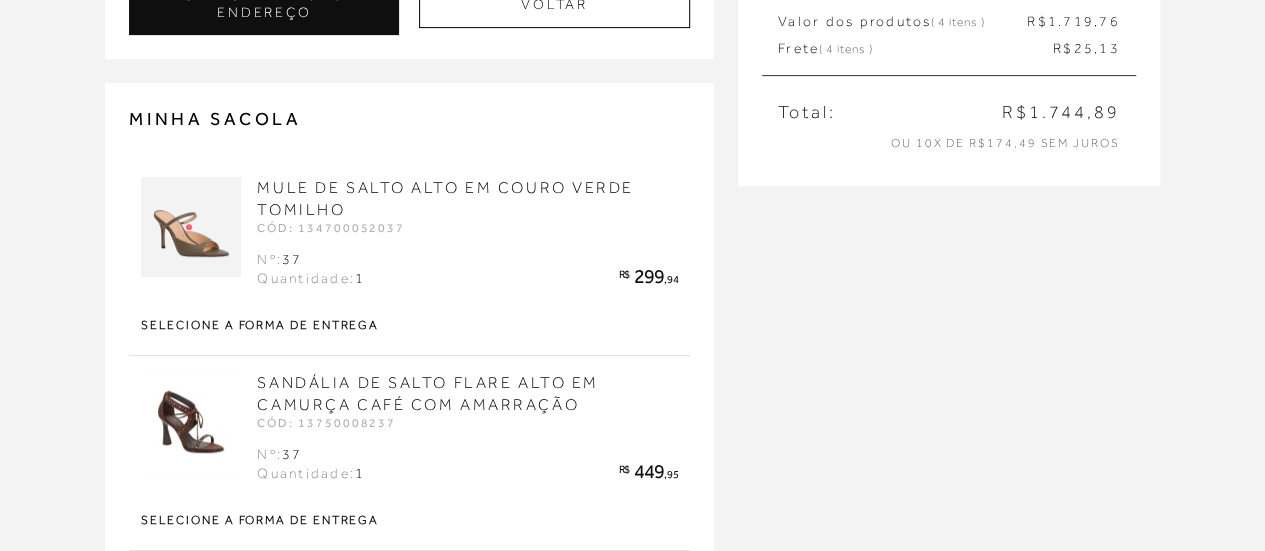 scroll, scrollTop: 0, scrollLeft: 0, axis: both 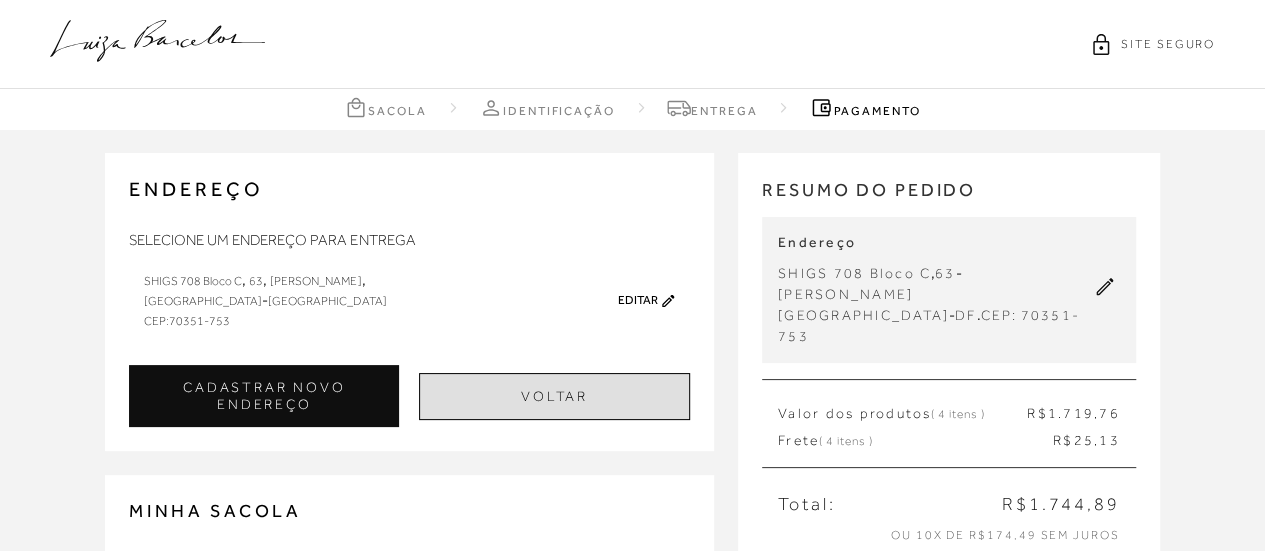 click on "Voltar" at bounding box center [554, 396] 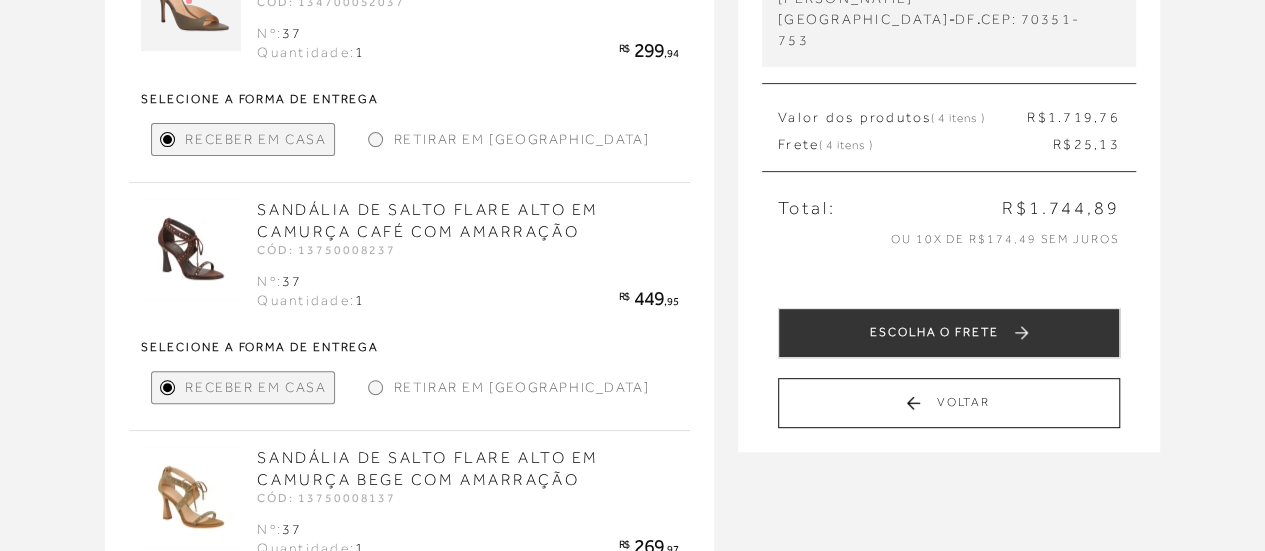 scroll, scrollTop: 300, scrollLeft: 0, axis: vertical 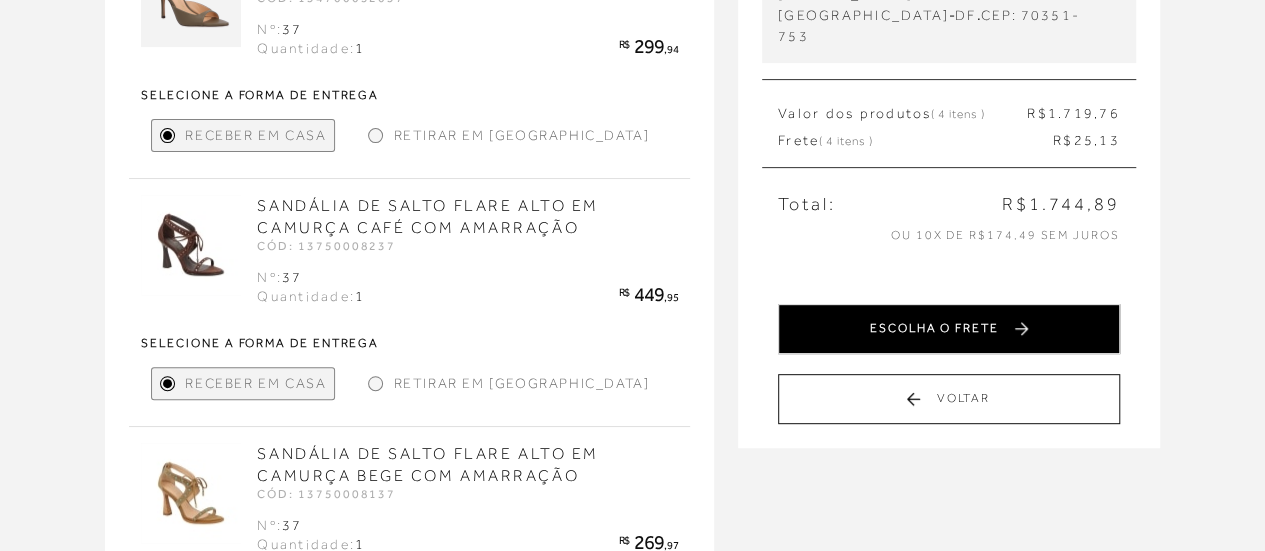 click on "ESCOLHA O FRETE" at bounding box center [949, 329] 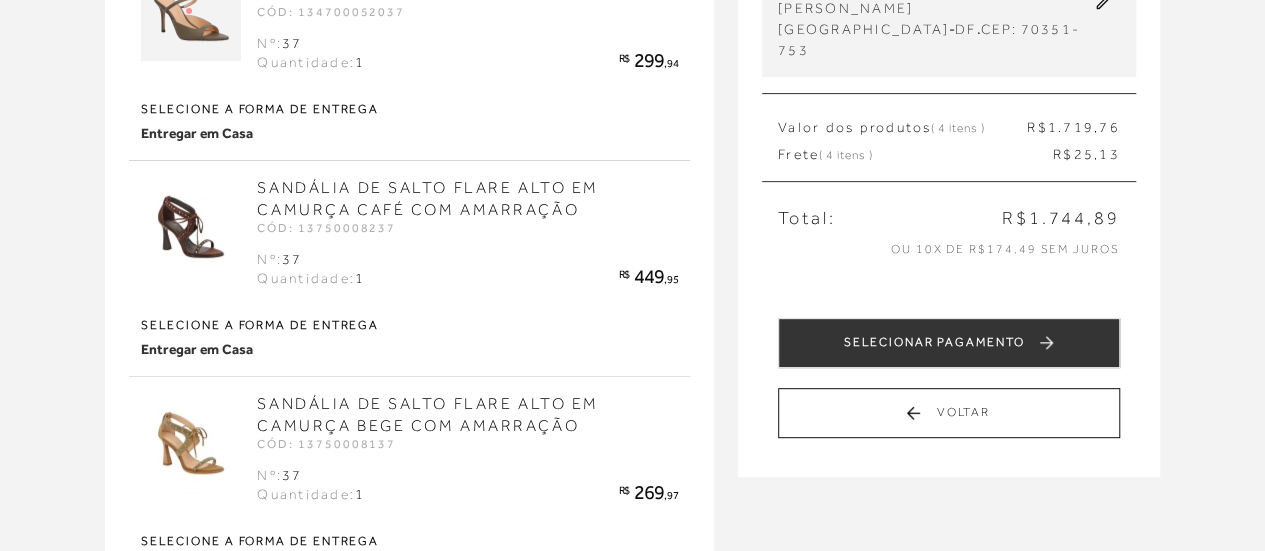 scroll, scrollTop: 300, scrollLeft: 0, axis: vertical 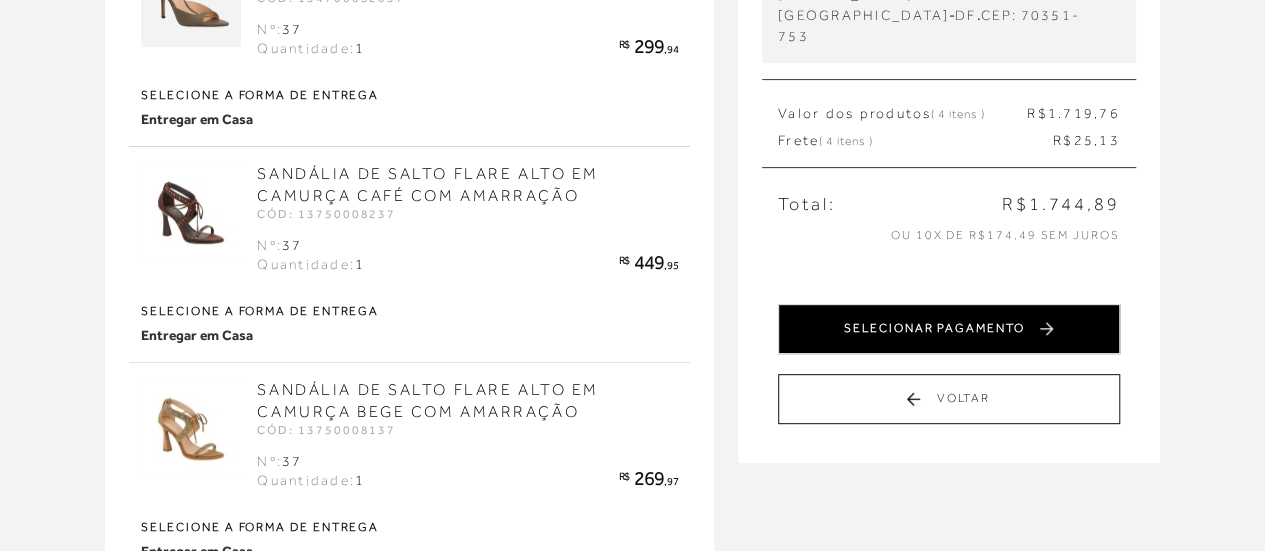 click on "SELECIONAR PAGAMENTO" at bounding box center [949, 329] 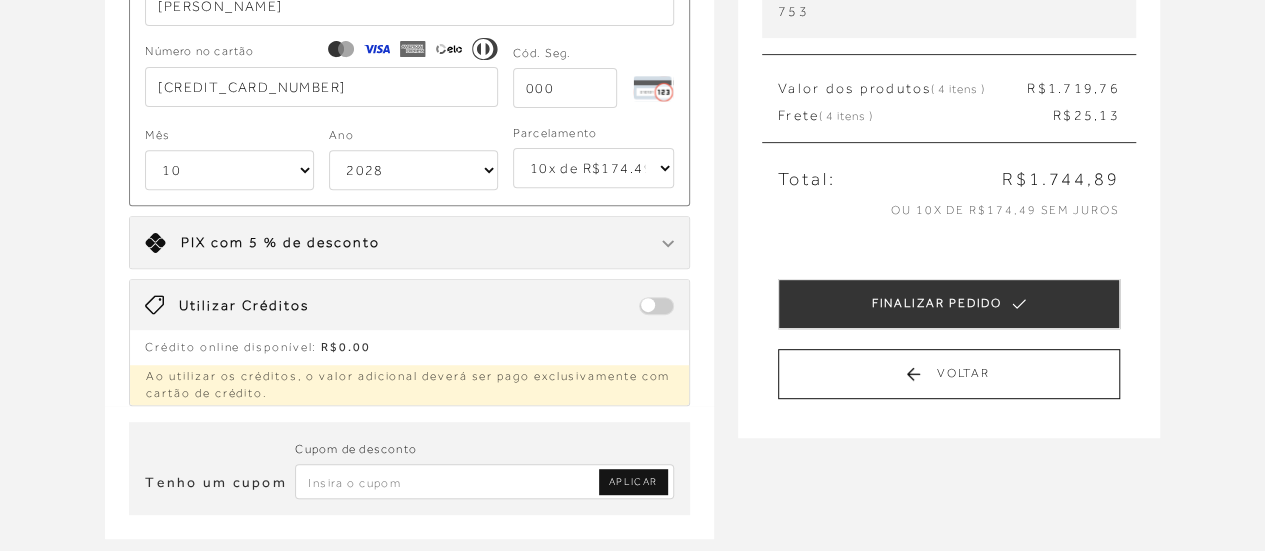 scroll, scrollTop: 100, scrollLeft: 0, axis: vertical 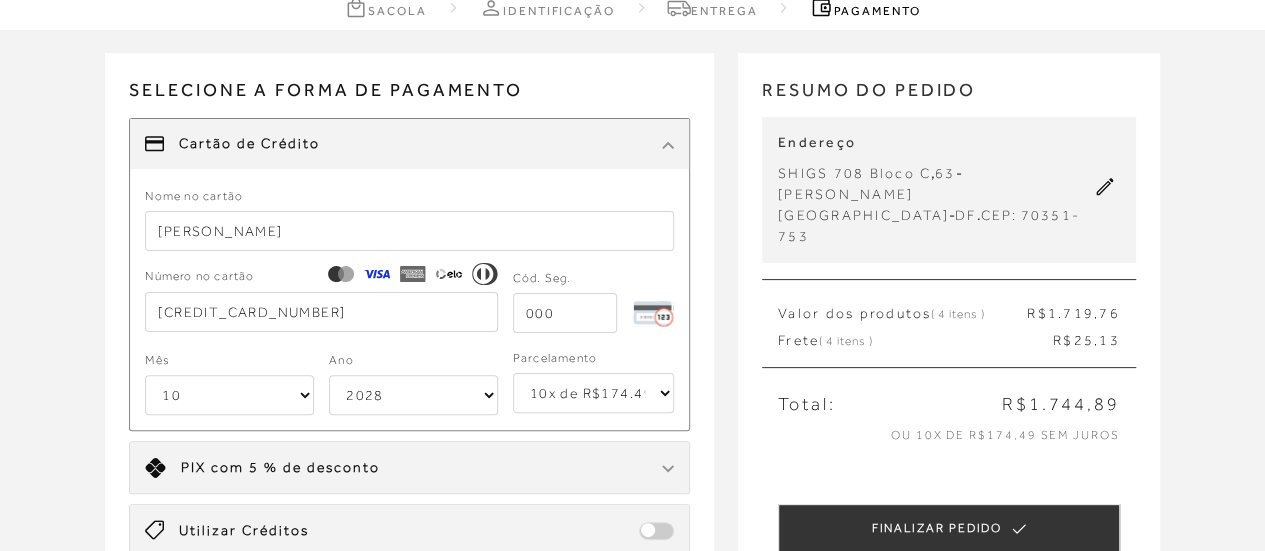 click on "4258 5023 3726 7815" at bounding box center [321, 312] 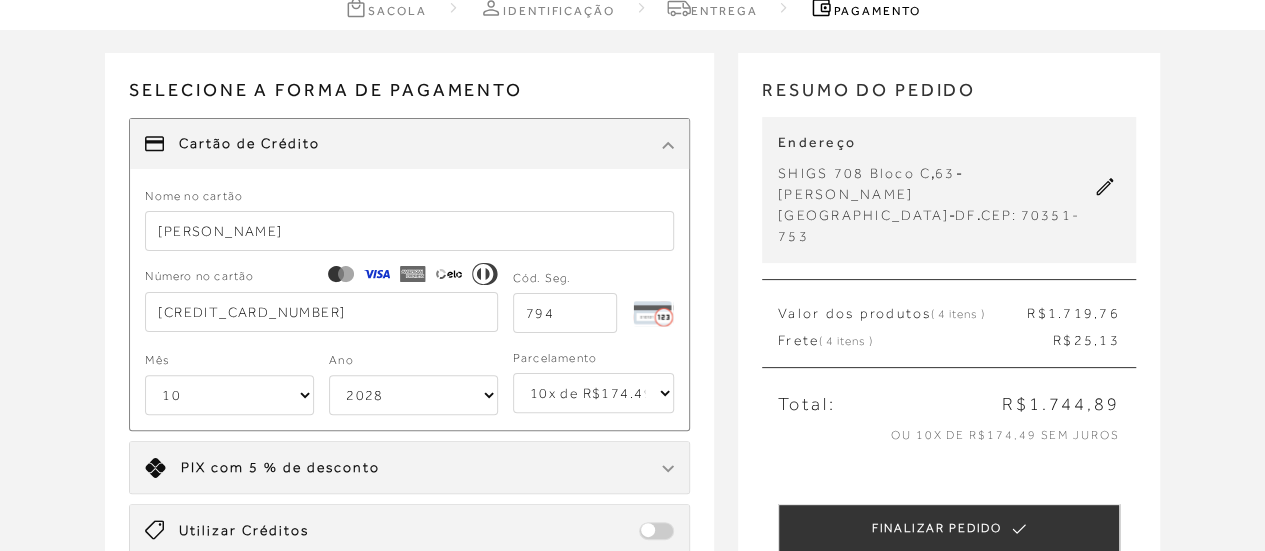 type on "794" 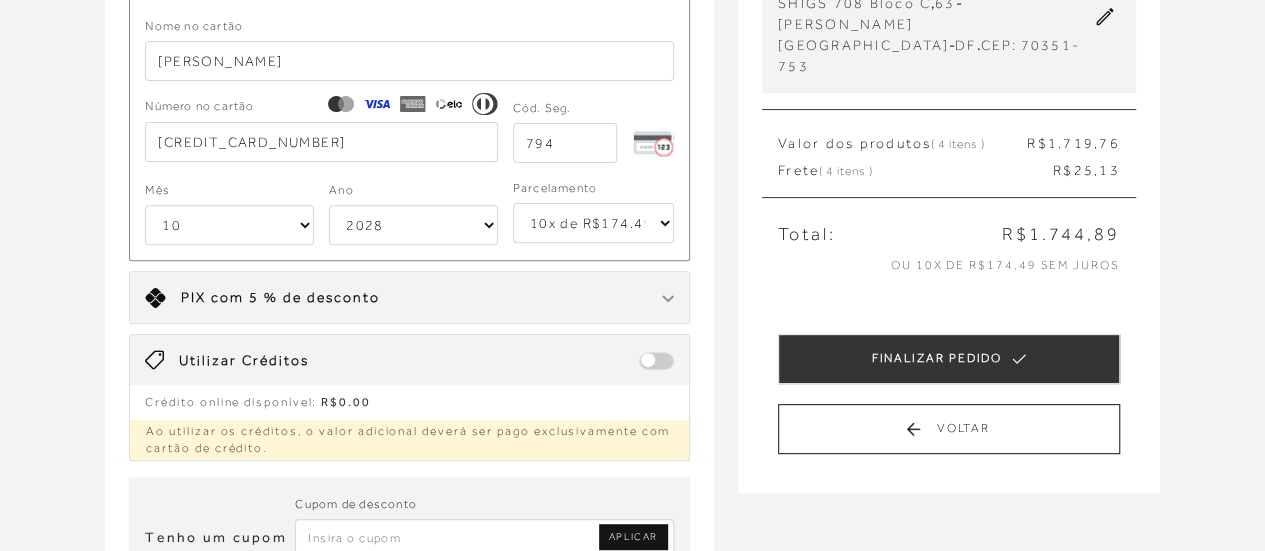 scroll, scrollTop: 300, scrollLeft: 0, axis: vertical 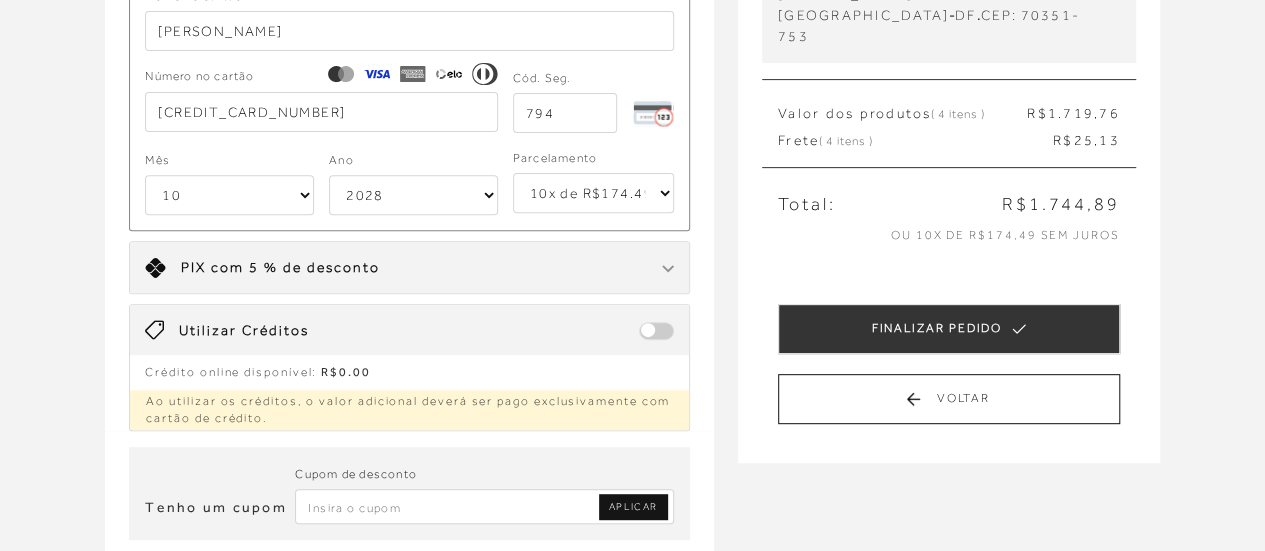 click on "Limite: R$ 5.000,00
PIX
com 5 % de desconto" at bounding box center [409, 267] 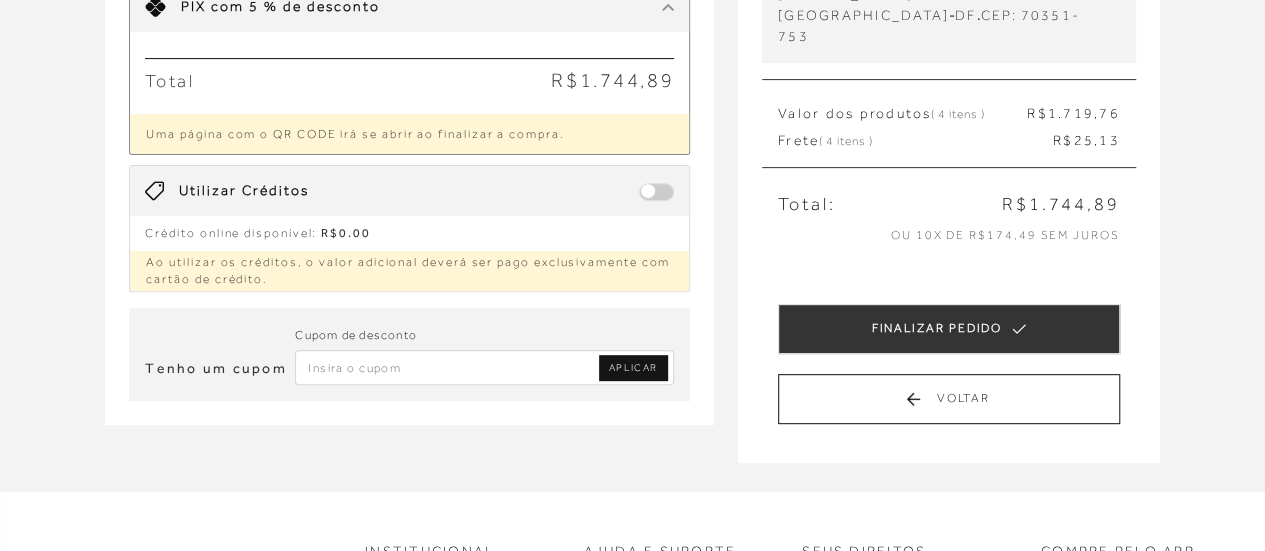 scroll, scrollTop: 160, scrollLeft: 0, axis: vertical 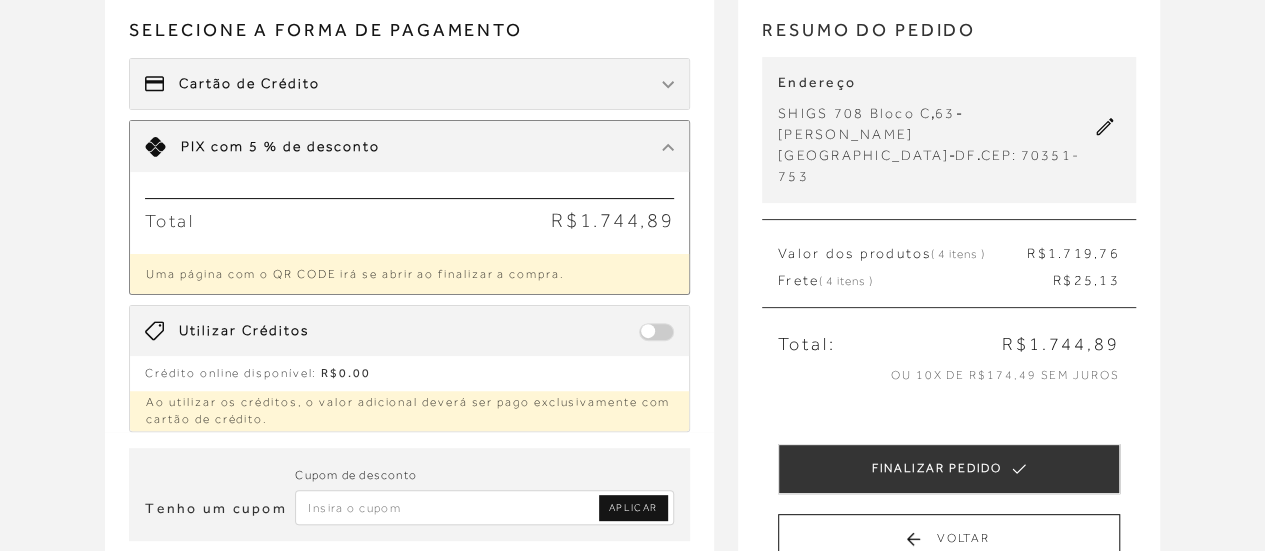 click on "Uma página com o QR CODE irá se abrir ao finalizar a compra." at bounding box center (409, 274) 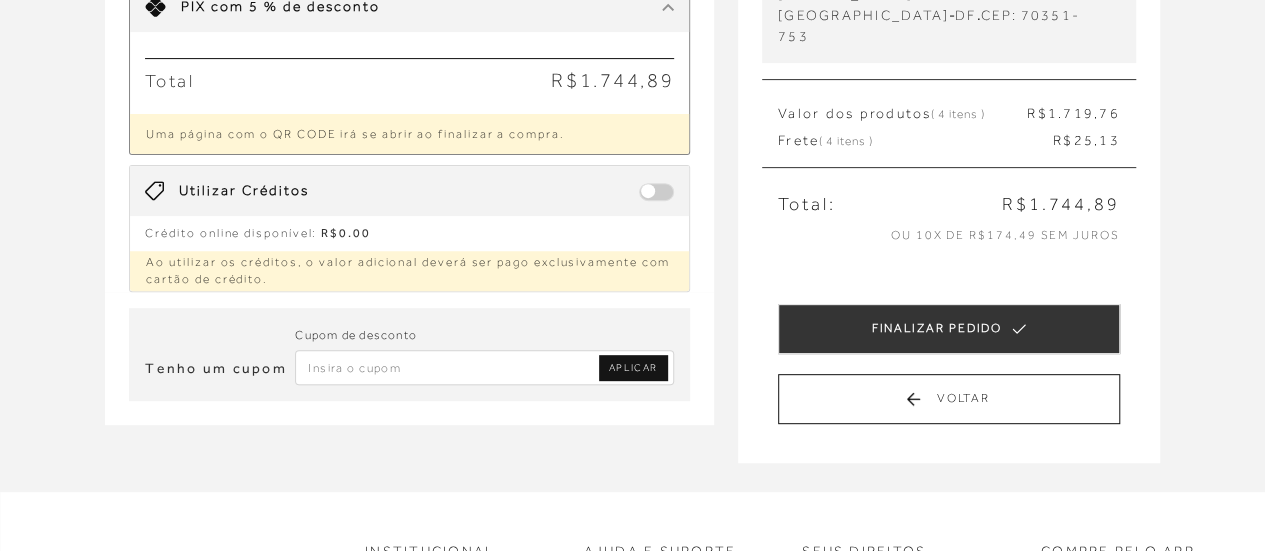 select on "10" 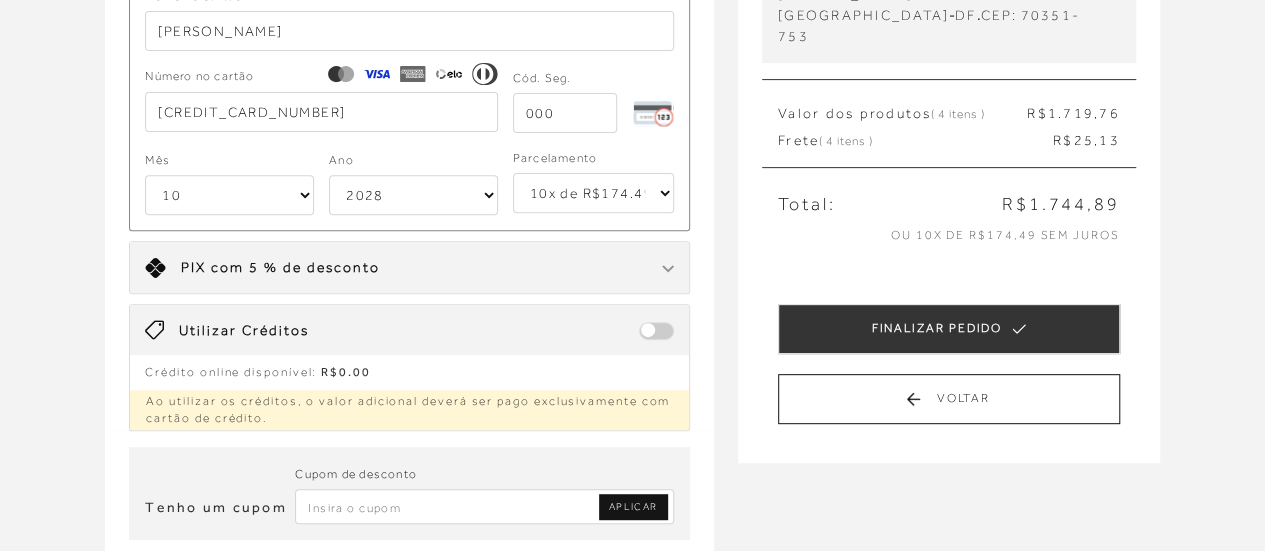click at bounding box center [565, 113] 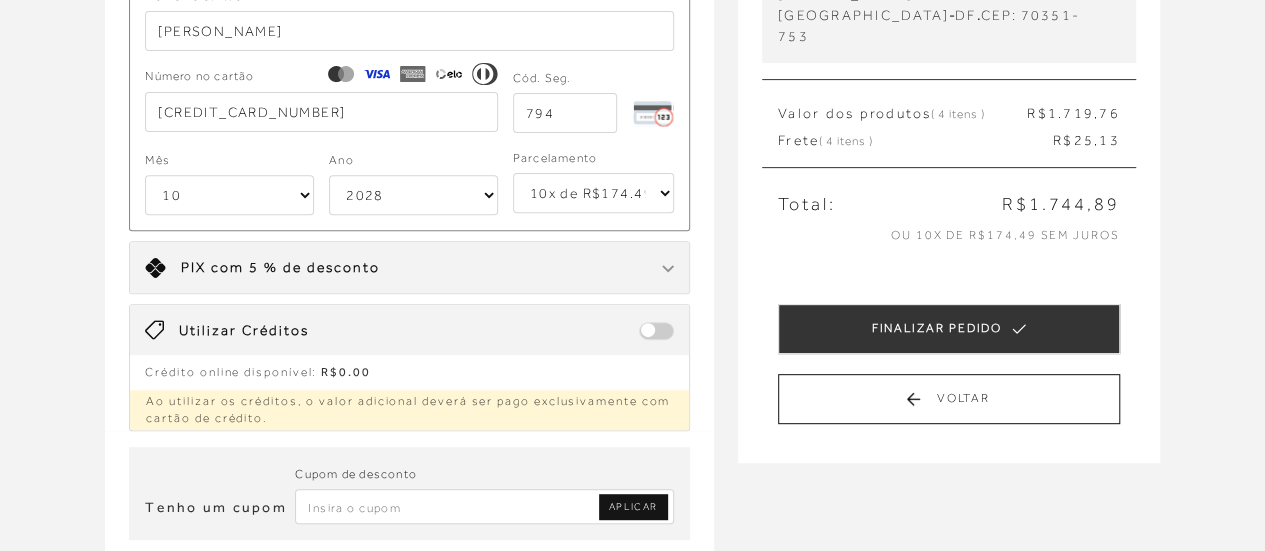 type on "794" 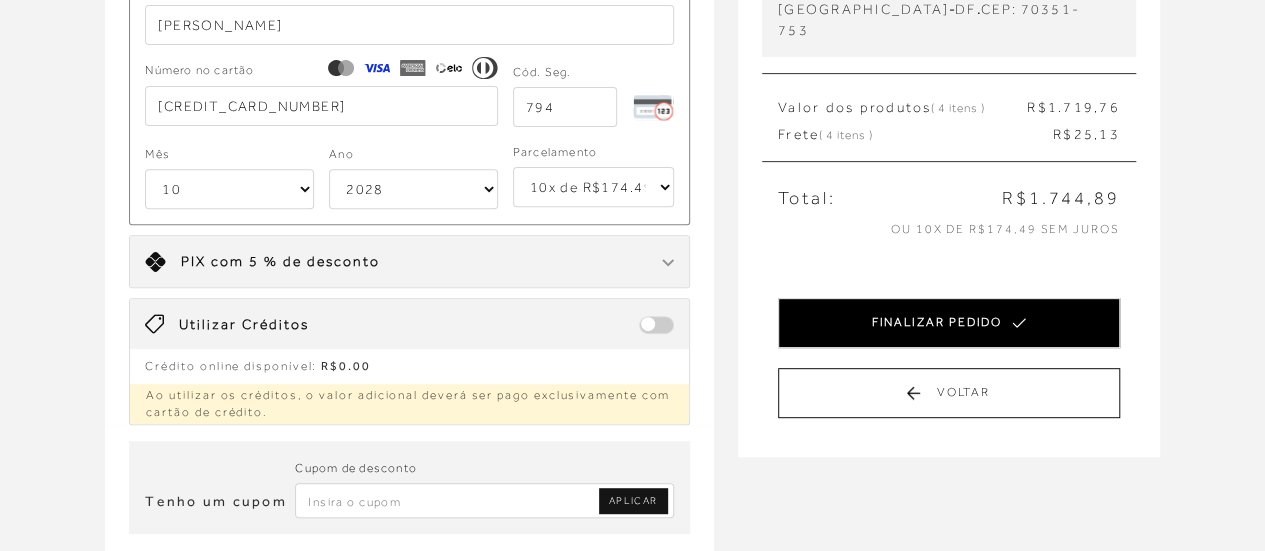 scroll, scrollTop: 300, scrollLeft: 0, axis: vertical 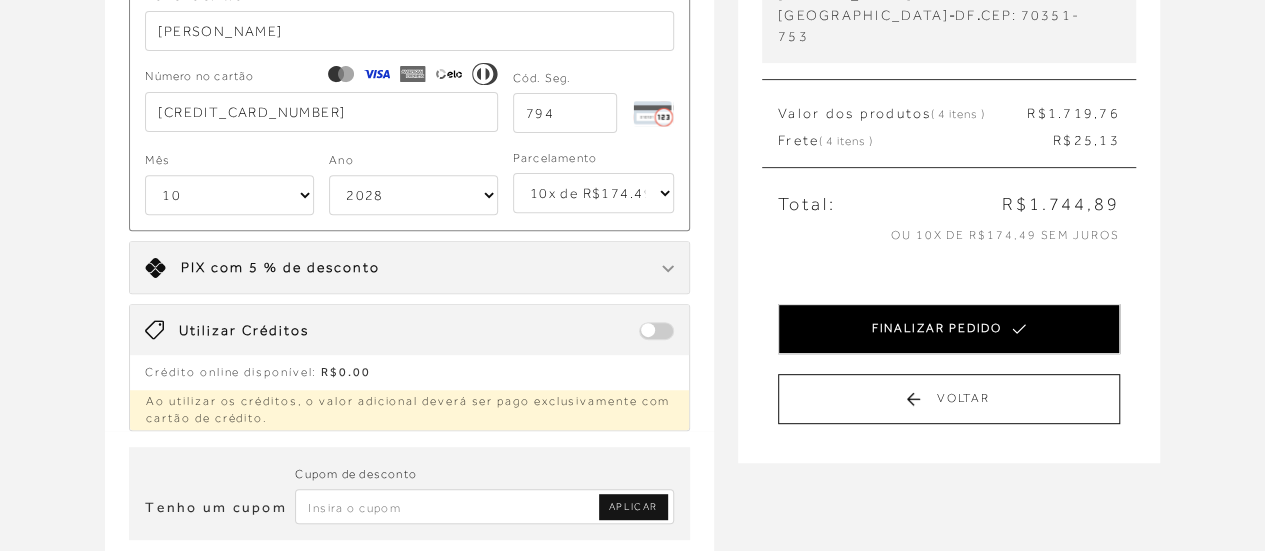click on "FINALIZAR PEDIDO" at bounding box center [949, 329] 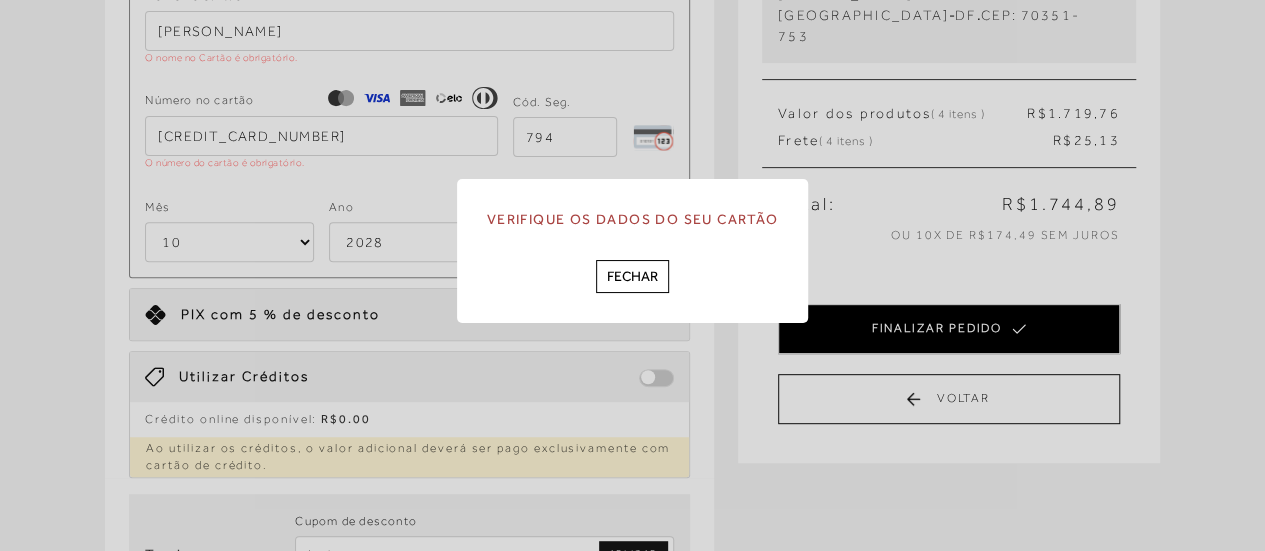 scroll, scrollTop: 0, scrollLeft: 0, axis: both 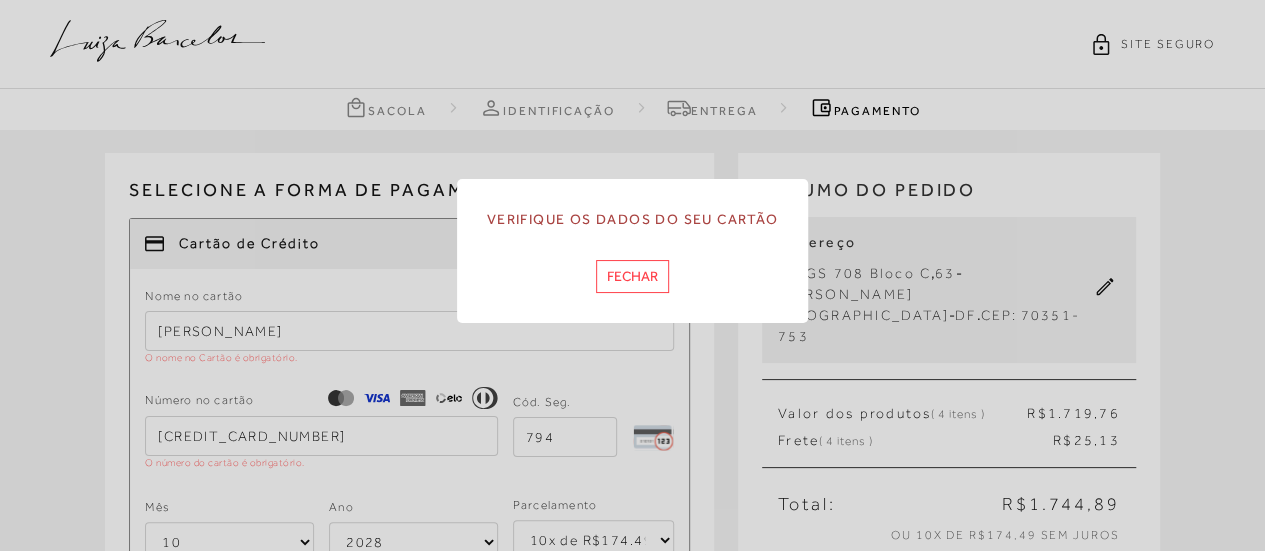 click on "Fechar" at bounding box center [632, 276] 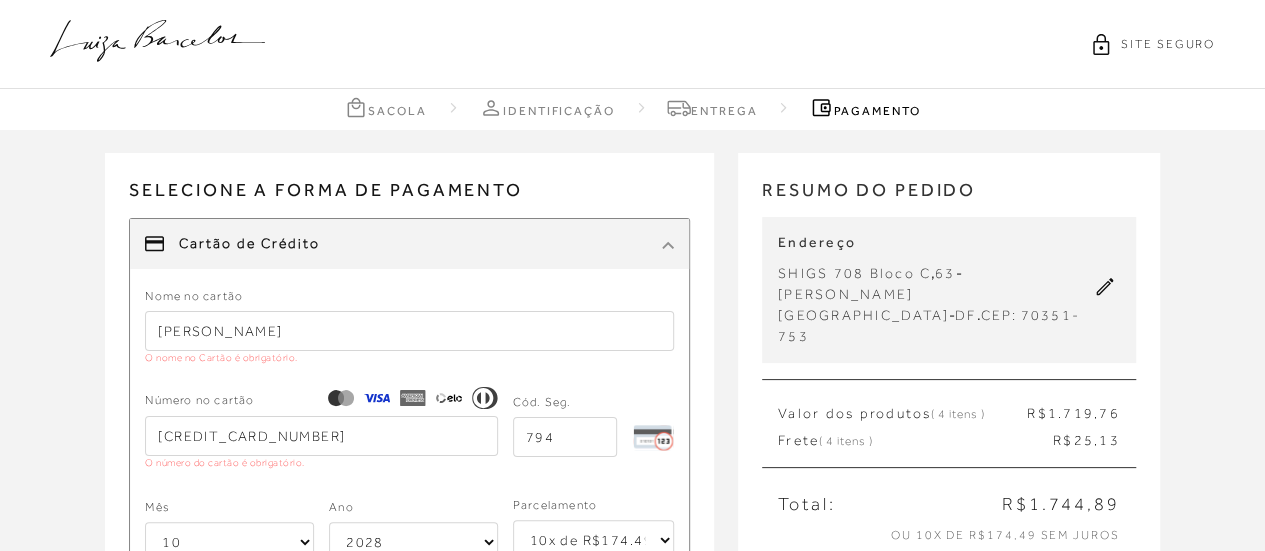 click on "RENATA G AMORIM" at bounding box center [409, 331] 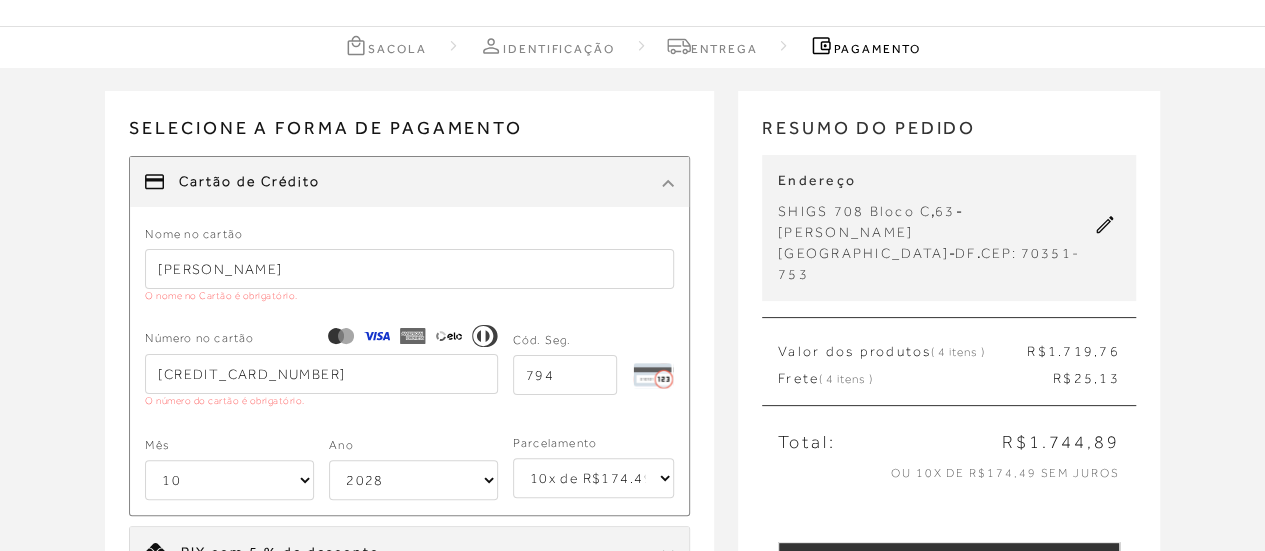 scroll, scrollTop: 100, scrollLeft: 0, axis: vertical 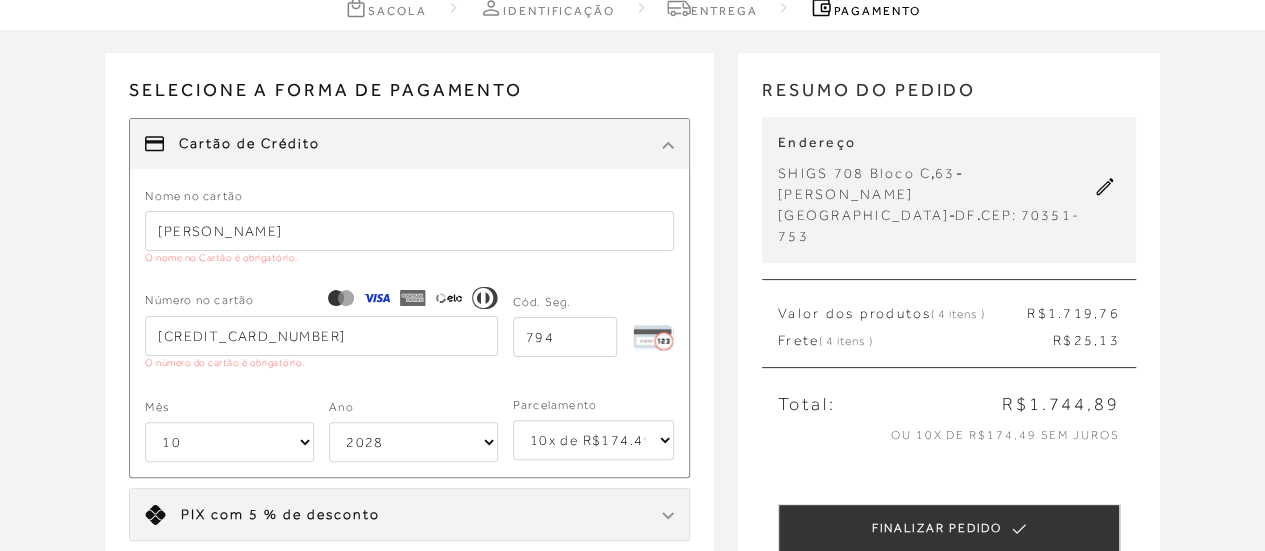 drag, startPoint x: 318, startPoint y: 337, endPoint x: 333, endPoint y: 335, distance: 15.132746 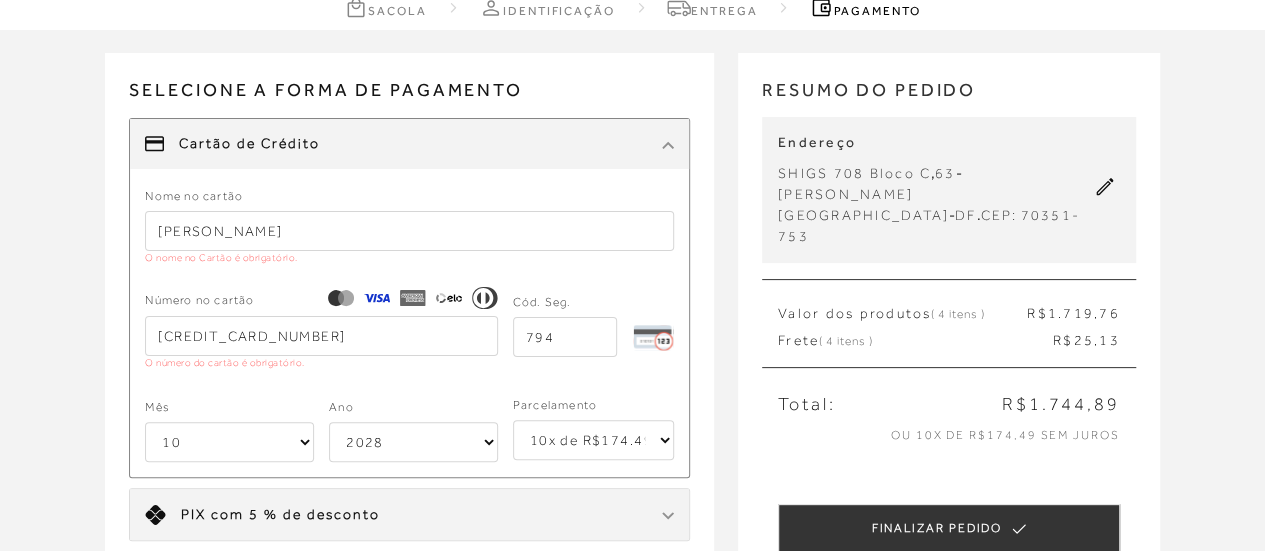 click on "MINHA SACOLA
MULE DE SALTO ALTO EM COURO VERDE TOMILHO
CÓD: 134700052037
Nº:
37
1 R$ 299 1" at bounding box center (632, 453) 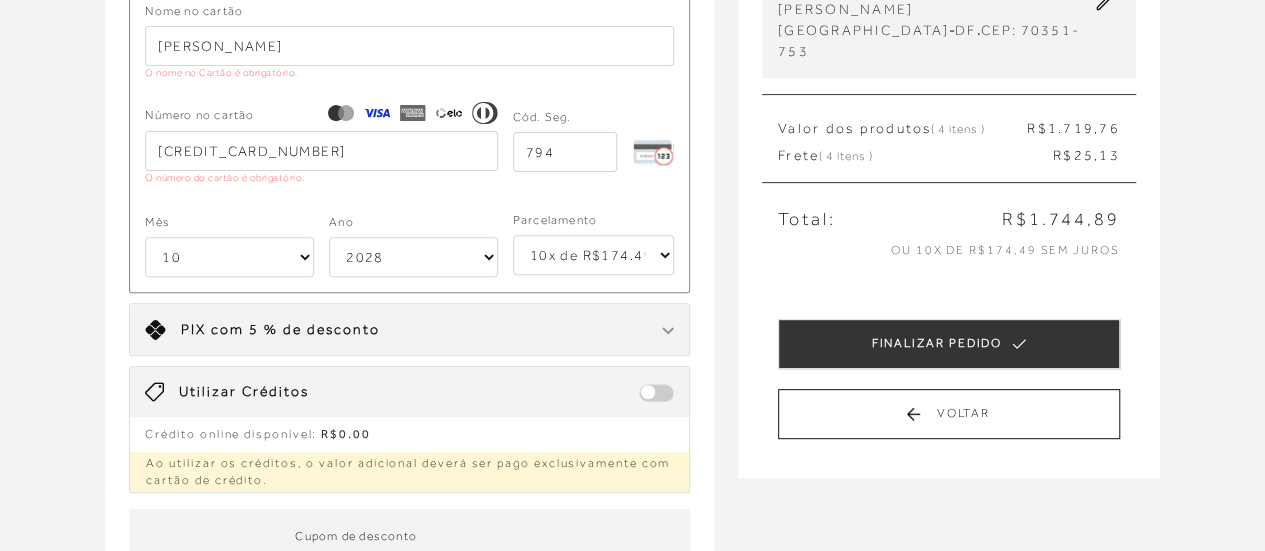scroll, scrollTop: 300, scrollLeft: 0, axis: vertical 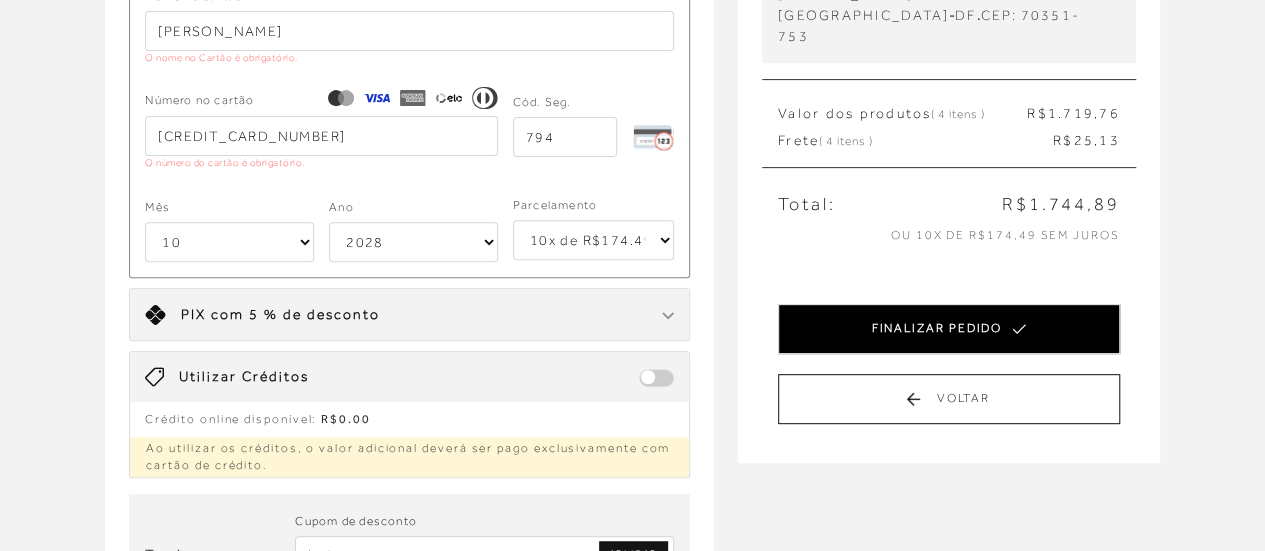 click on "FINALIZAR PEDIDO" at bounding box center (949, 329) 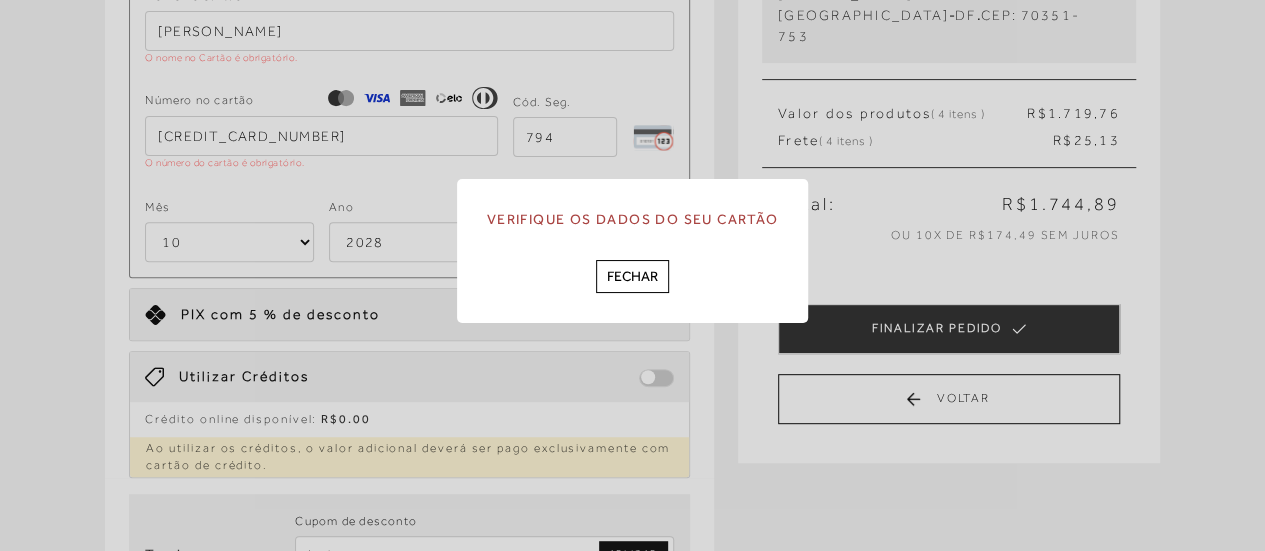 scroll, scrollTop: 0, scrollLeft: 0, axis: both 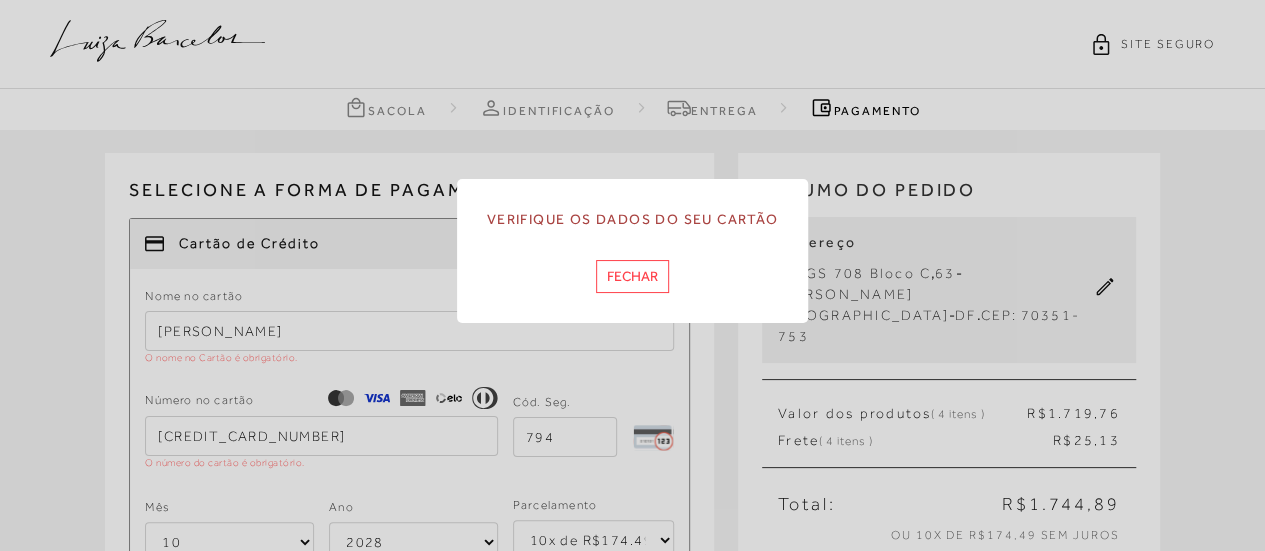 click on "Fechar" at bounding box center [632, 276] 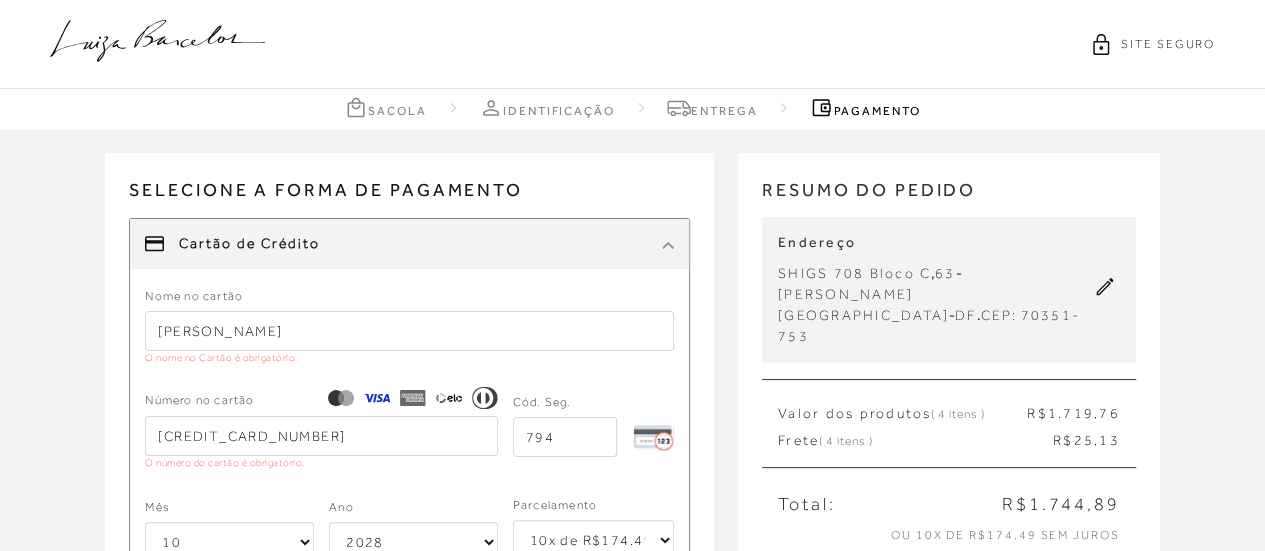 click on "RENATA G AMORIM" at bounding box center (409, 331) 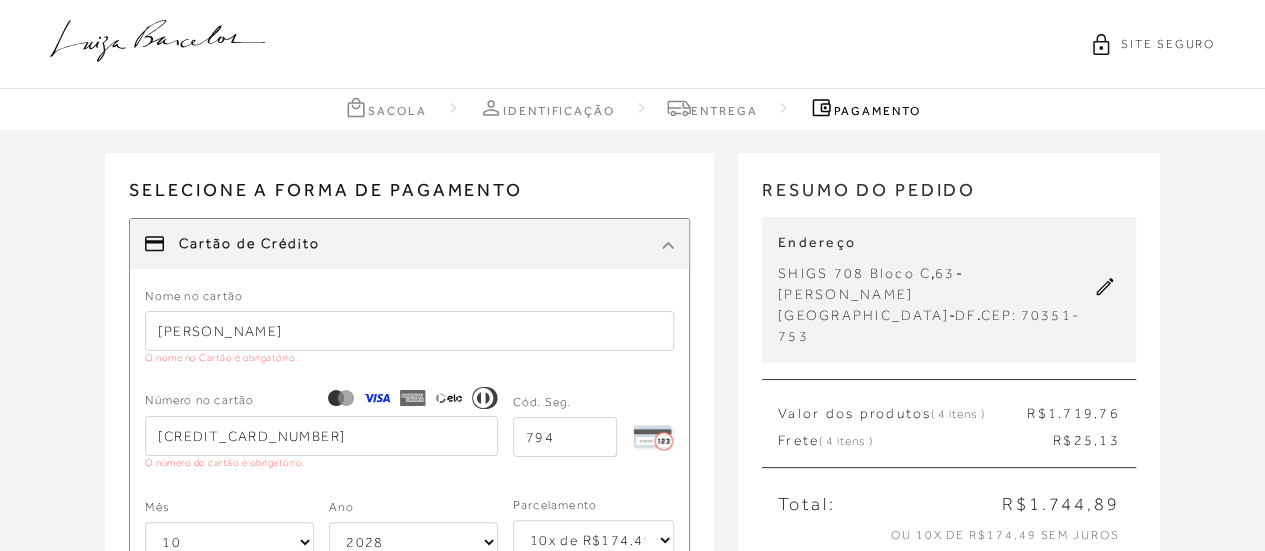 click on "RENATA G AMORIM" at bounding box center (409, 331) 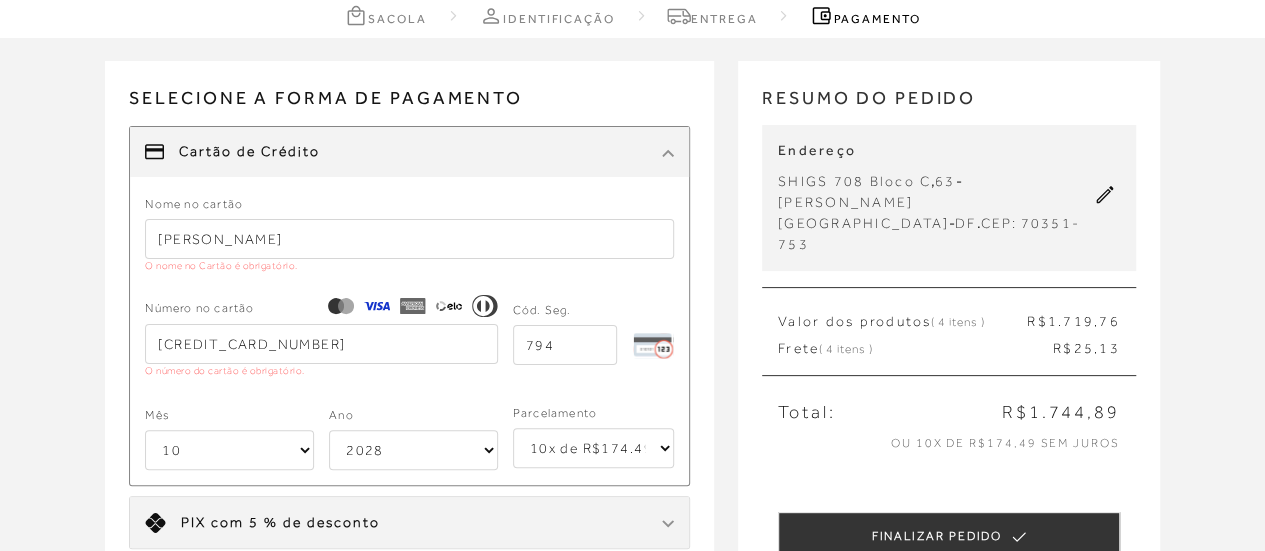 scroll, scrollTop: 200, scrollLeft: 0, axis: vertical 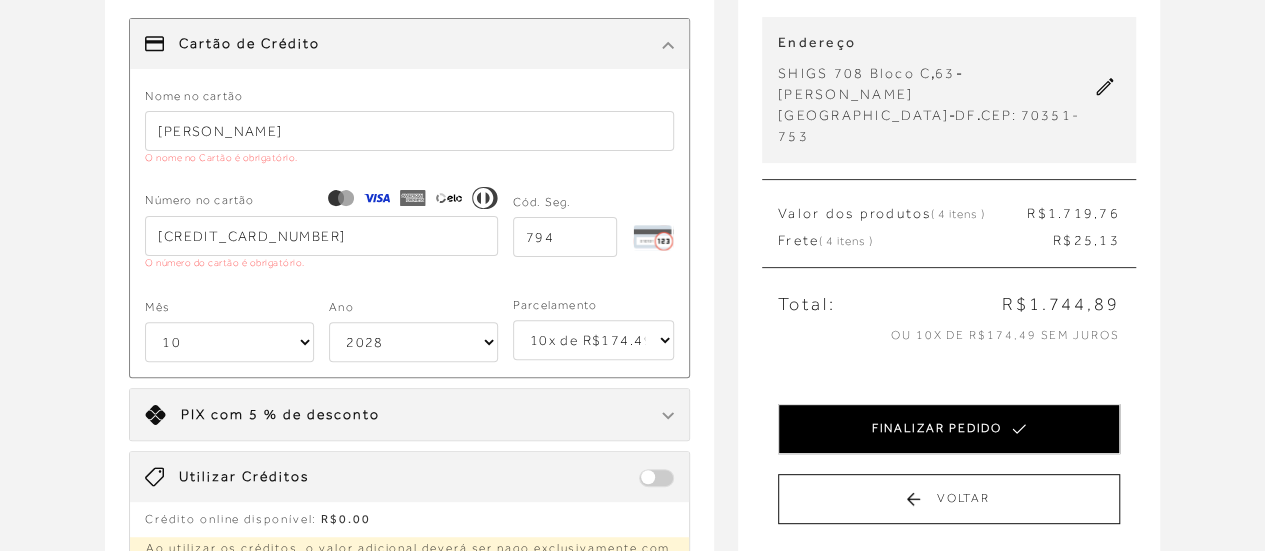 click on "FINALIZAR PEDIDO" at bounding box center (949, 429) 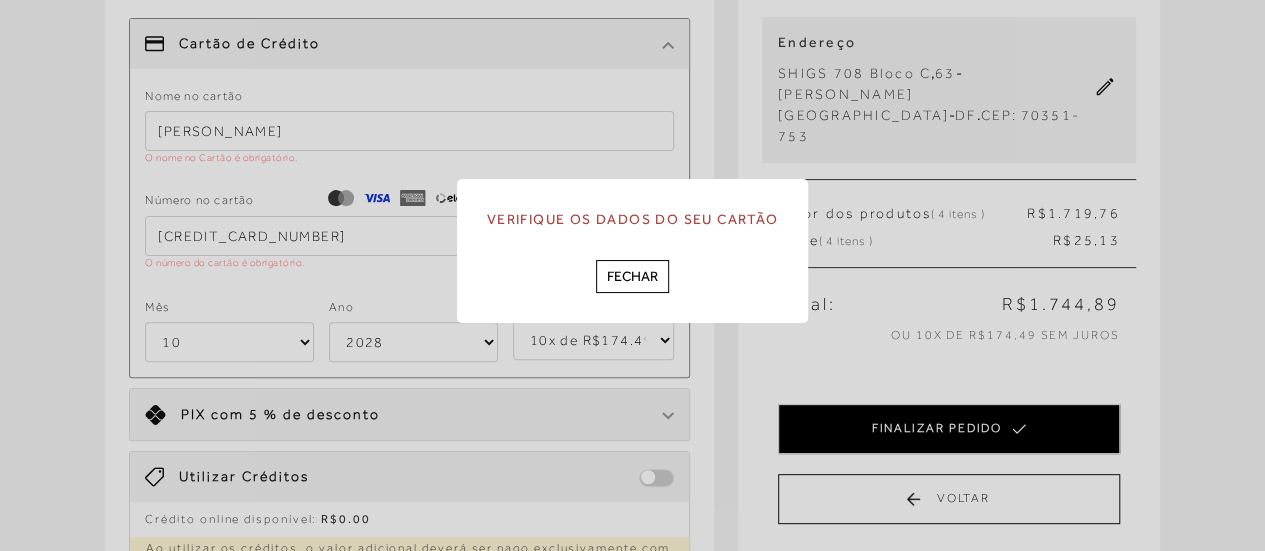 scroll, scrollTop: 0, scrollLeft: 0, axis: both 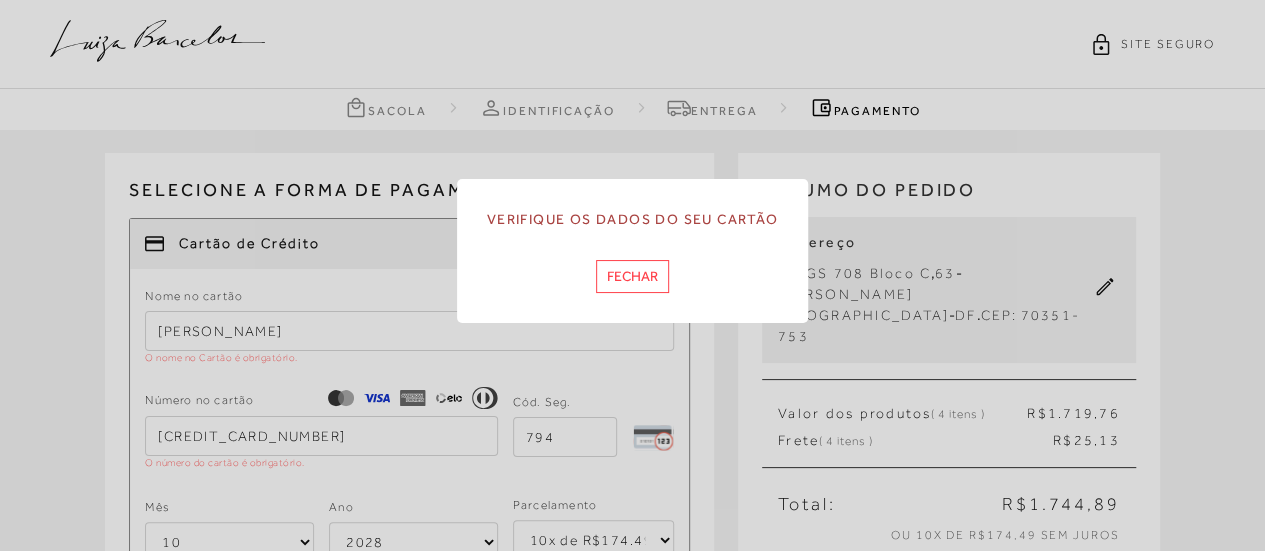 click on "Fechar" at bounding box center [632, 276] 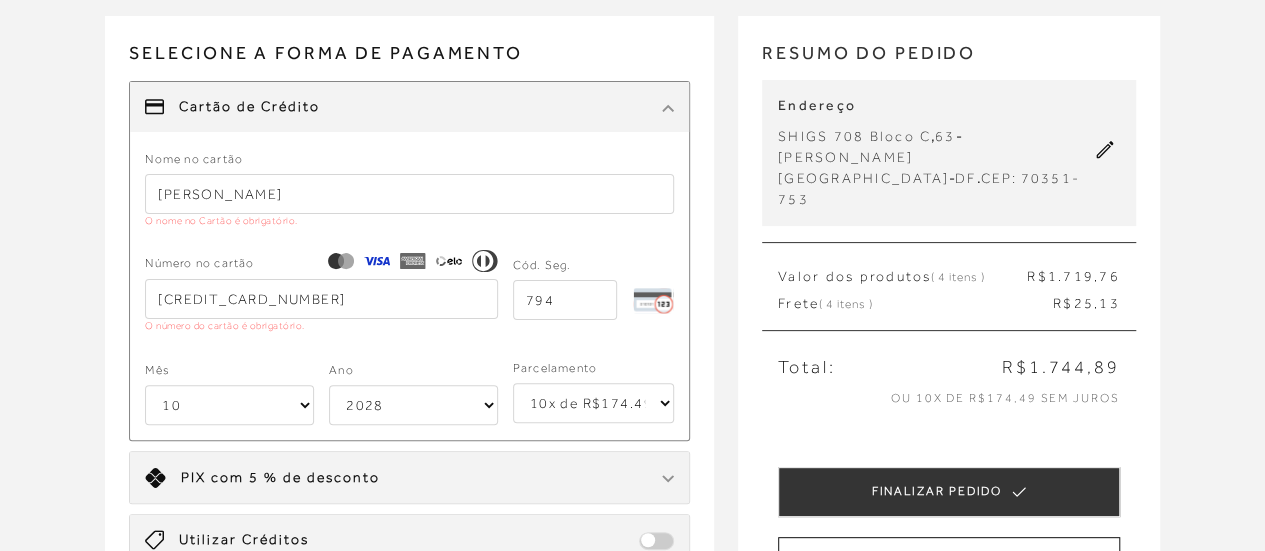 scroll, scrollTop: 200, scrollLeft: 0, axis: vertical 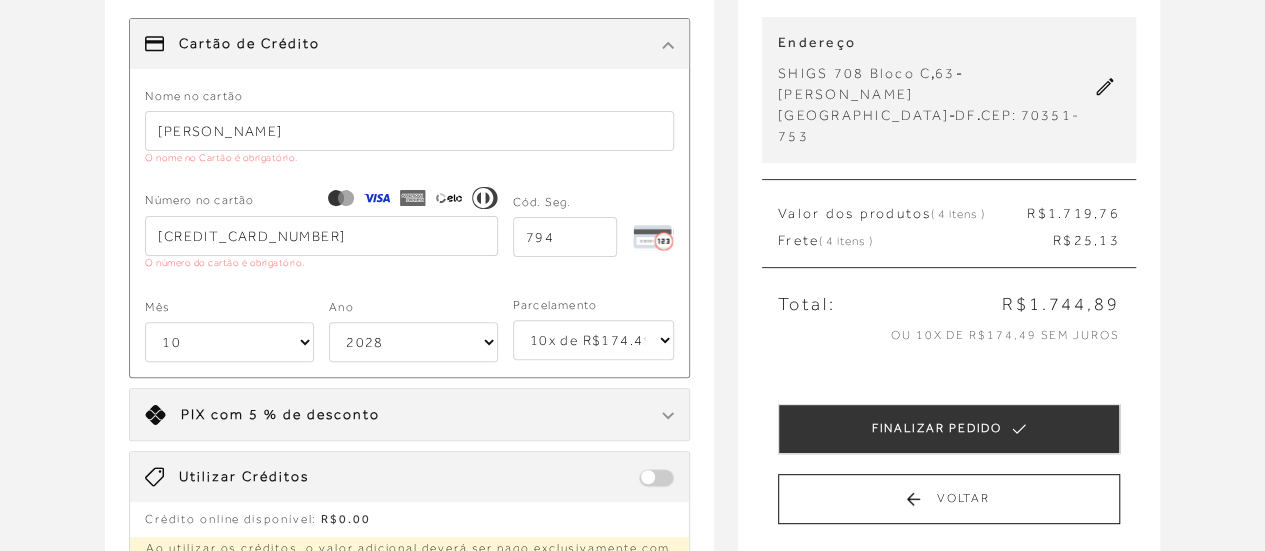 drag, startPoint x: 575, startPoint y: 243, endPoint x: 452, endPoint y: 231, distance: 123.58398 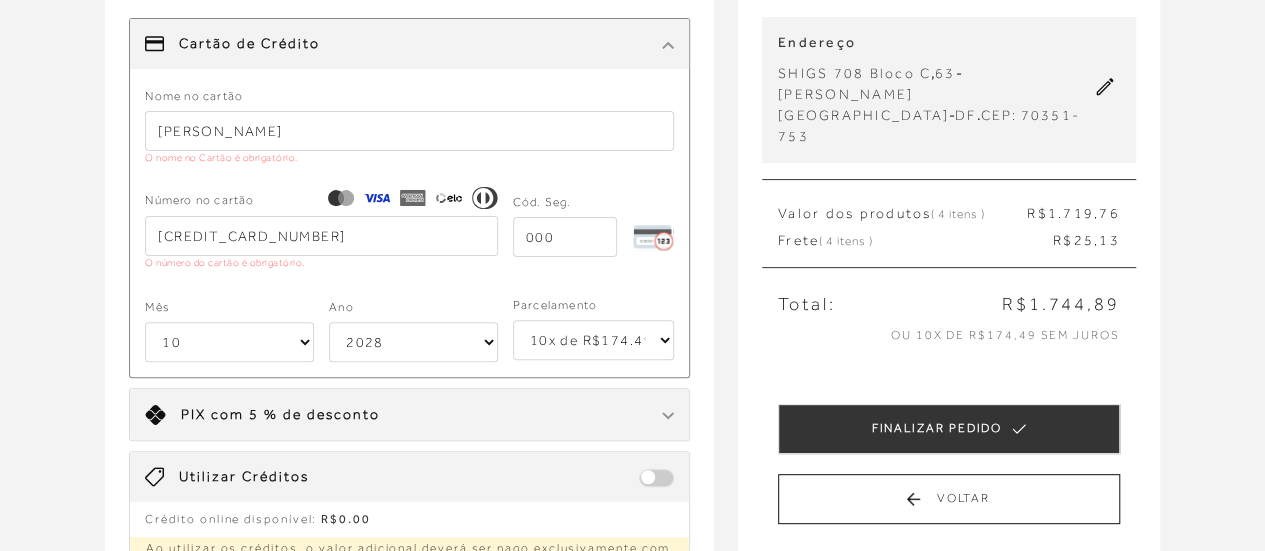 type 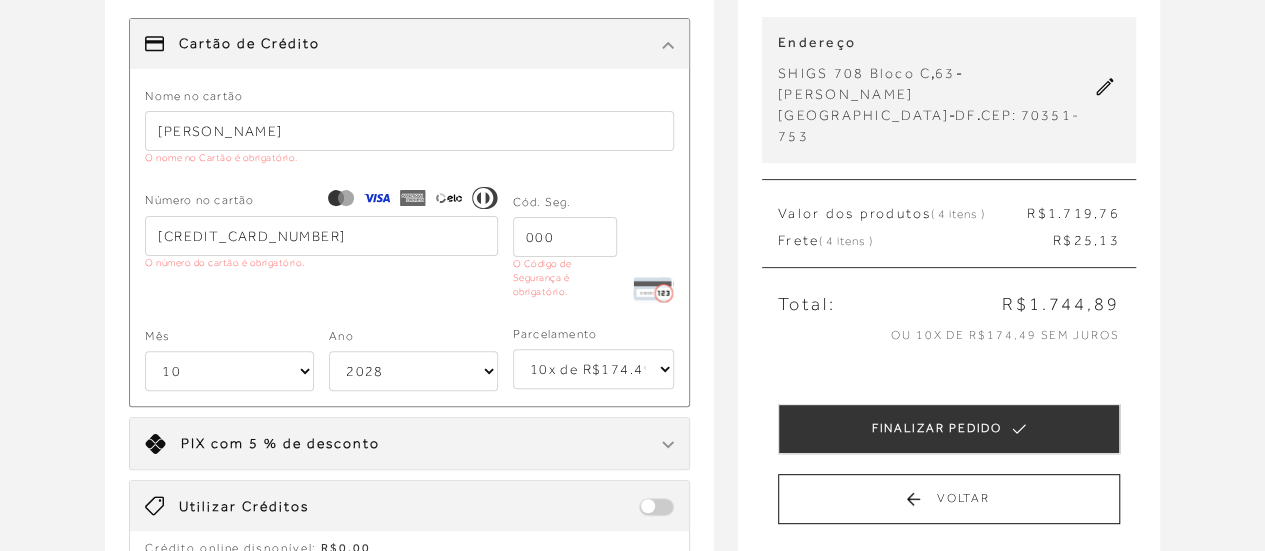 drag, startPoint x: 387, startPoint y: 237, endPoint x: 0, endPoint y: 283, distance: 389.72427 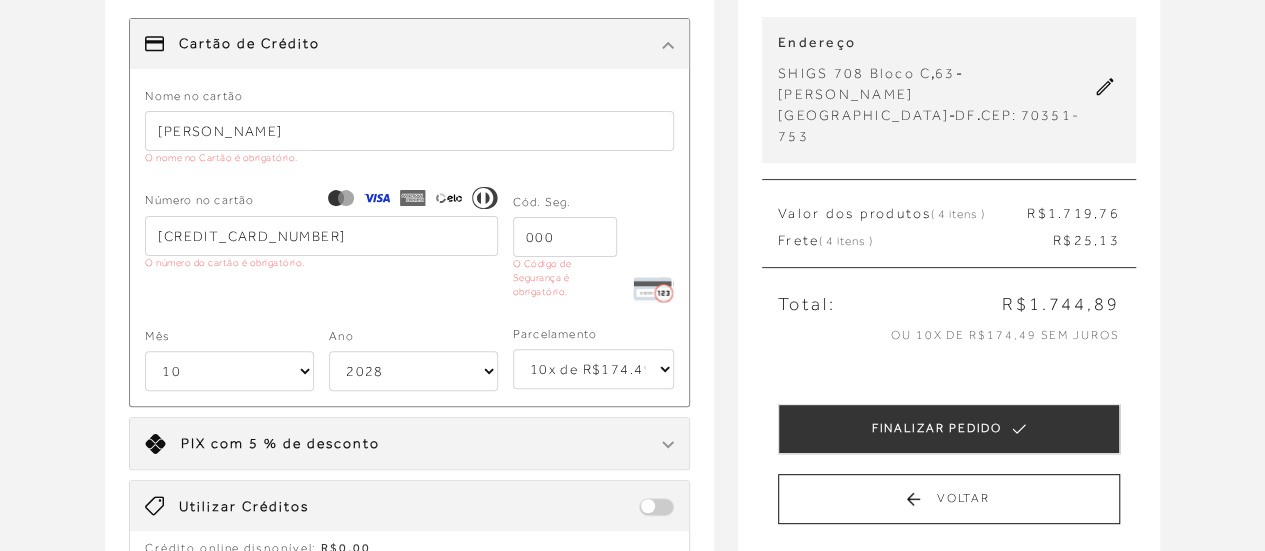 click on "MINHA SACOLA
MULE DE SALTO ALTO EM COURO VERDE TOMILHO
CÓD: 134700052037
Nº:
37
1 R$ 299 1" at bounding box center (632, 367) 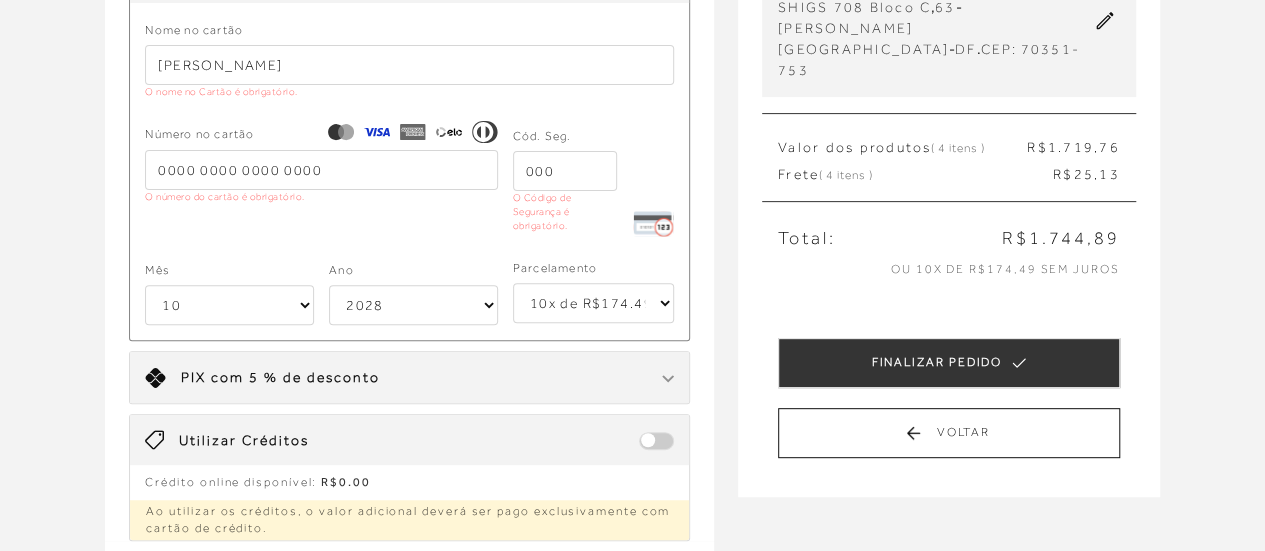 scroll, scrollTop: 500, scrollLeft: 0, axis: vertical 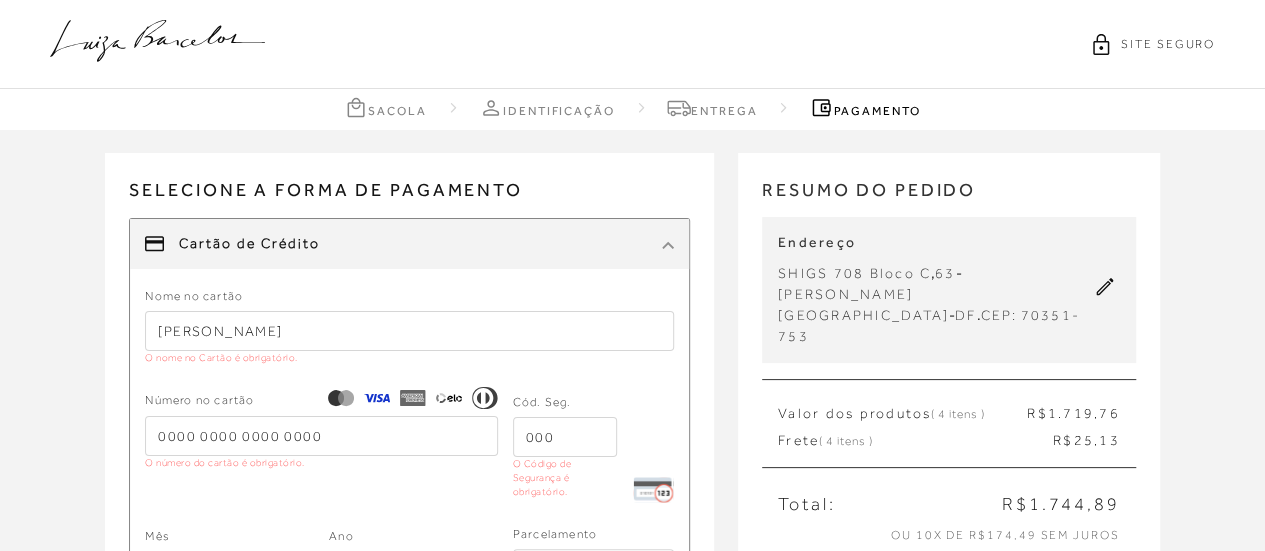 type 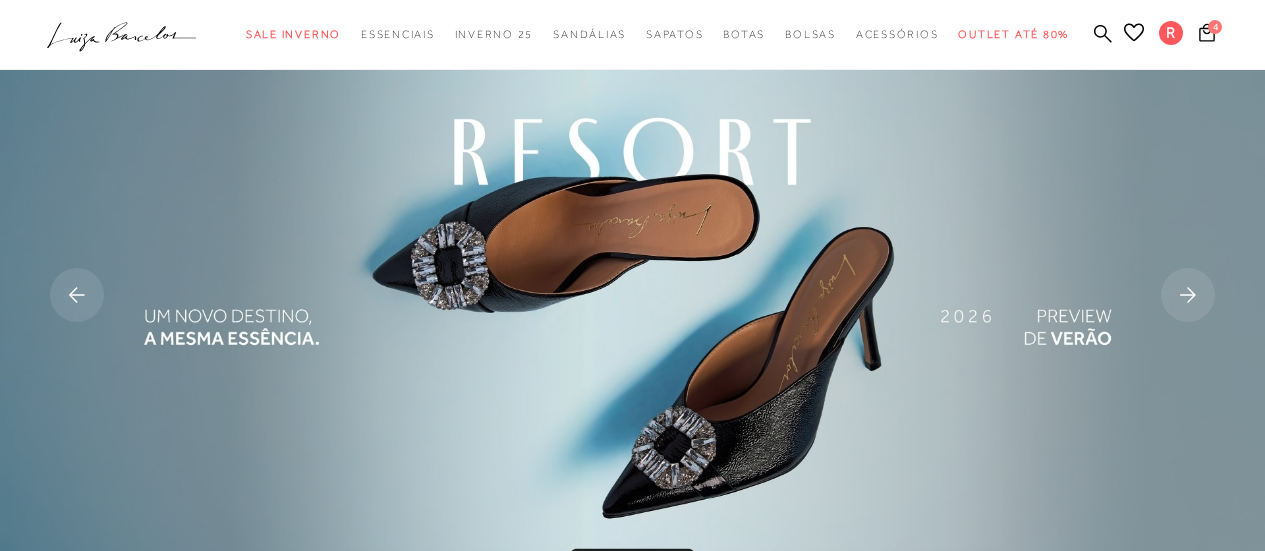 scroll, scrollTop: 0, scrollLeft: 0, axis: both 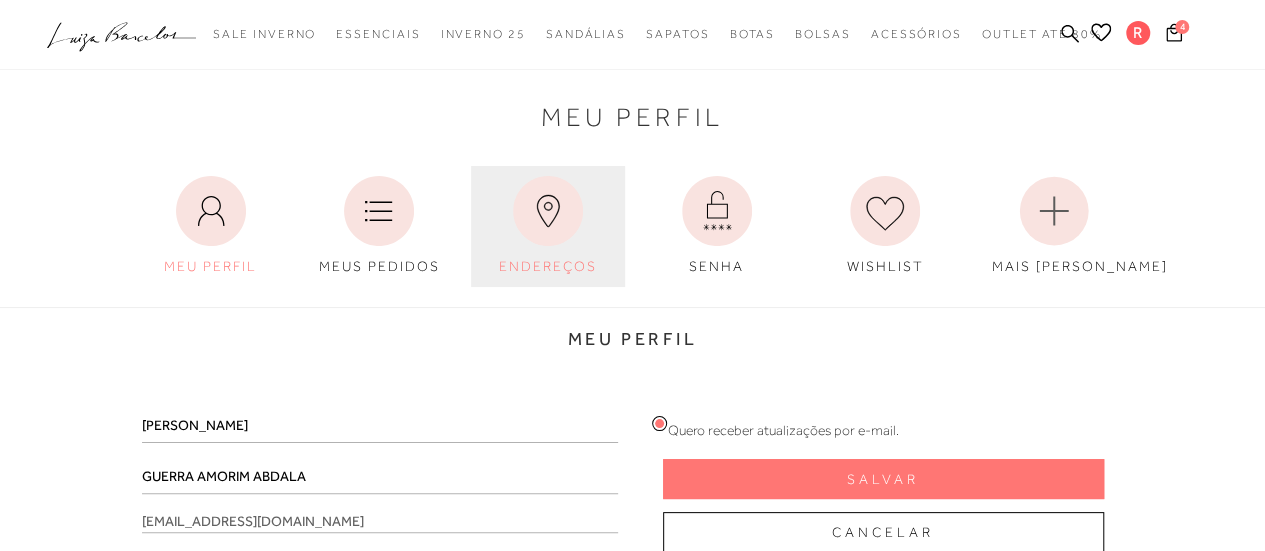 click 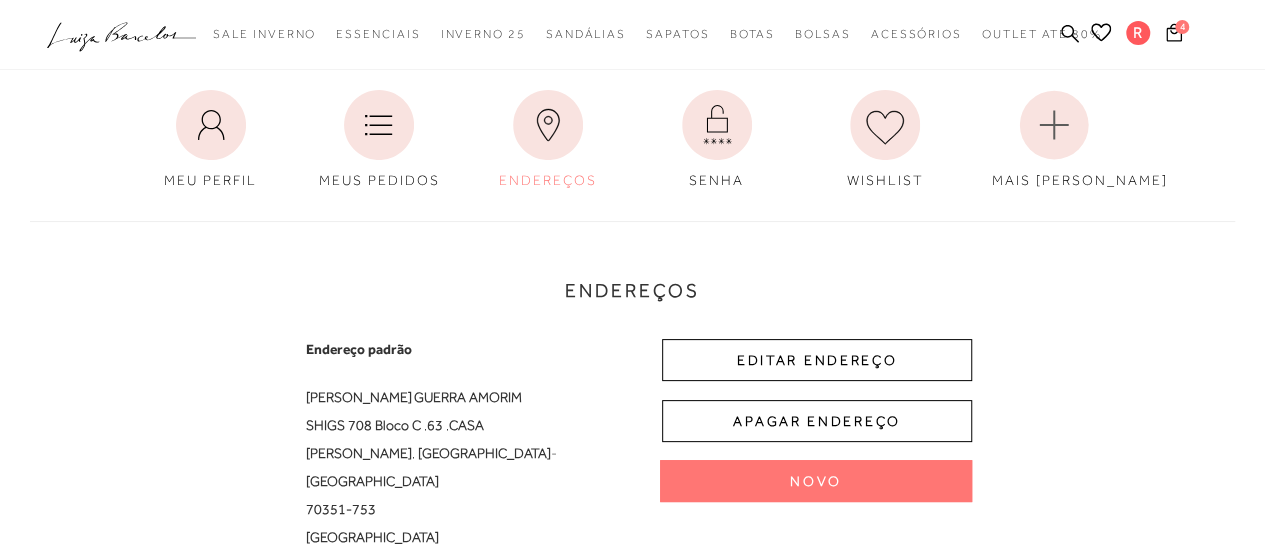 scroll, scrollTop: 0, scrollLeft: 0, axis: both 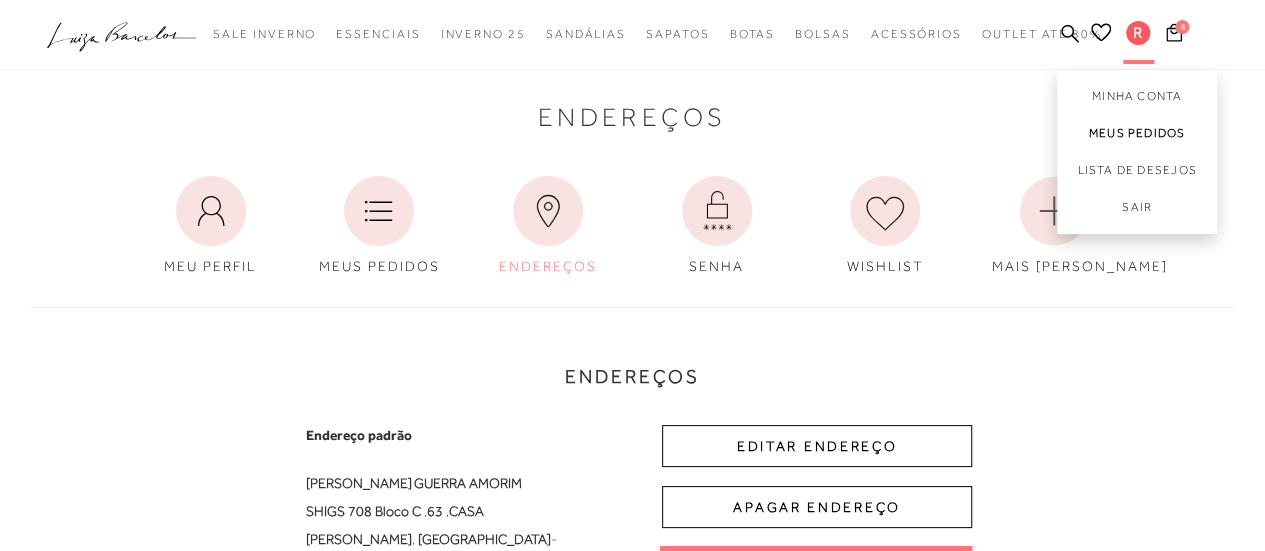 click on "Meus Pedidos" at bounding box center (1137, 133) 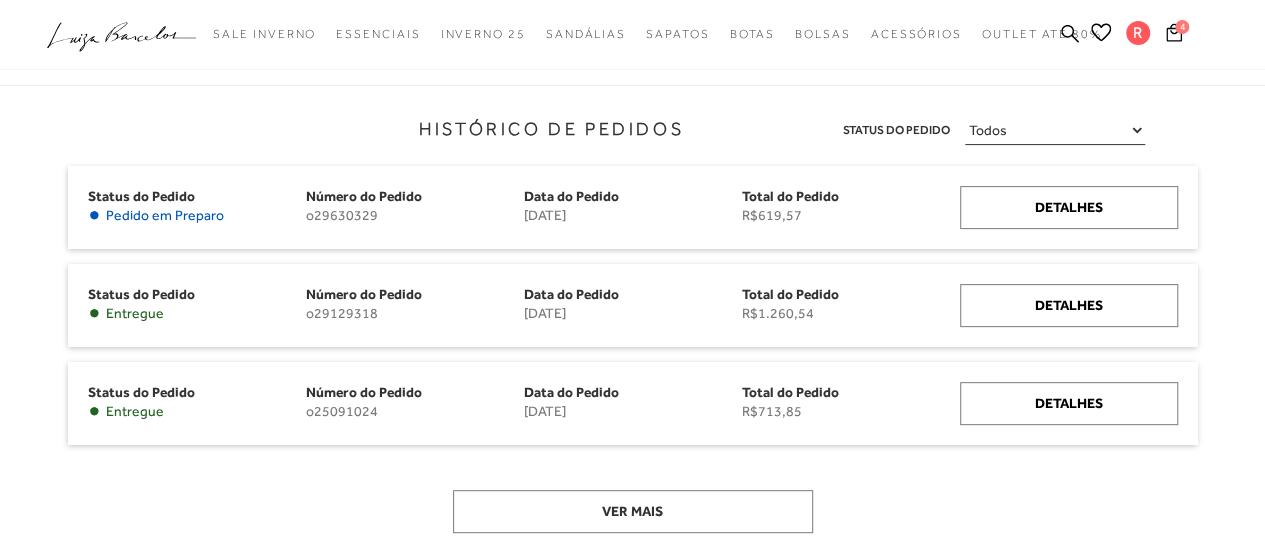 scroll, scrollTop: 300, scrollLeft: 0, axis: vertical 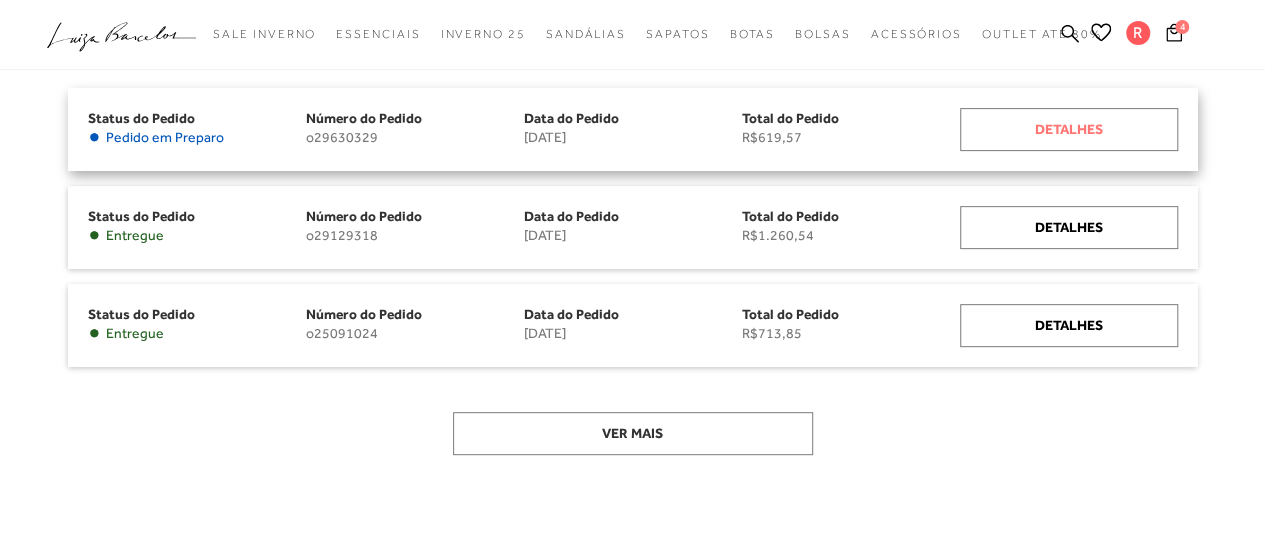 click on "Detalhes" at bounding box center [1069, 129] 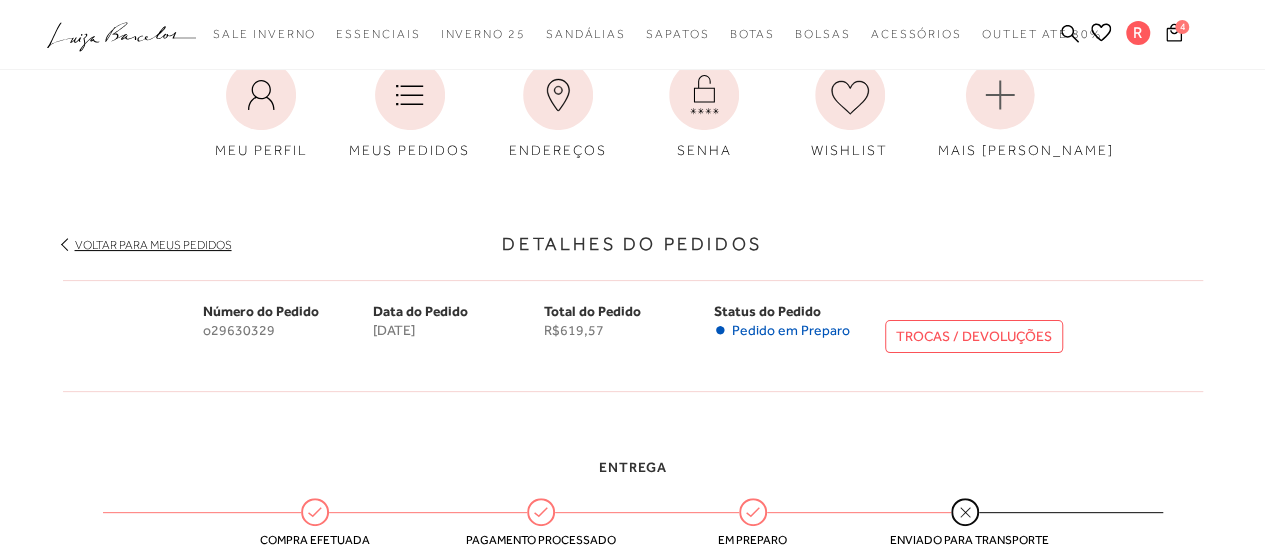 scroll, scrollTop: 65, scrollLeft: 0, axis: vertical 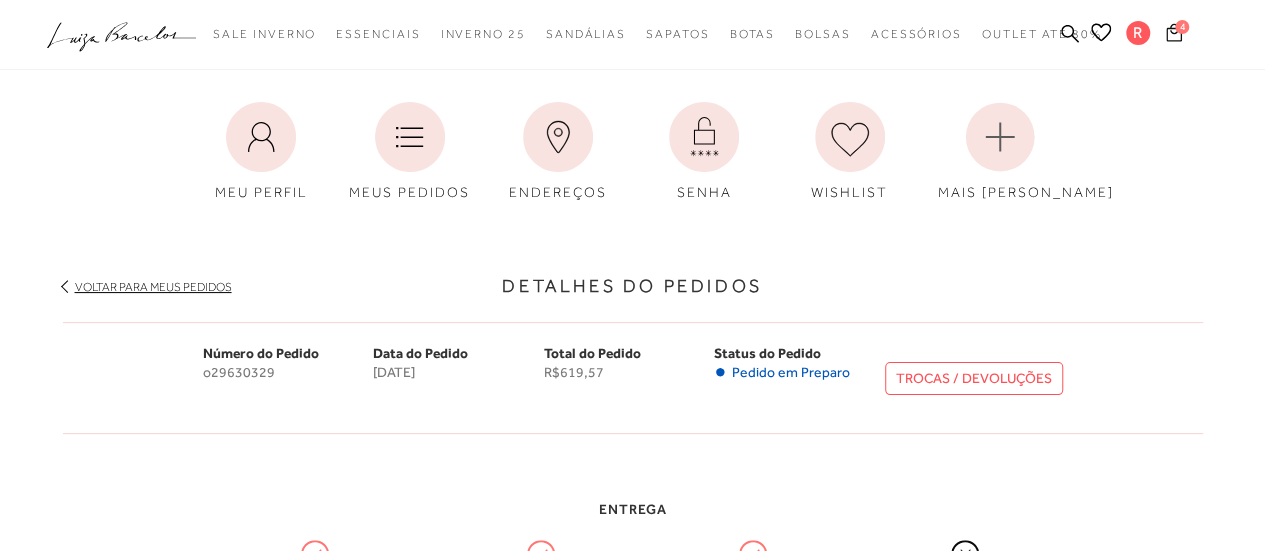 click 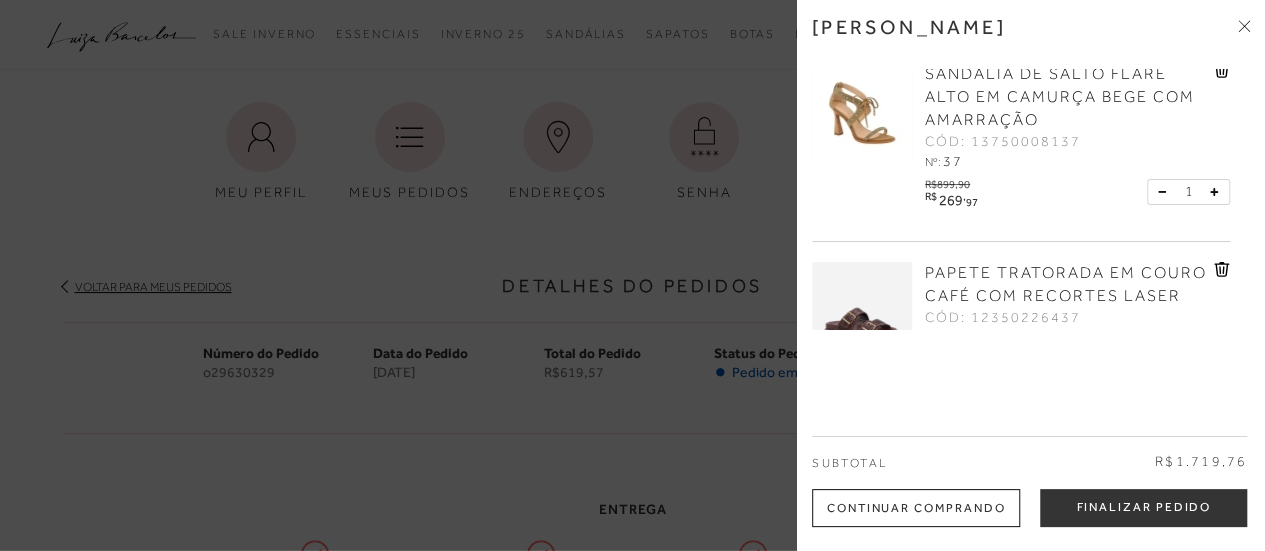 scroll, scrollTop: 482, scrollLeft: 0, axis: vertical 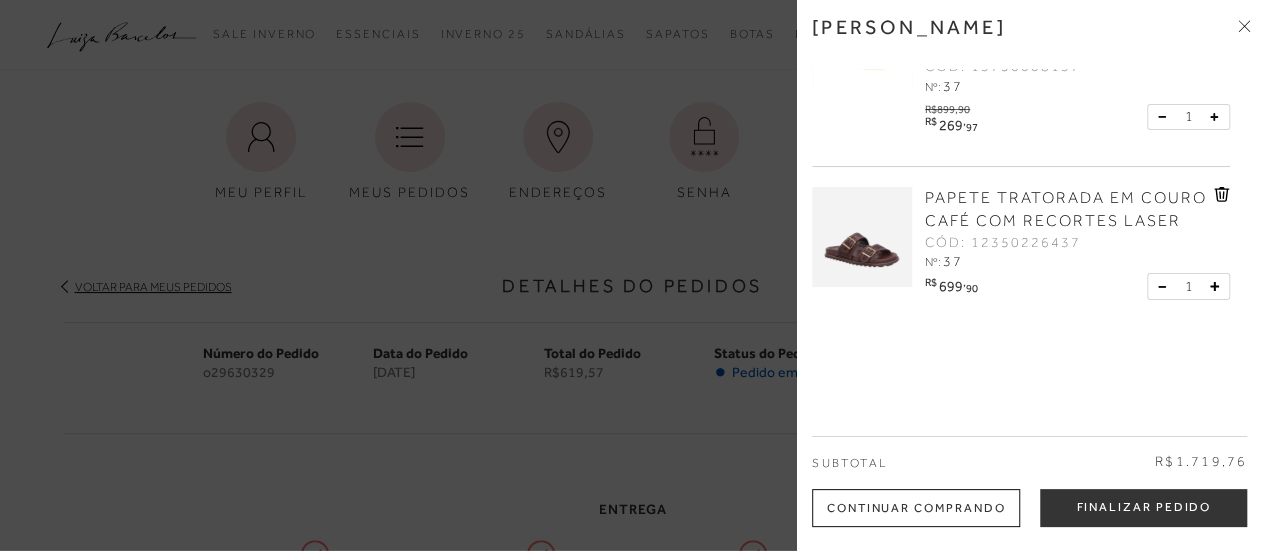 drag, startPoint x: 81, startPoint y: 153, endPoint x: 92, endPoint y: 145, distance: 13.601471 